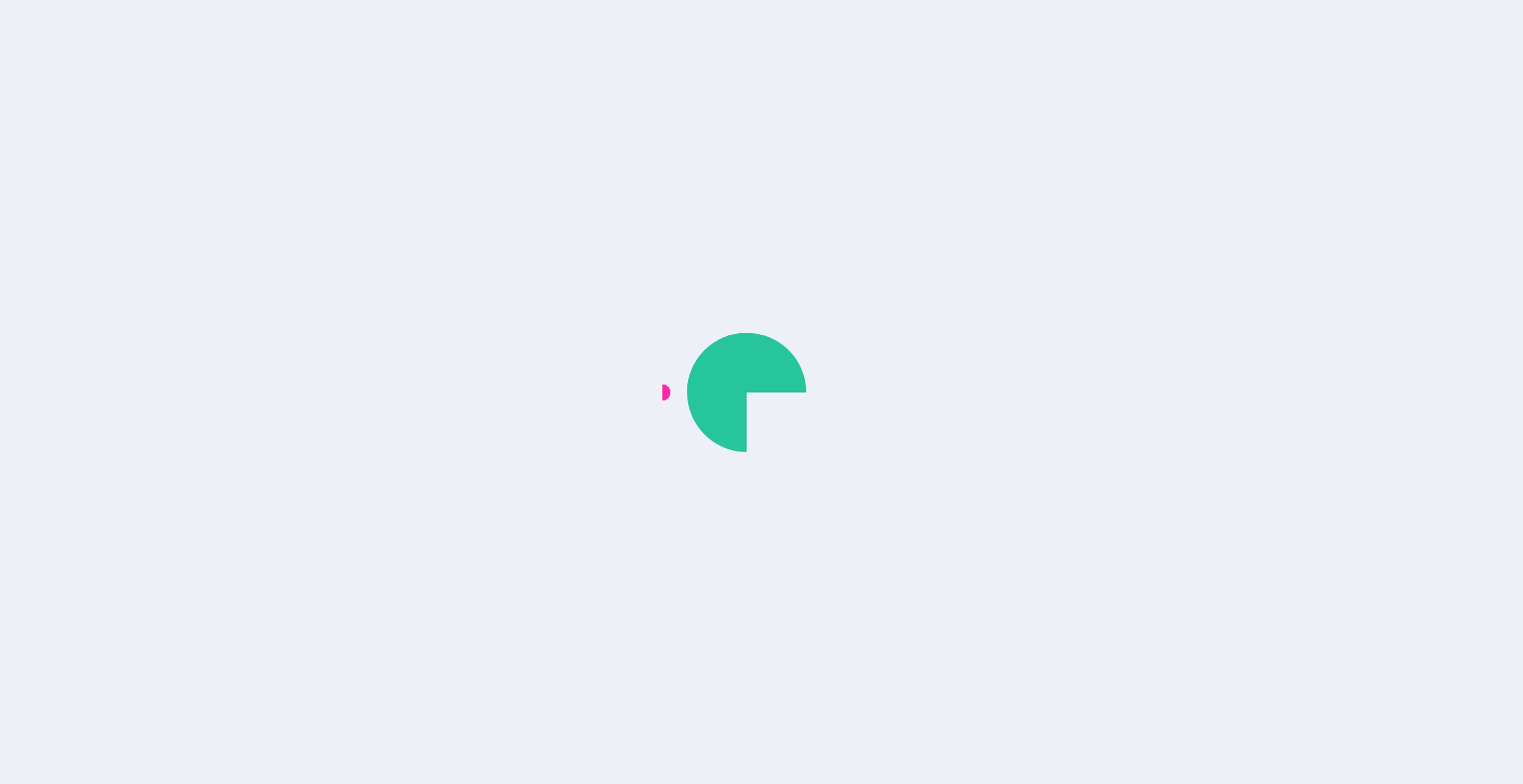 scroll, scrollTop: 0, scrollLeft: 0, axis: both 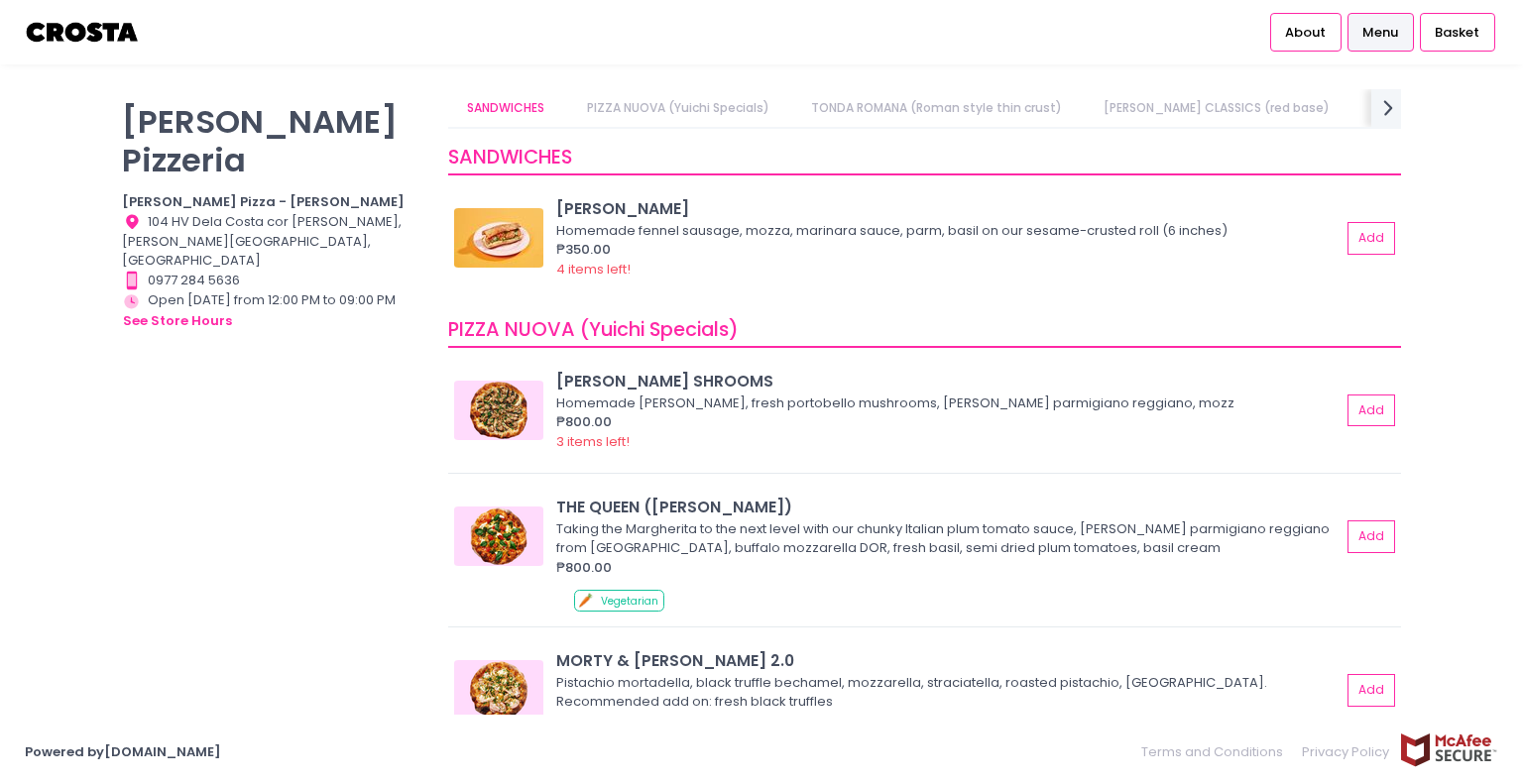 click on "Menu" at bounding box center [1380, 33] 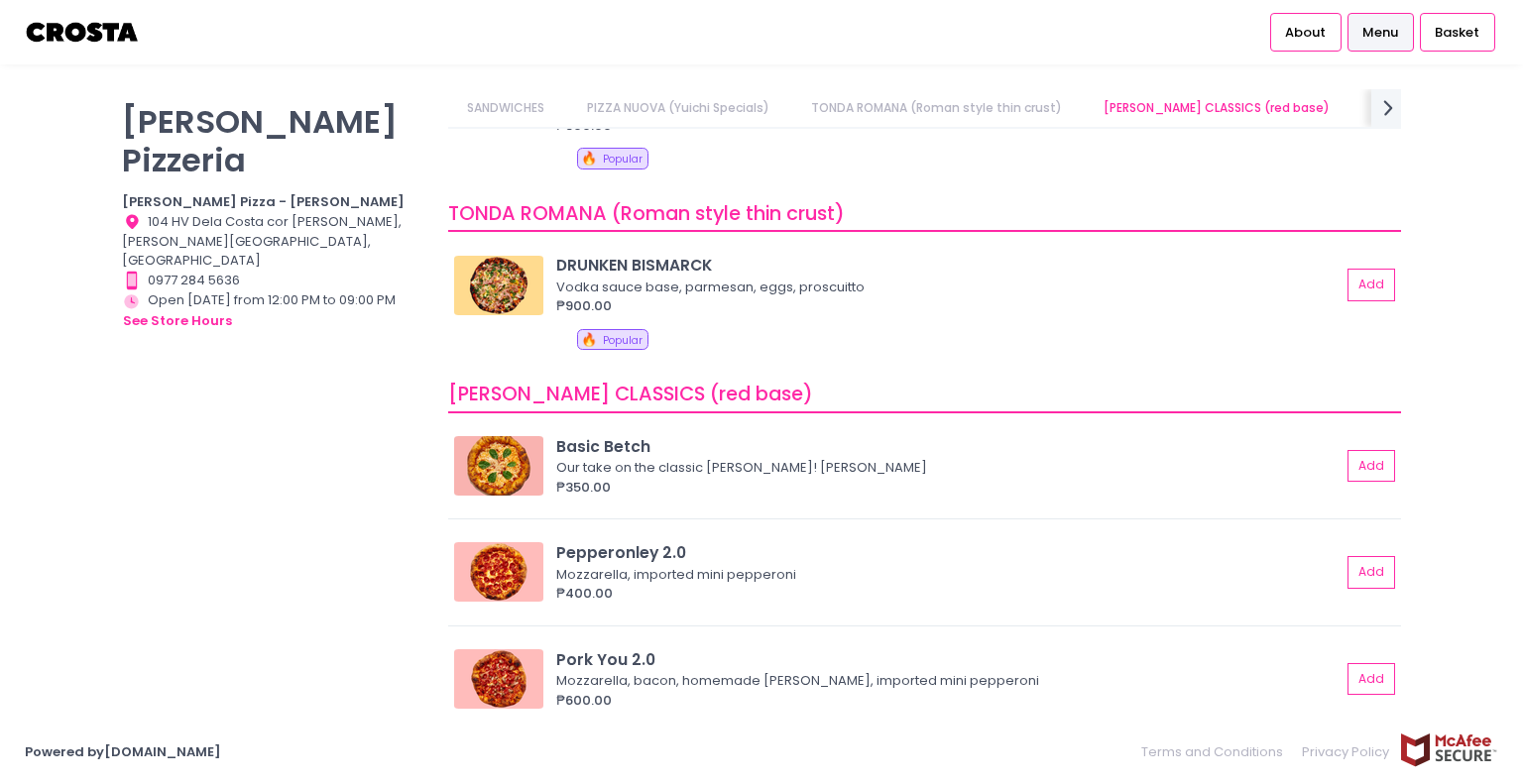 scroll, scrollTop: 715, scrollLeft: 0, axis: vertical 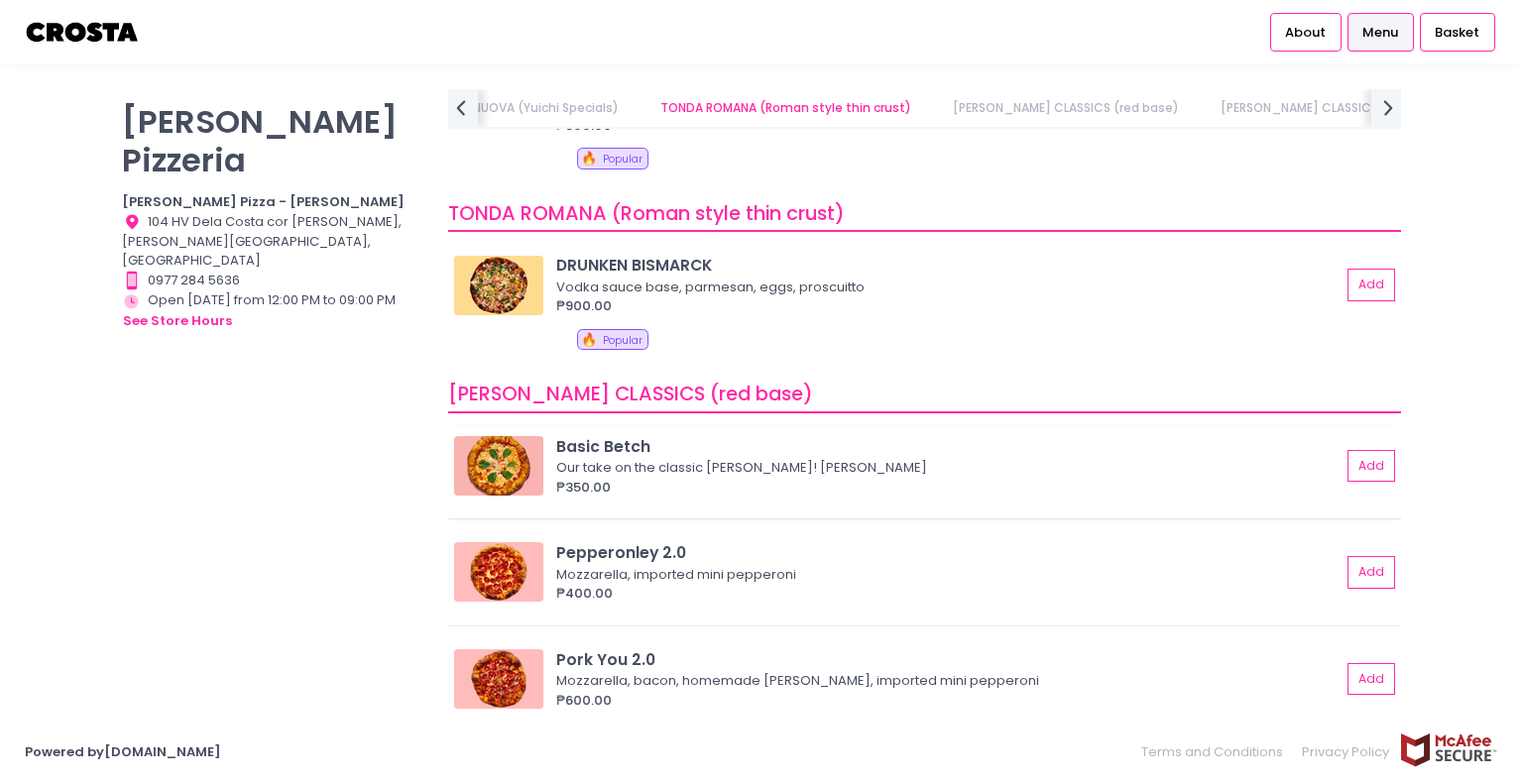 click on "Basic Betch" at bounding box center (948, 446) 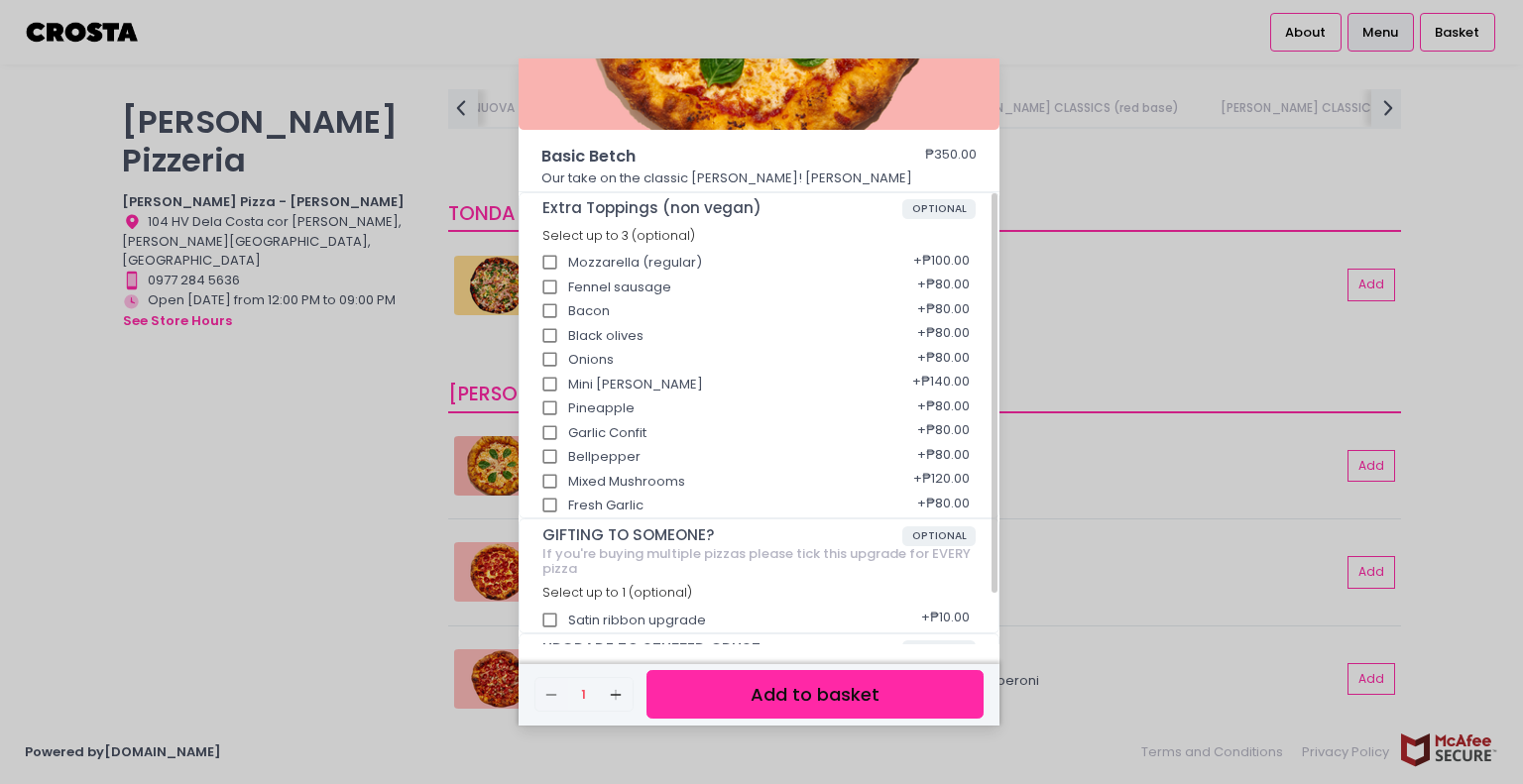 scroll, scrollTop: 274, scrollLeft: 0, axis: vertical 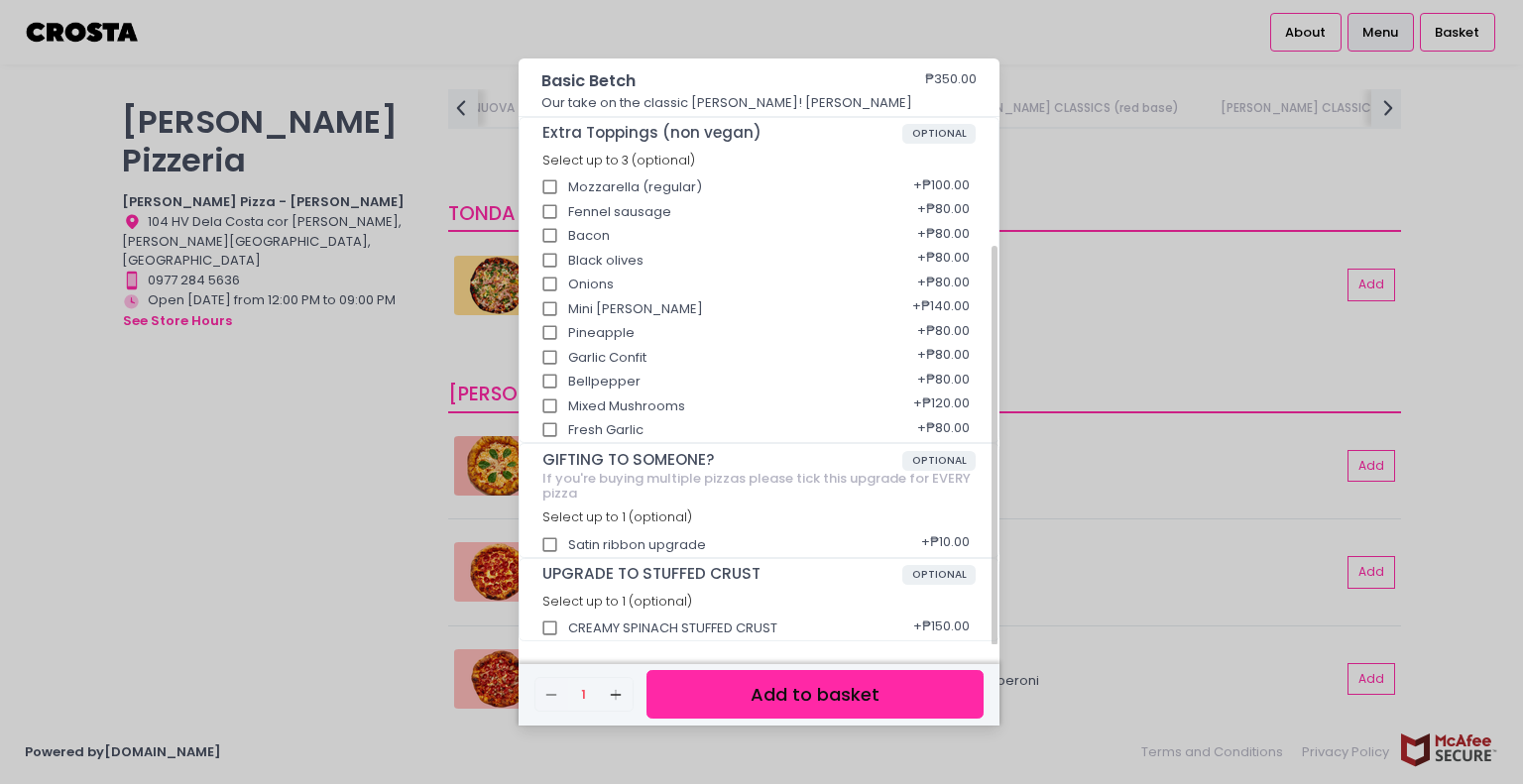 click on "CREAMY SPINACH STUFFED CRUST" at bounding box center (550, 628) 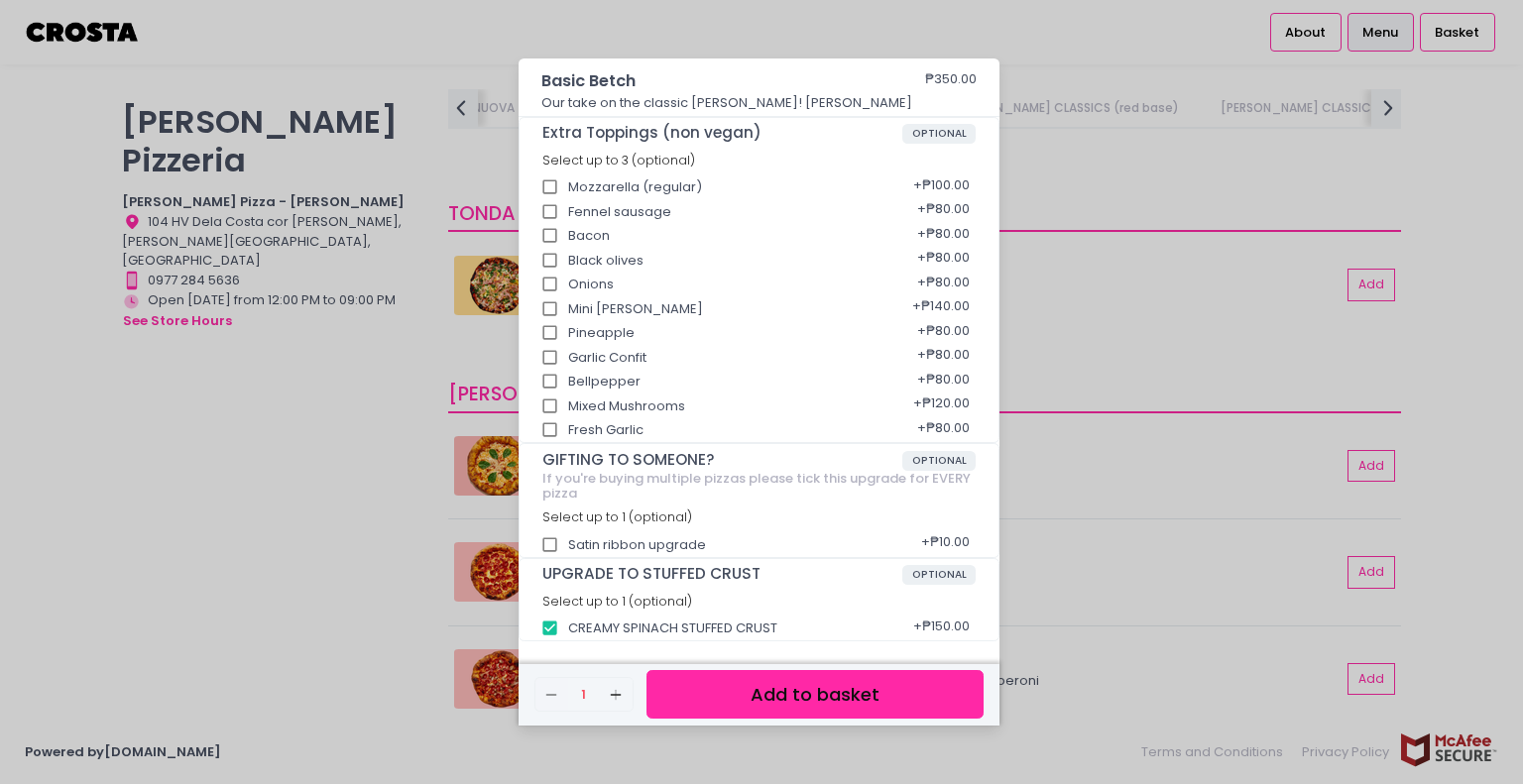 click on "Add to basket" at bounding box center [815, 694] 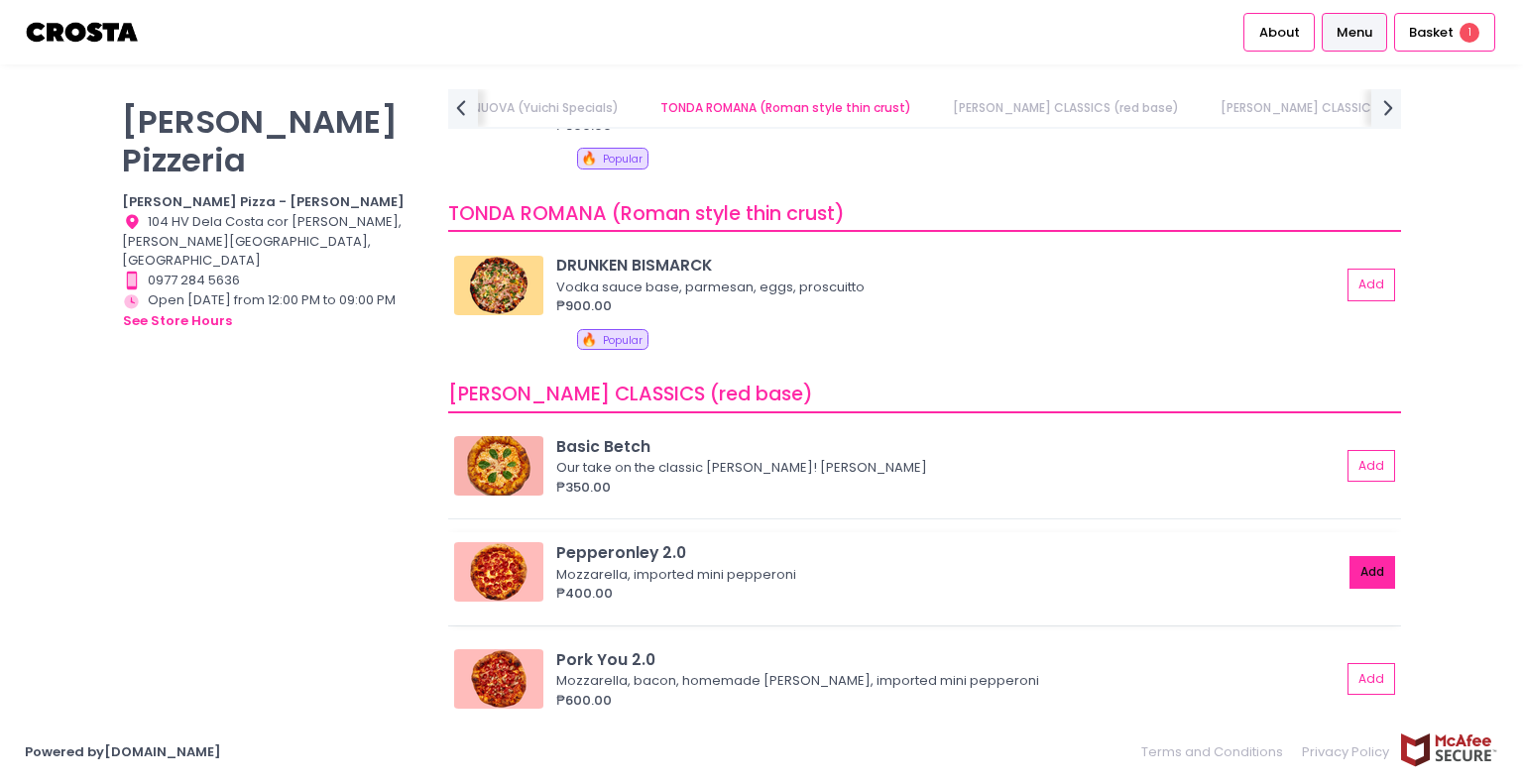 click on "Add" at bounding box center [1372, 572] 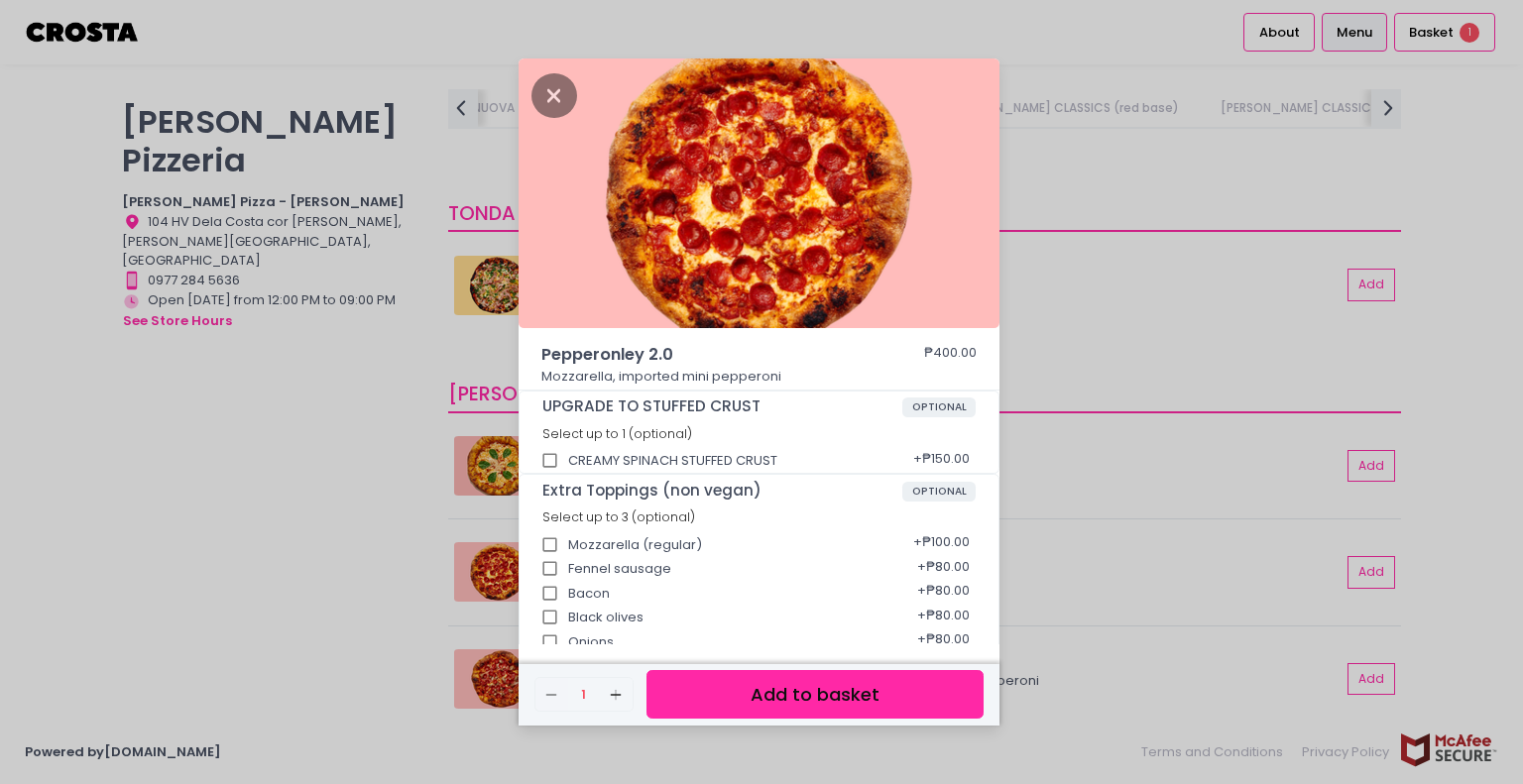 scroll, scrollTop: 274, scrollLeft: 0, axis: vertical 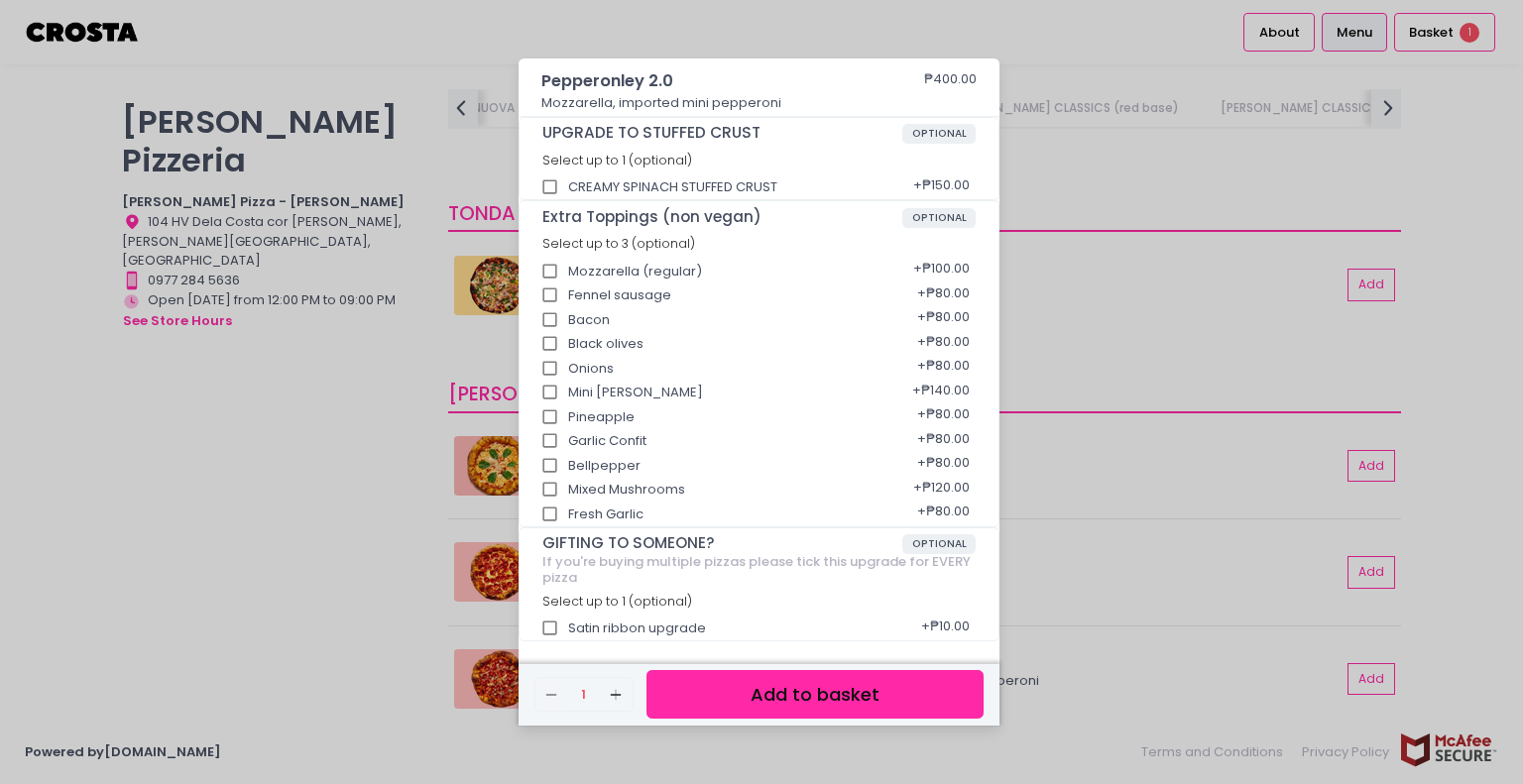 click on "Add to basket" at bounding box center [815, 694] 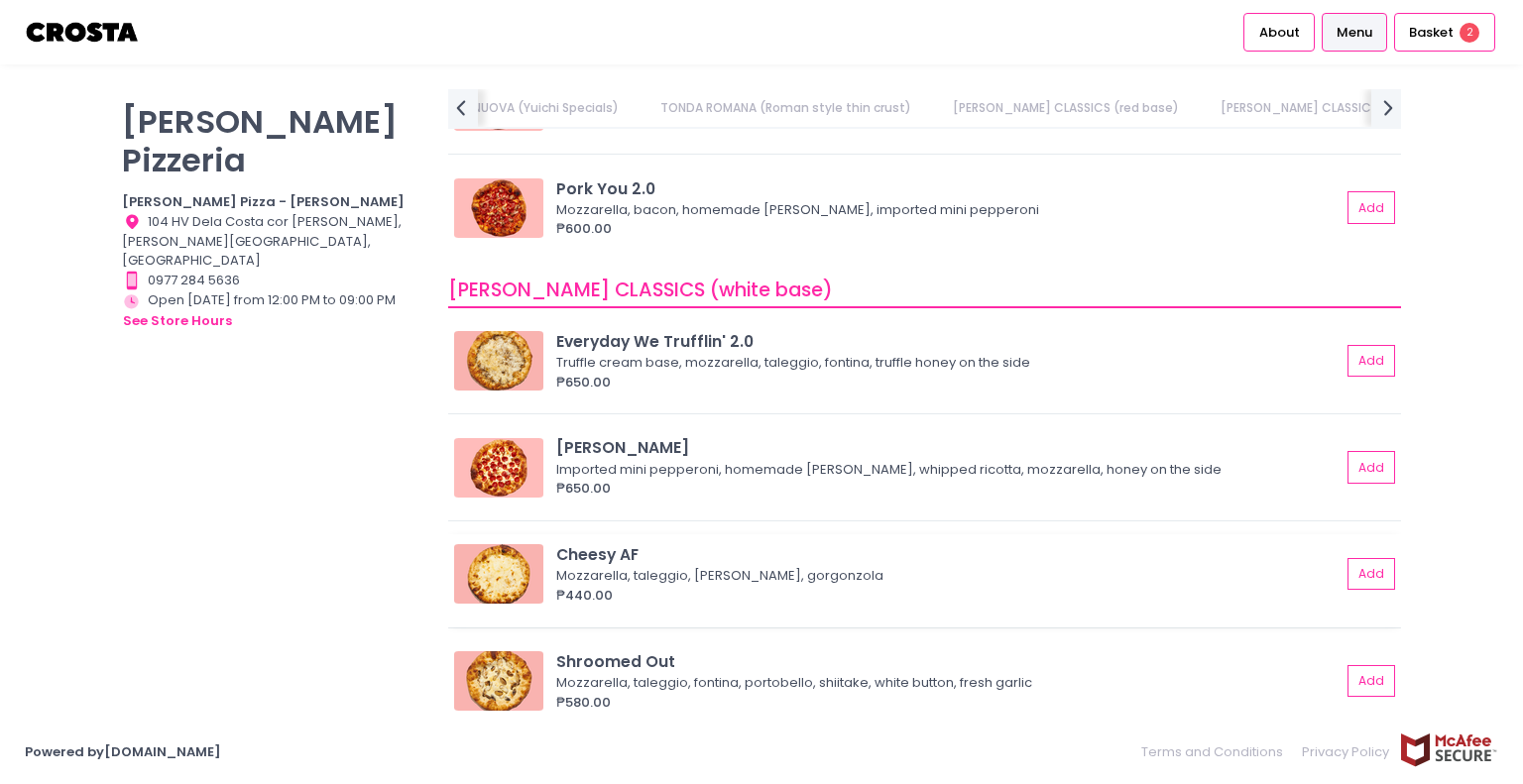 scroll, scrollTop: 1089, scrollLeft: 0, axis: vertical 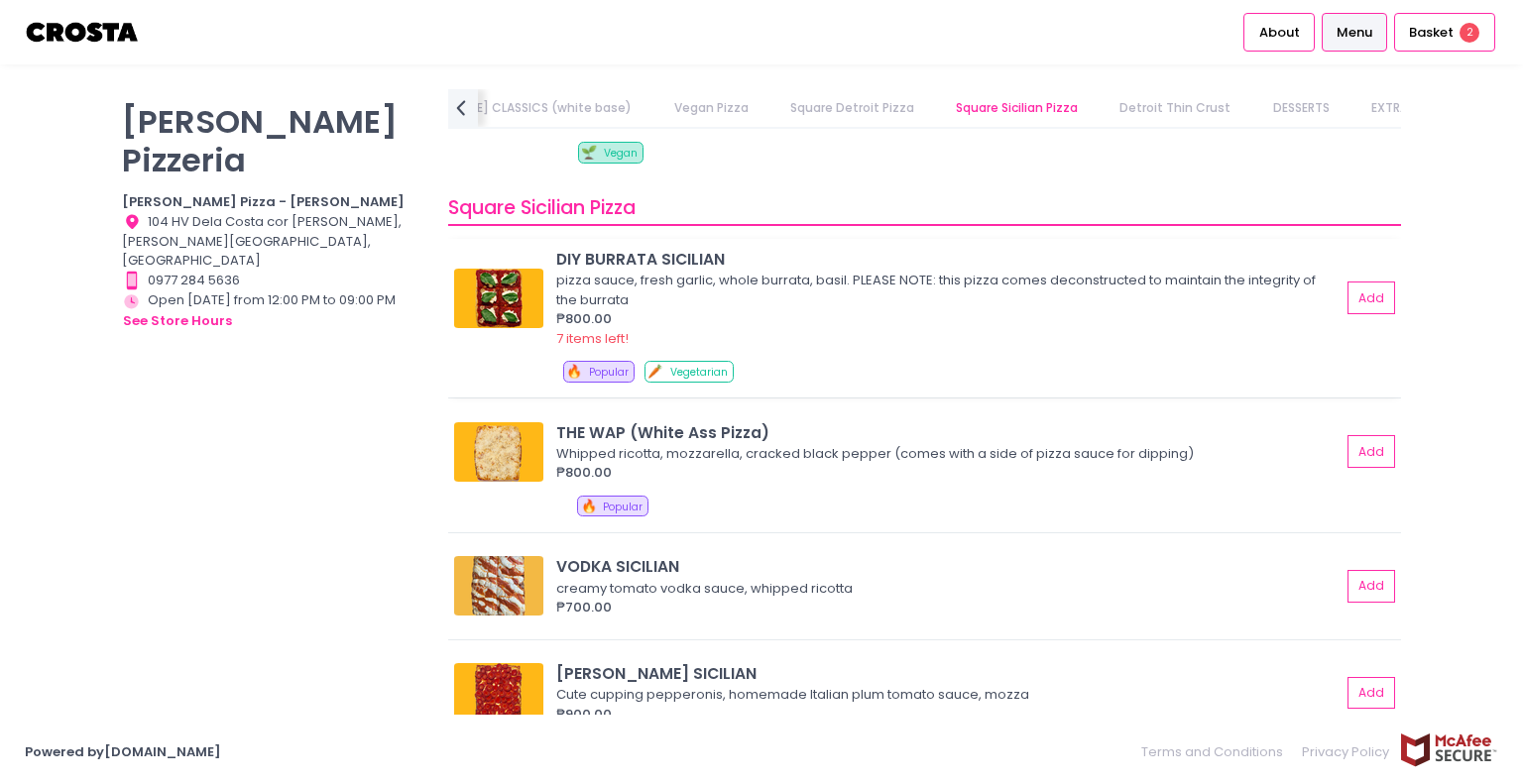 click on "pizza sauce, fresh garlic, whole burrata, basil. PLEASE NOTE: this pizza comes deconstructed to maintain the integrity of the burrata" at bounding box center (945, 289) 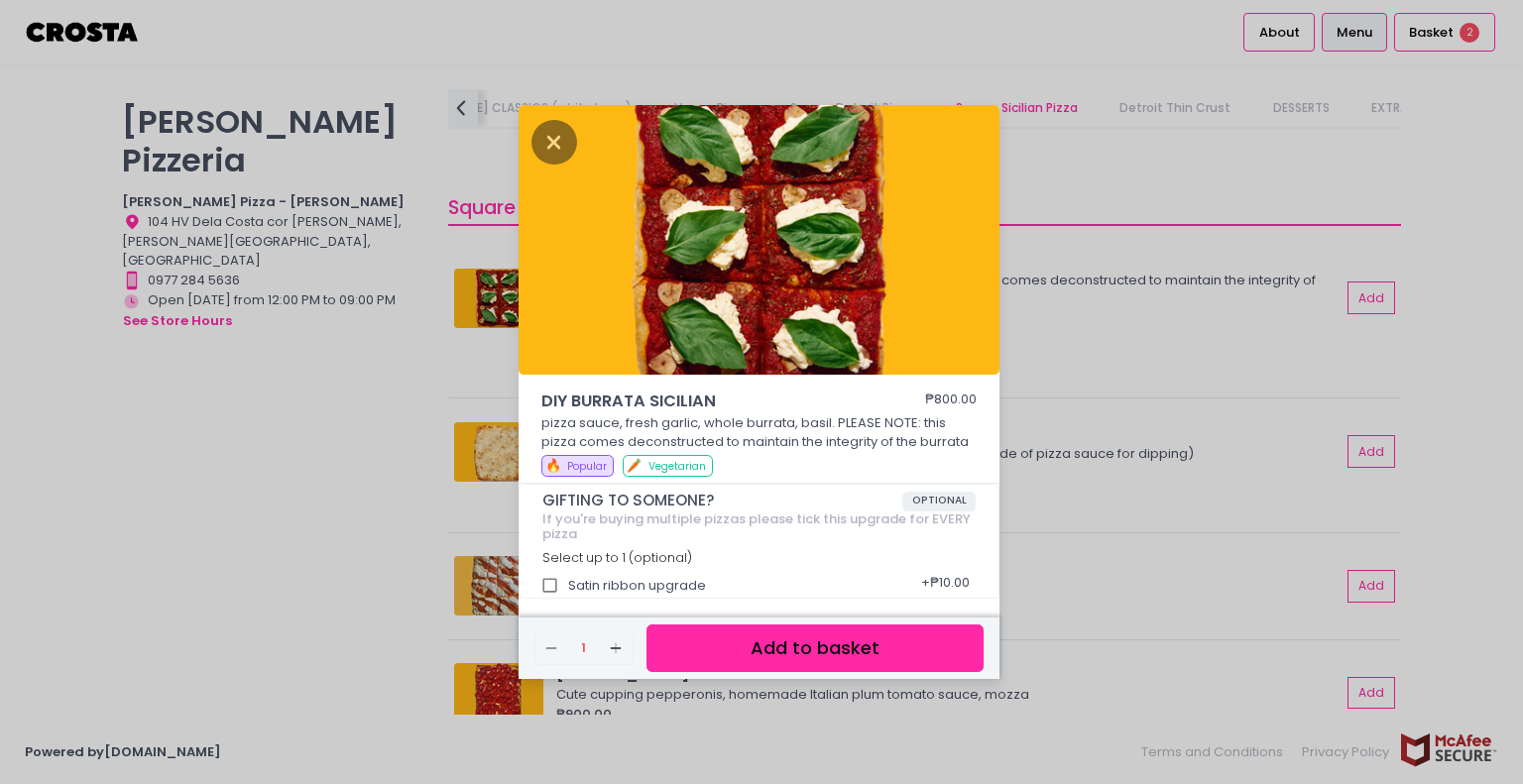 click on "DIY BURRATA SICILIAN   ₱800.00 pizza sauce, fresh garlic, whole burrata, basil. PLEASE NOTE: this pizza comes deconstructed to maintain the integrity of the burrata  🔥 Popular 🥕 Vegetarian GIFTING TO SOMEONE? OPTIONAL If you're buying multiple pizzas please tick this upgrade for EVERY pizza  Select up to    1 (optional) Satin ribbon upgrade    +  ₱10.00 Remove Created with Sketch. 1 Add Created with Sketch. Add to basket" at bounding box center (762, 392) 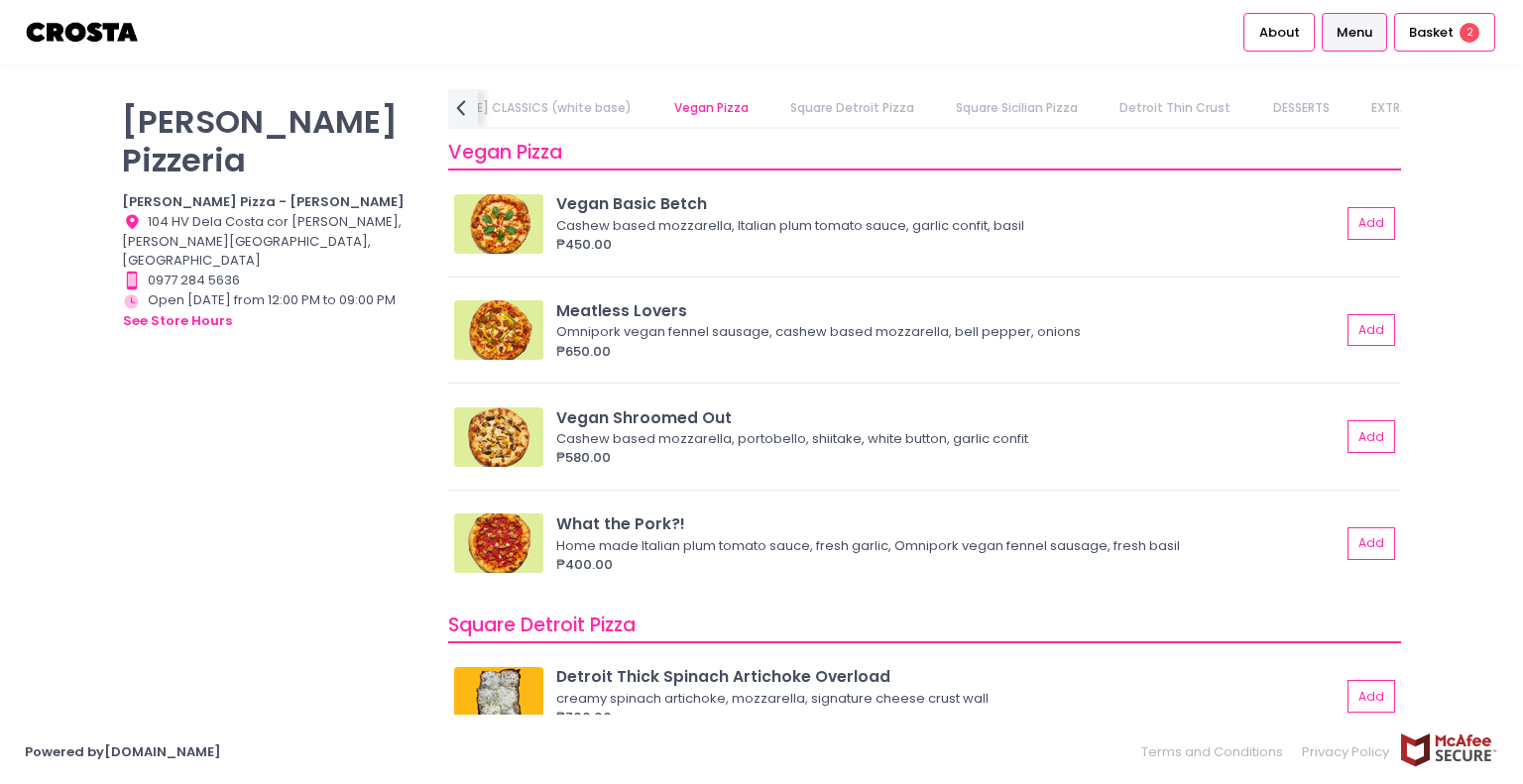 scroll, scrollTop: 1512, scrollLeft: 0, axis: vertical 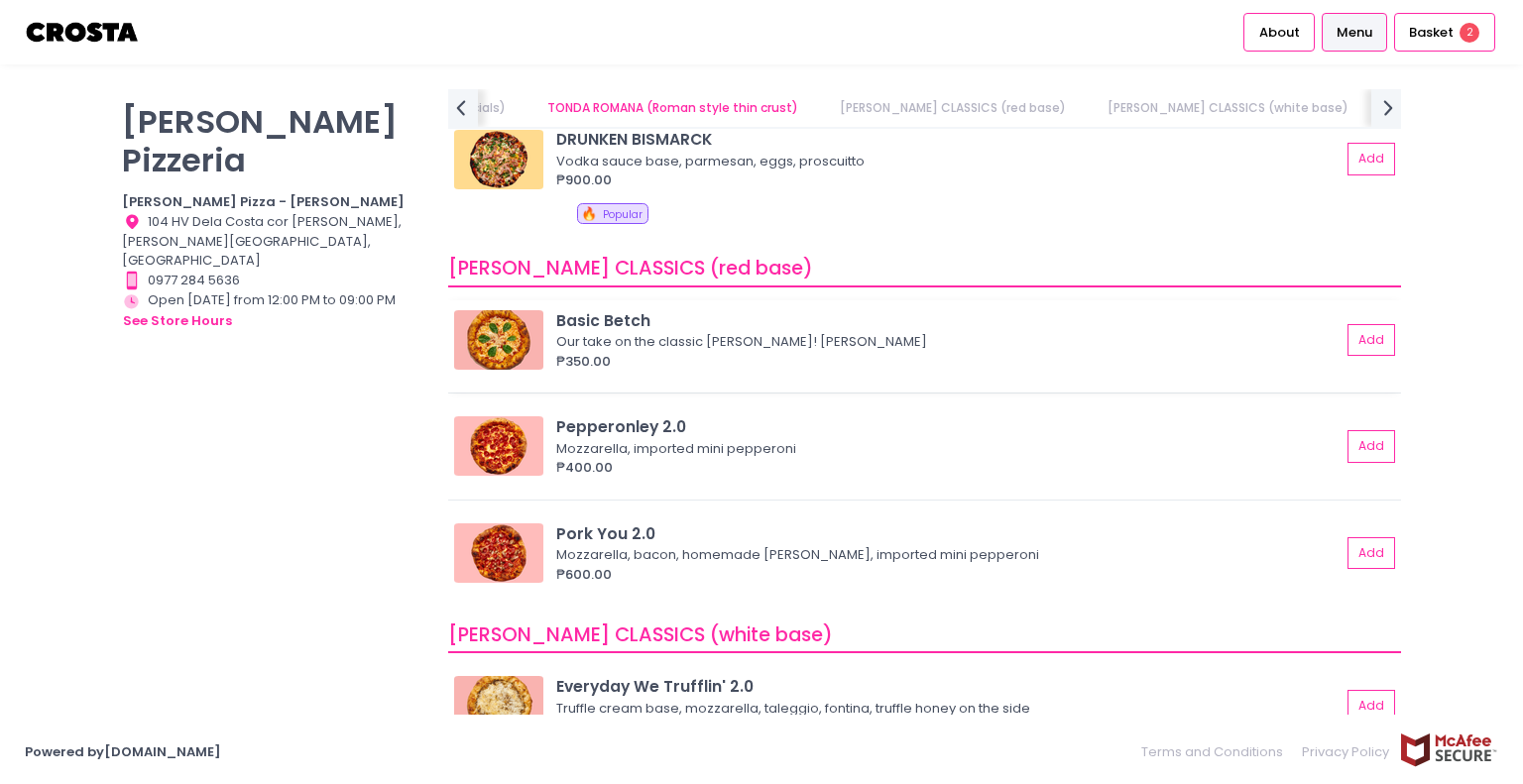 click on "₱350.00" at bounding box center [948, 362] 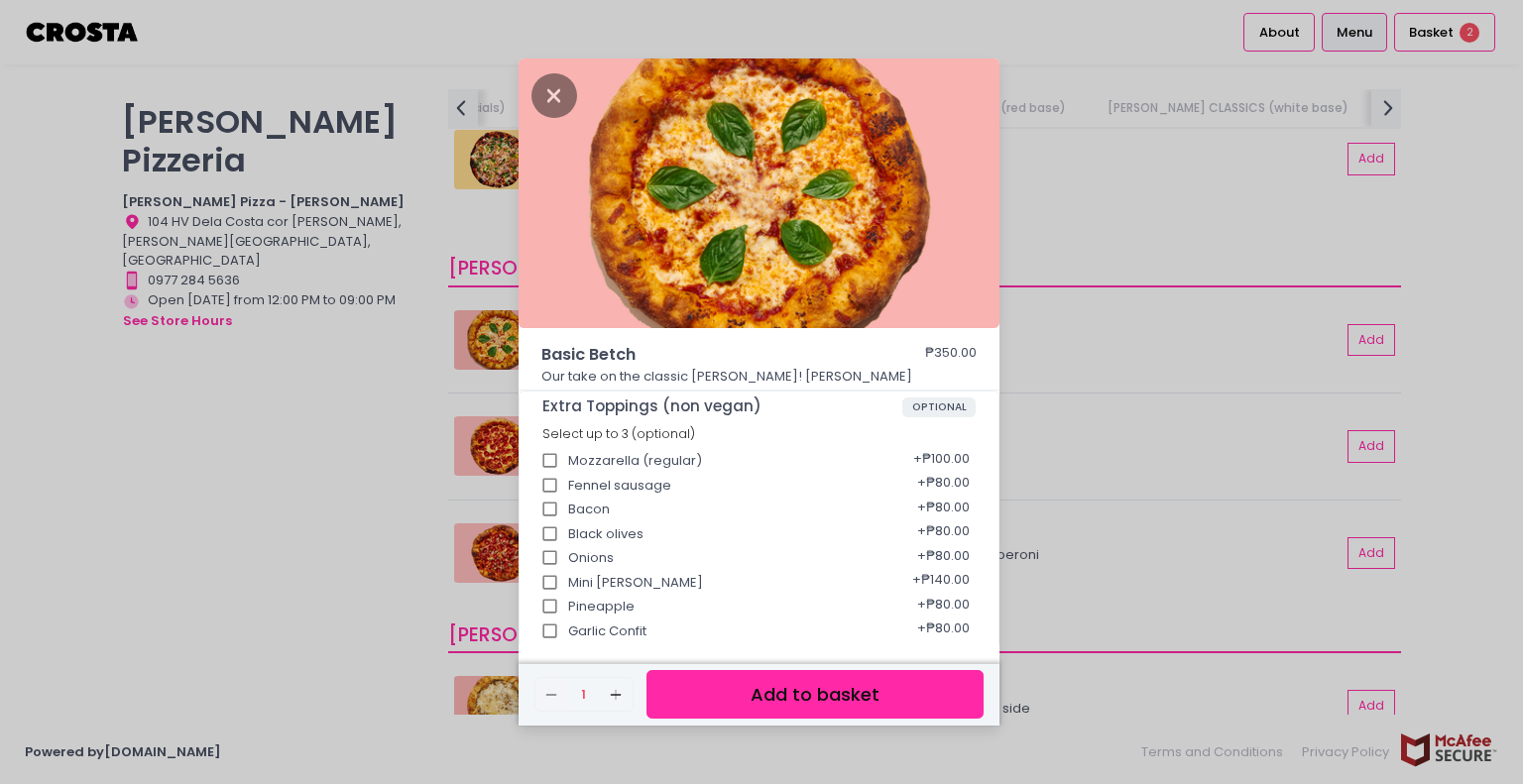 scroll, scrollTop: 274, scrollLeft: 0, axis: vertical 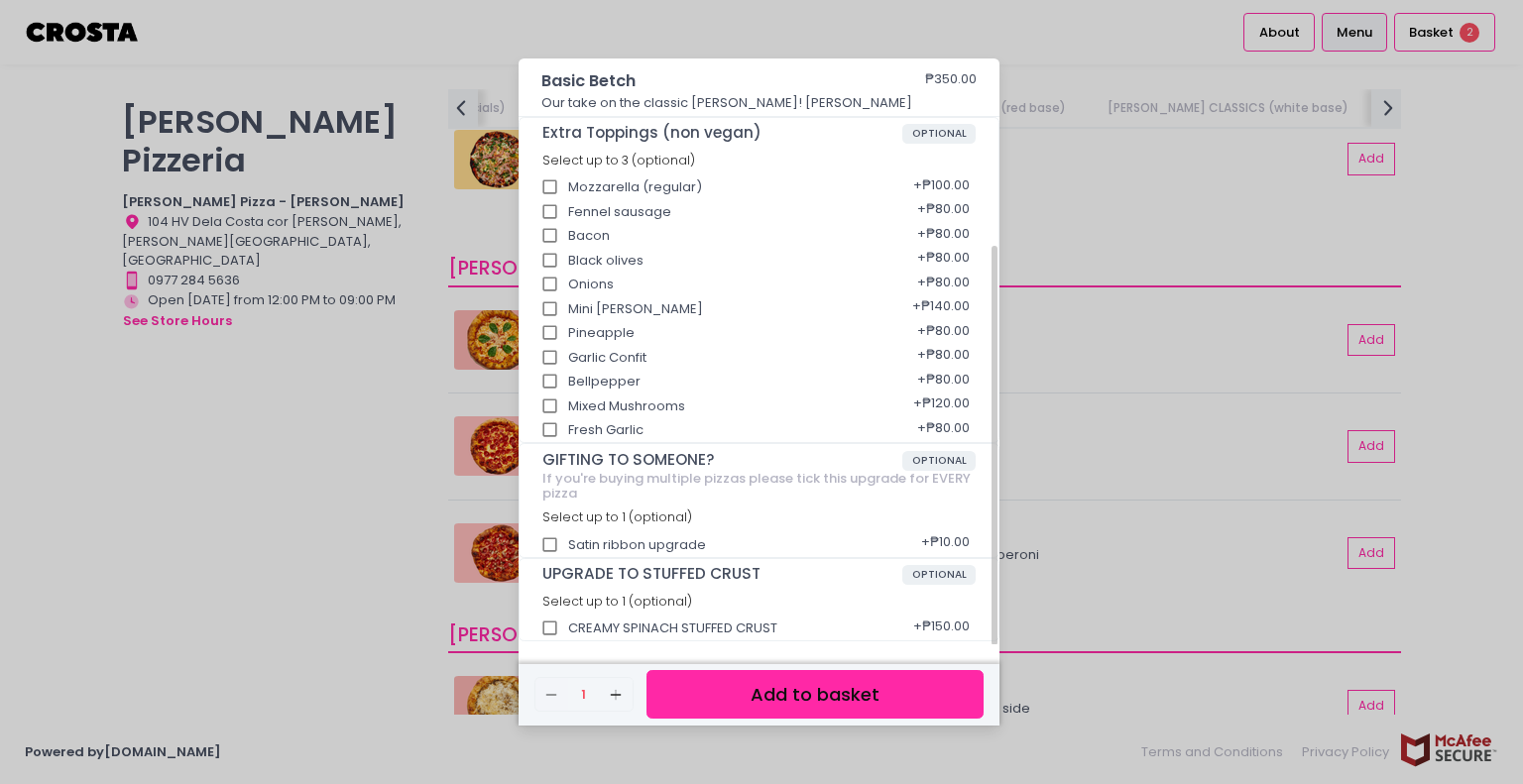 click on "CREAMY SPINACH STUFFED CRUST" at bounding box center [550, 628] 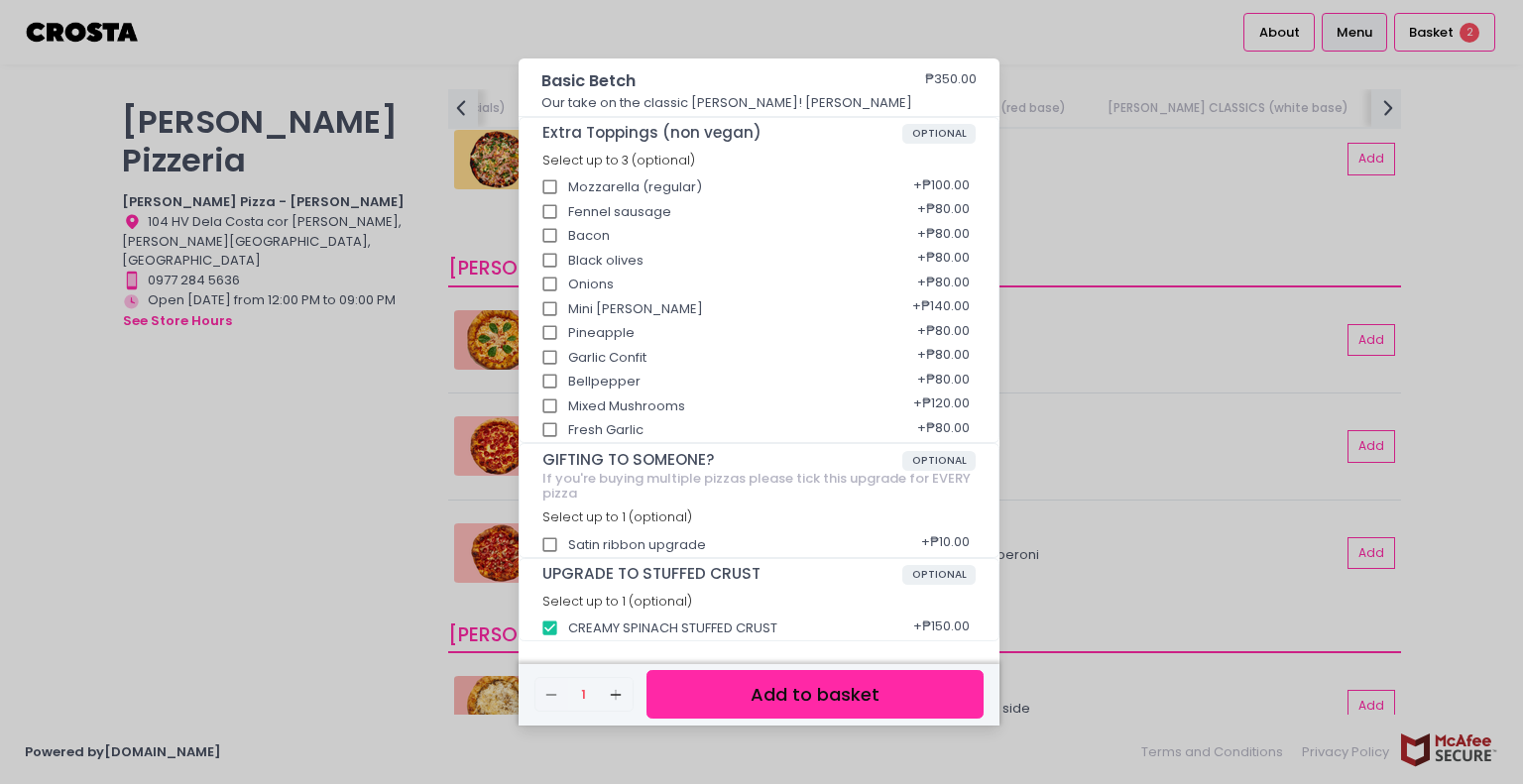 click on "Add to basket" at bounding box center (815, 694) 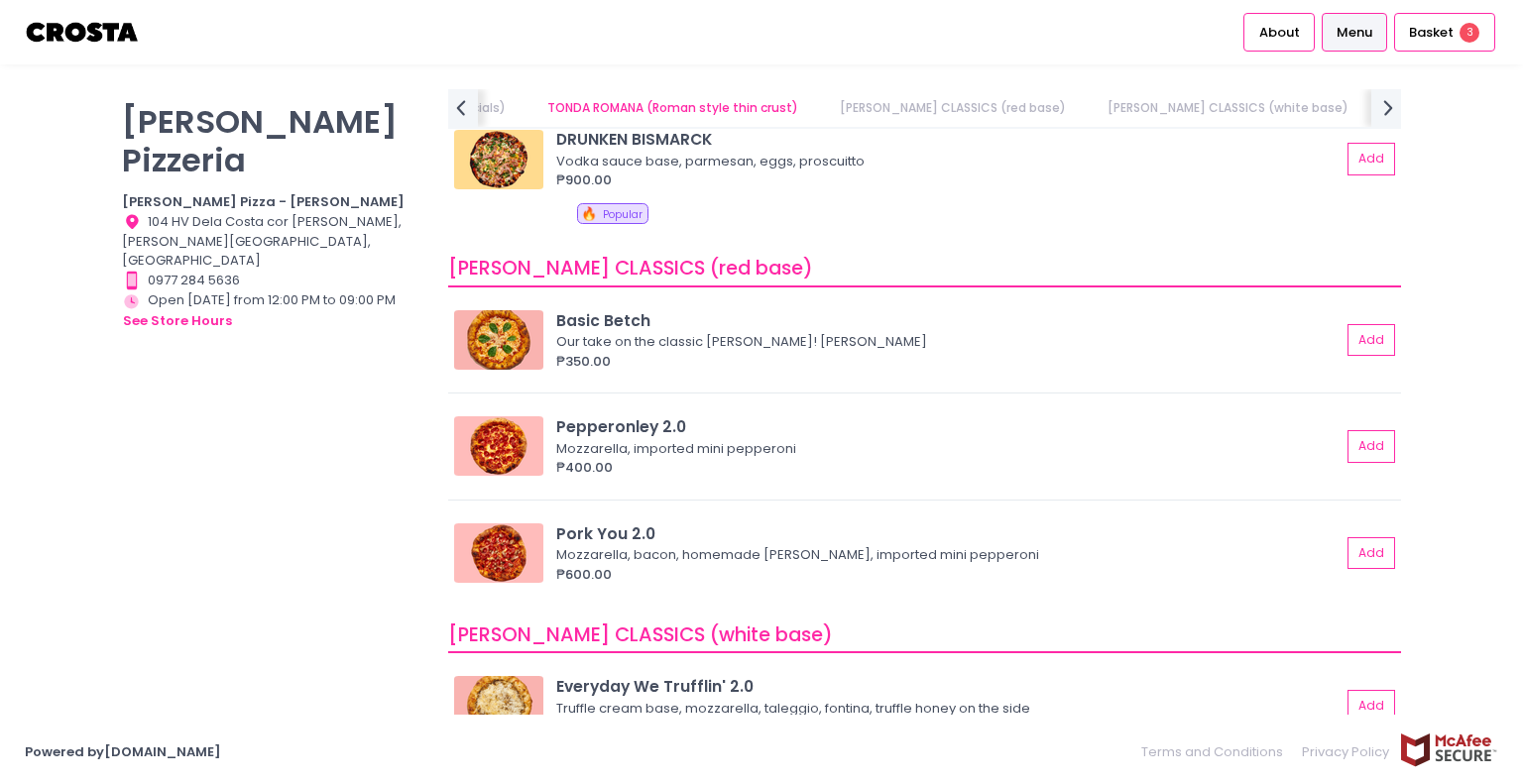 scroll, scrollTop: 557, scrollLeft: 0, axis: vertical 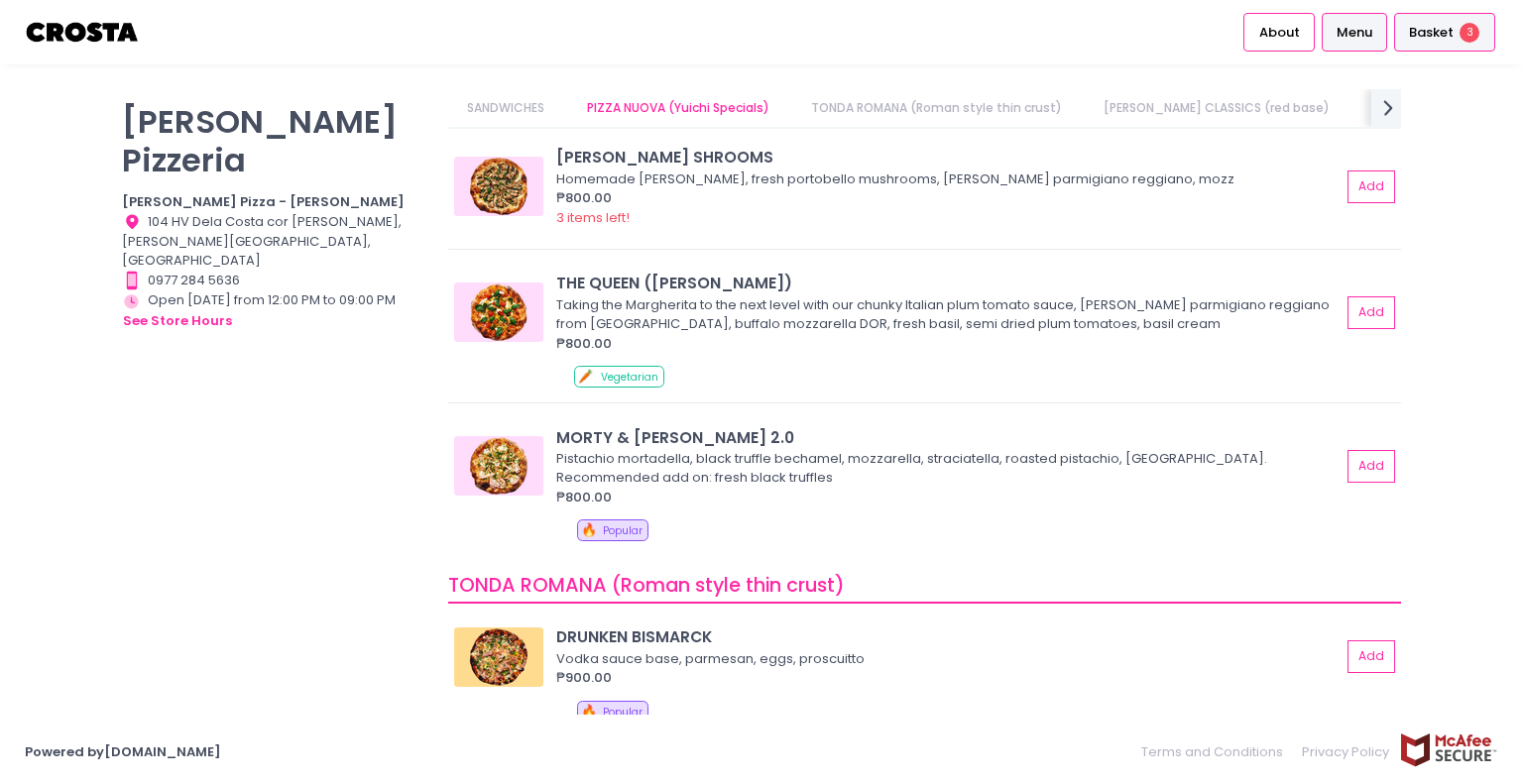 click on "Basket" at bounding box center (1431, 33) 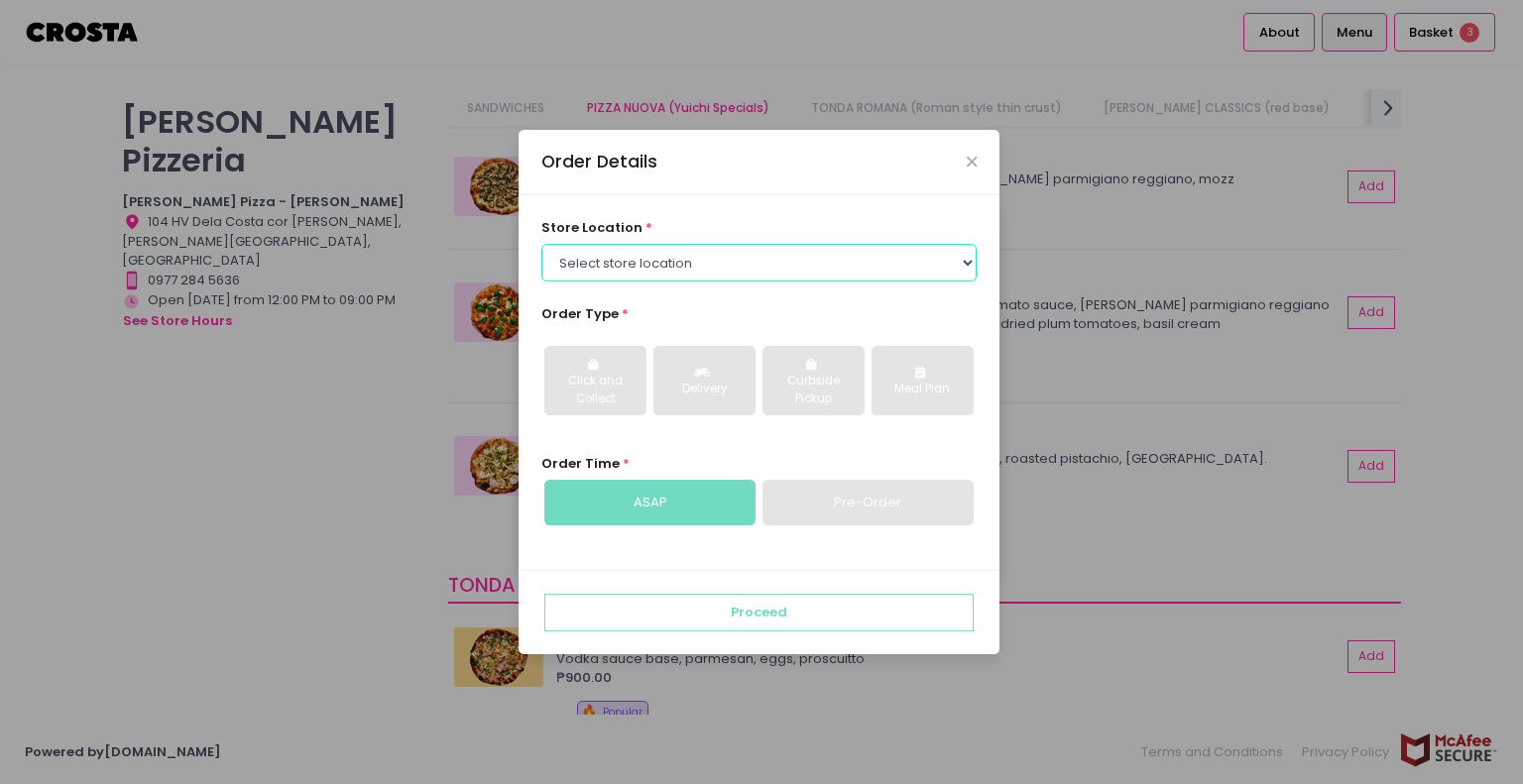 click on "Select store location Crosta Pizza - Salcedo  Crosta Pizza - San Juan" at bounding box center [760, 263] 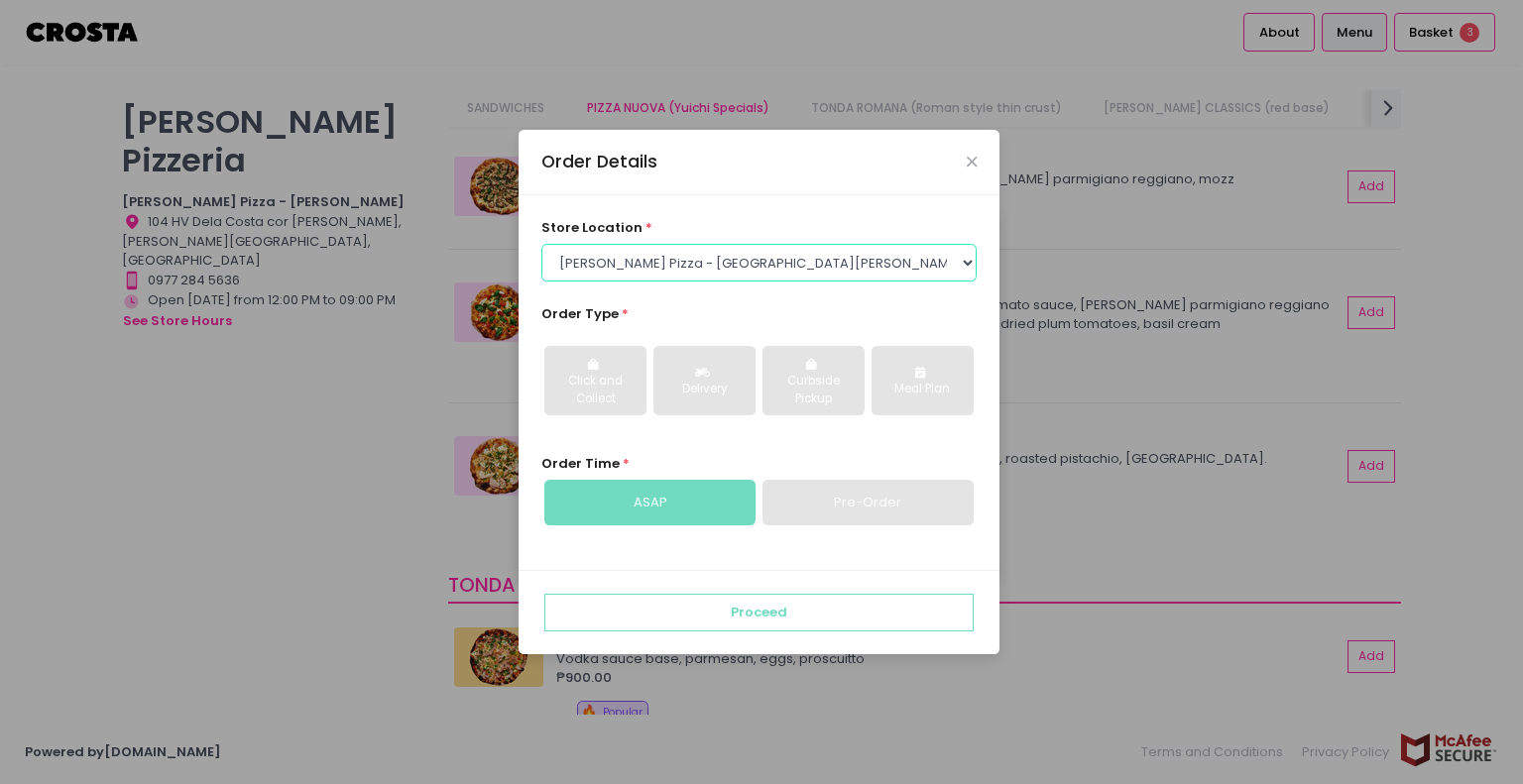 click on "Select store location Crosta Pizza - Salcedo  Crosta Pizza - San Juan" at bounding box center [760, 263] 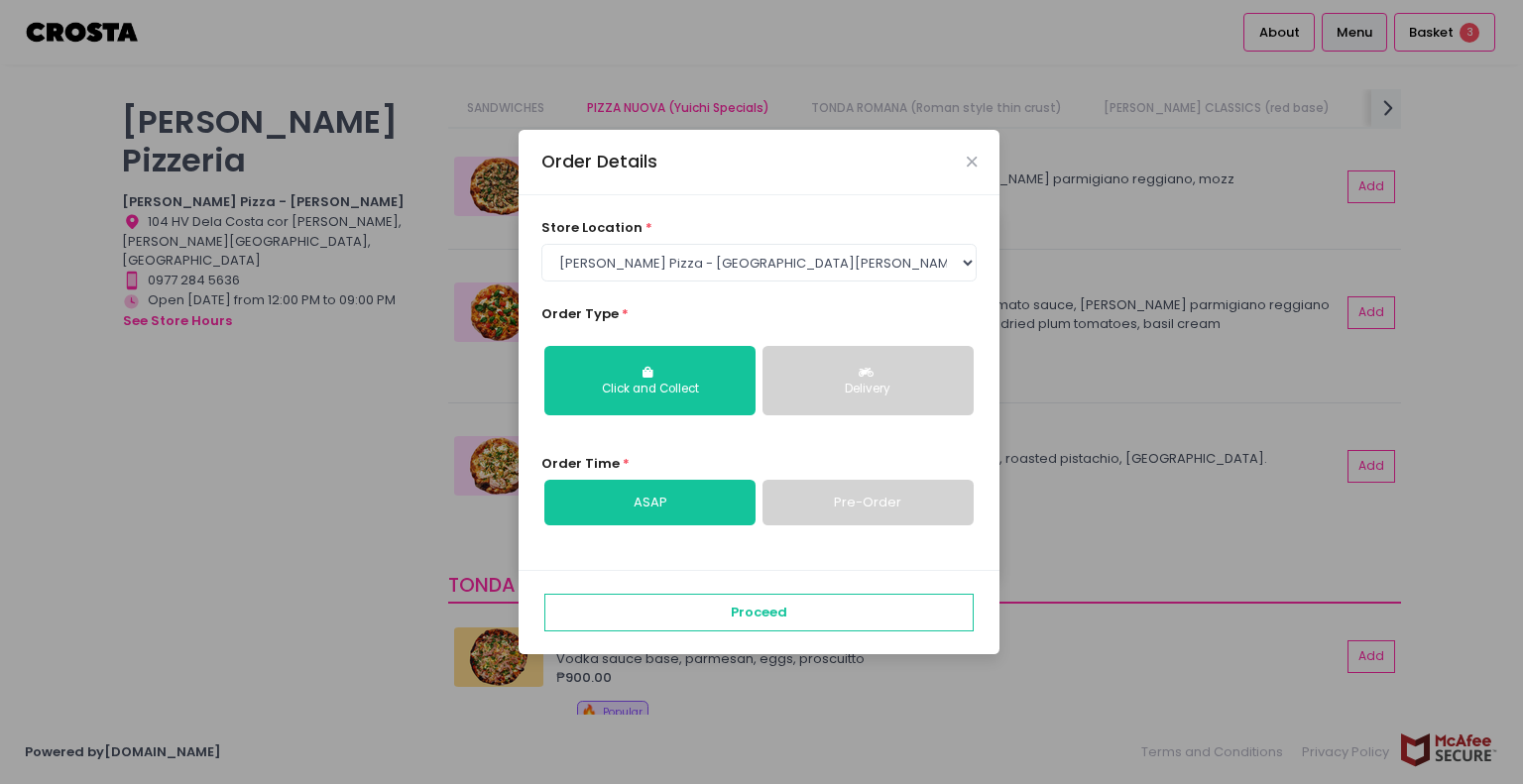 click on "Delivery" at bounding box center (868, 381) 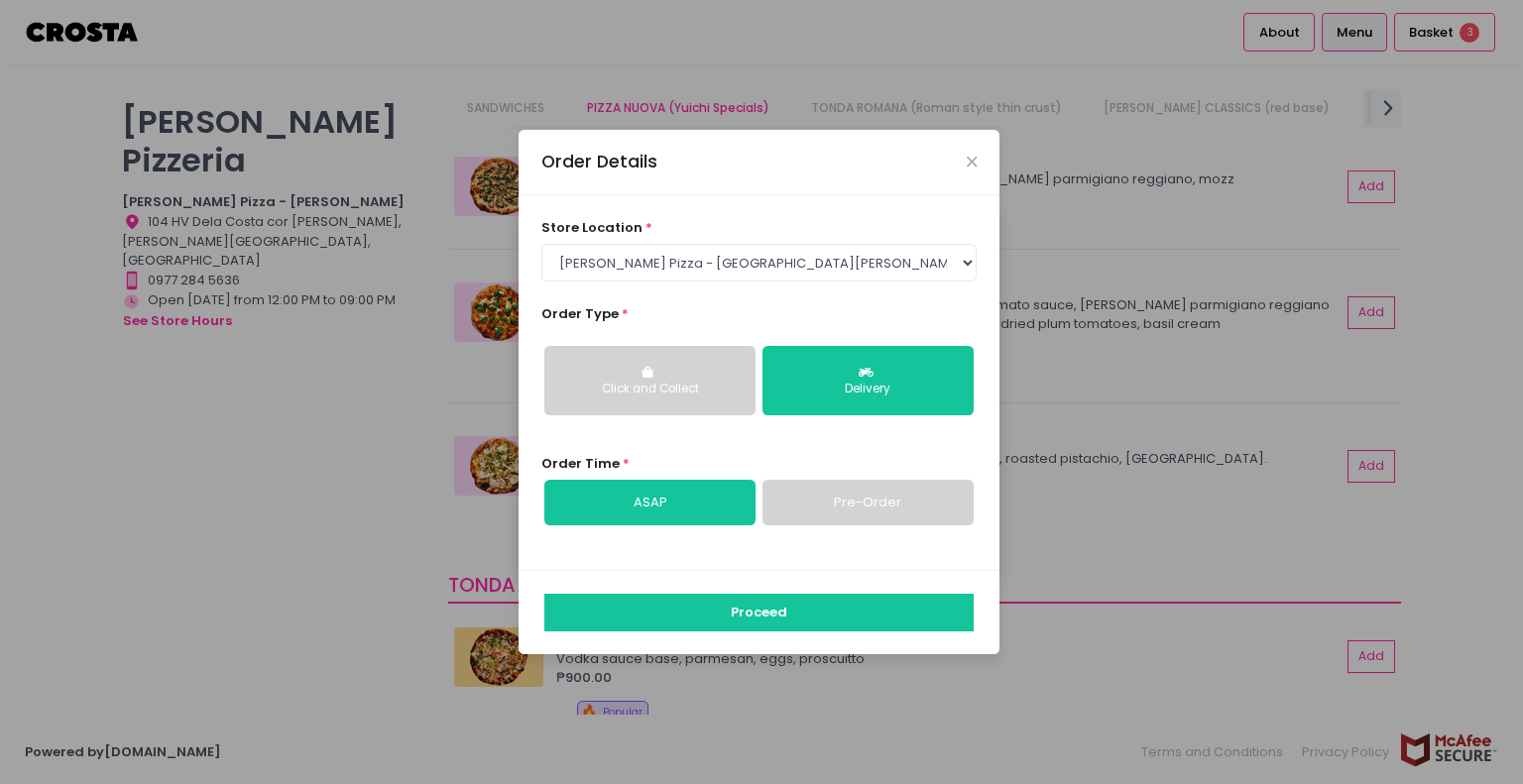 click on "Proceed" at bounding box center [759, 613] 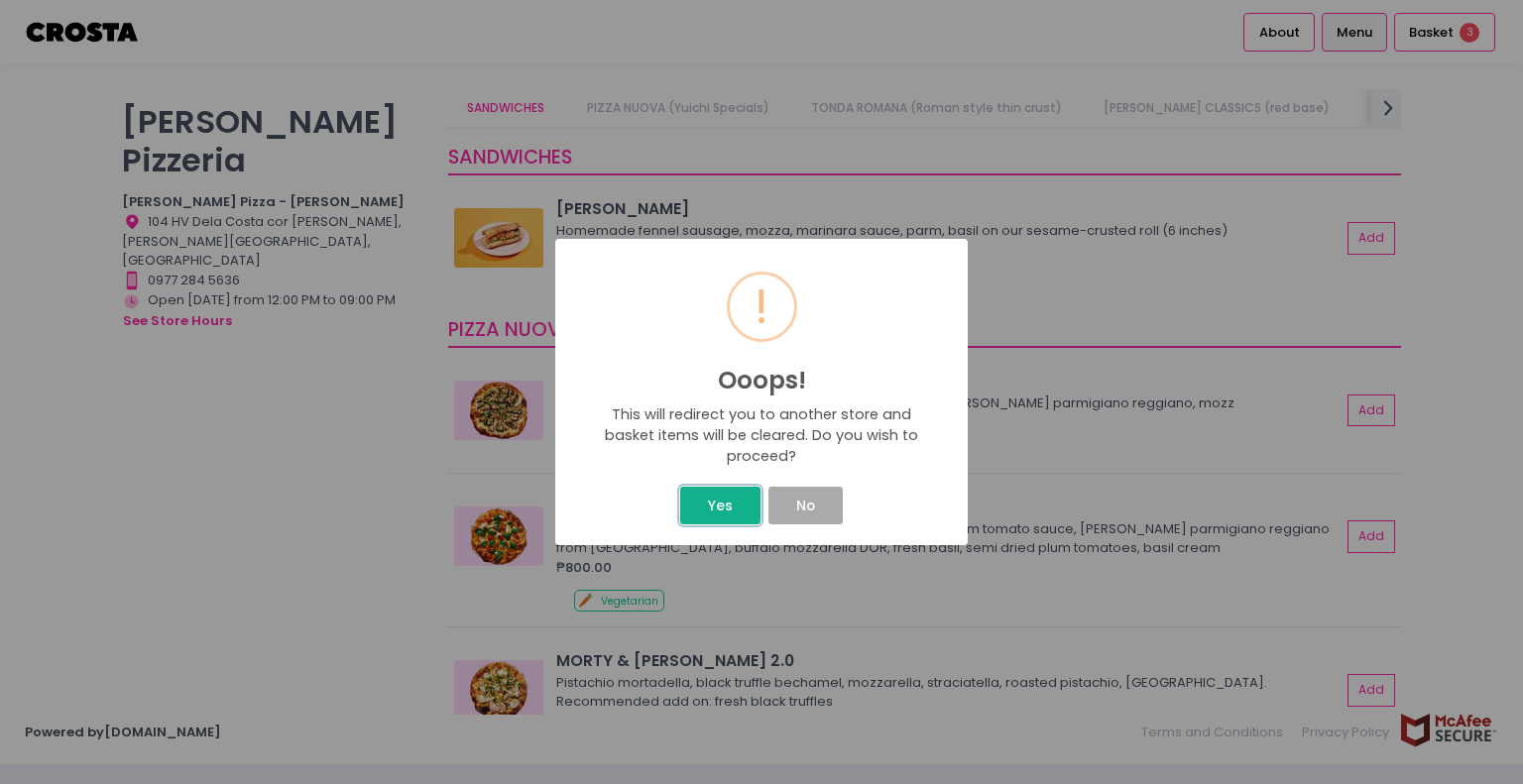 click on "Yes" at bounding box center [720, 505] 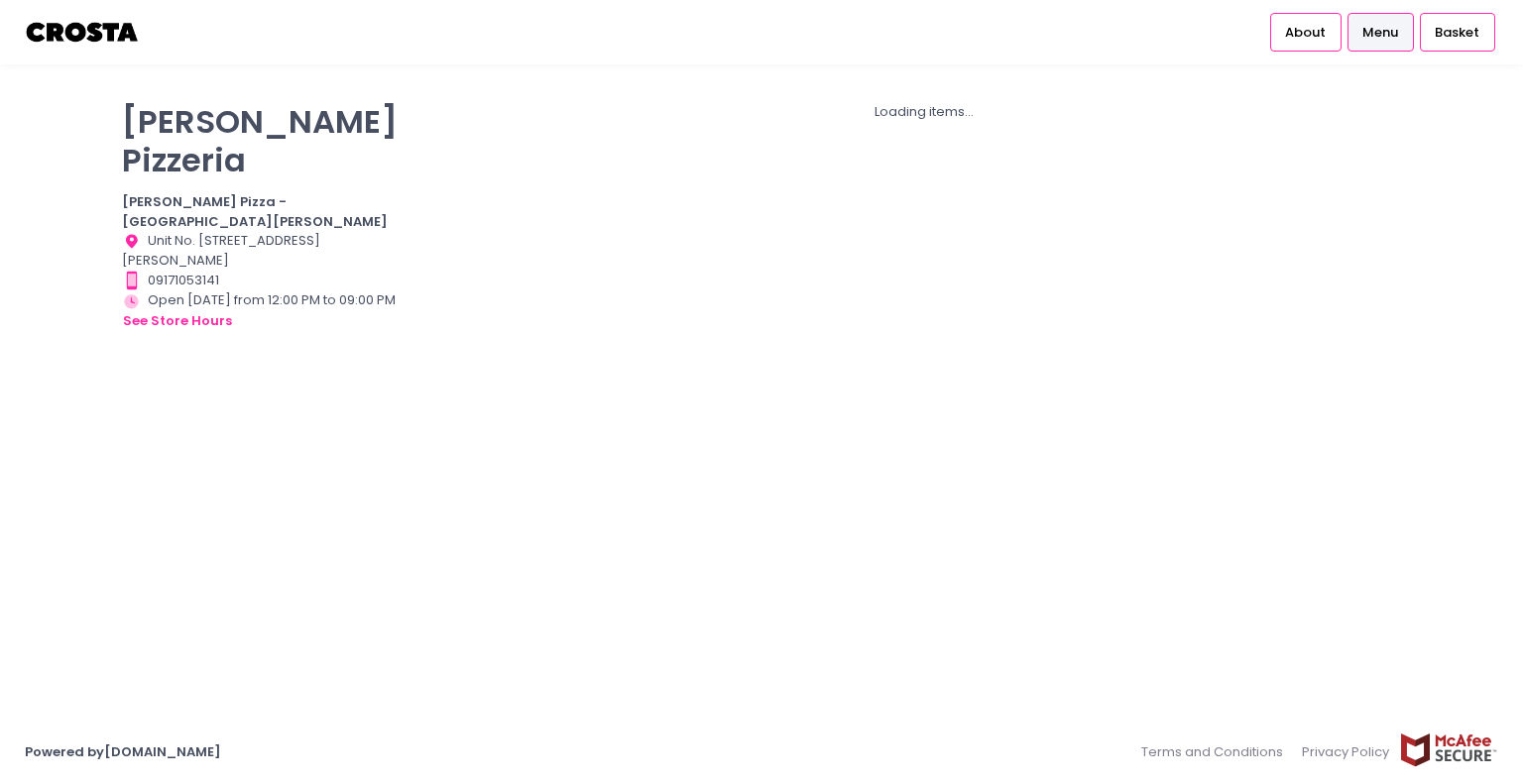scroll, scrollTop: 0, scrollLeft: 0, axis: both 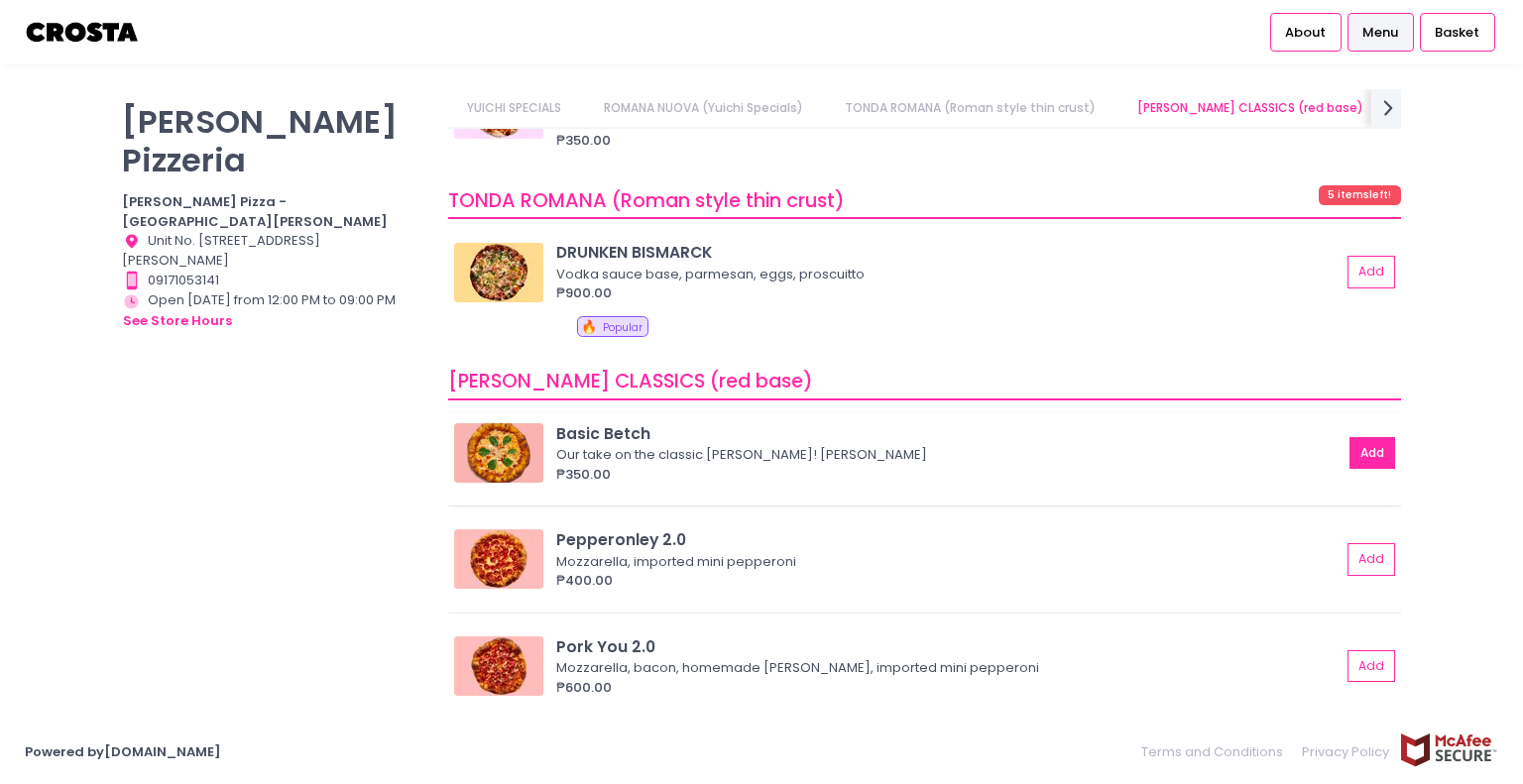 click on "Add" at bounding box center (1372, 453) 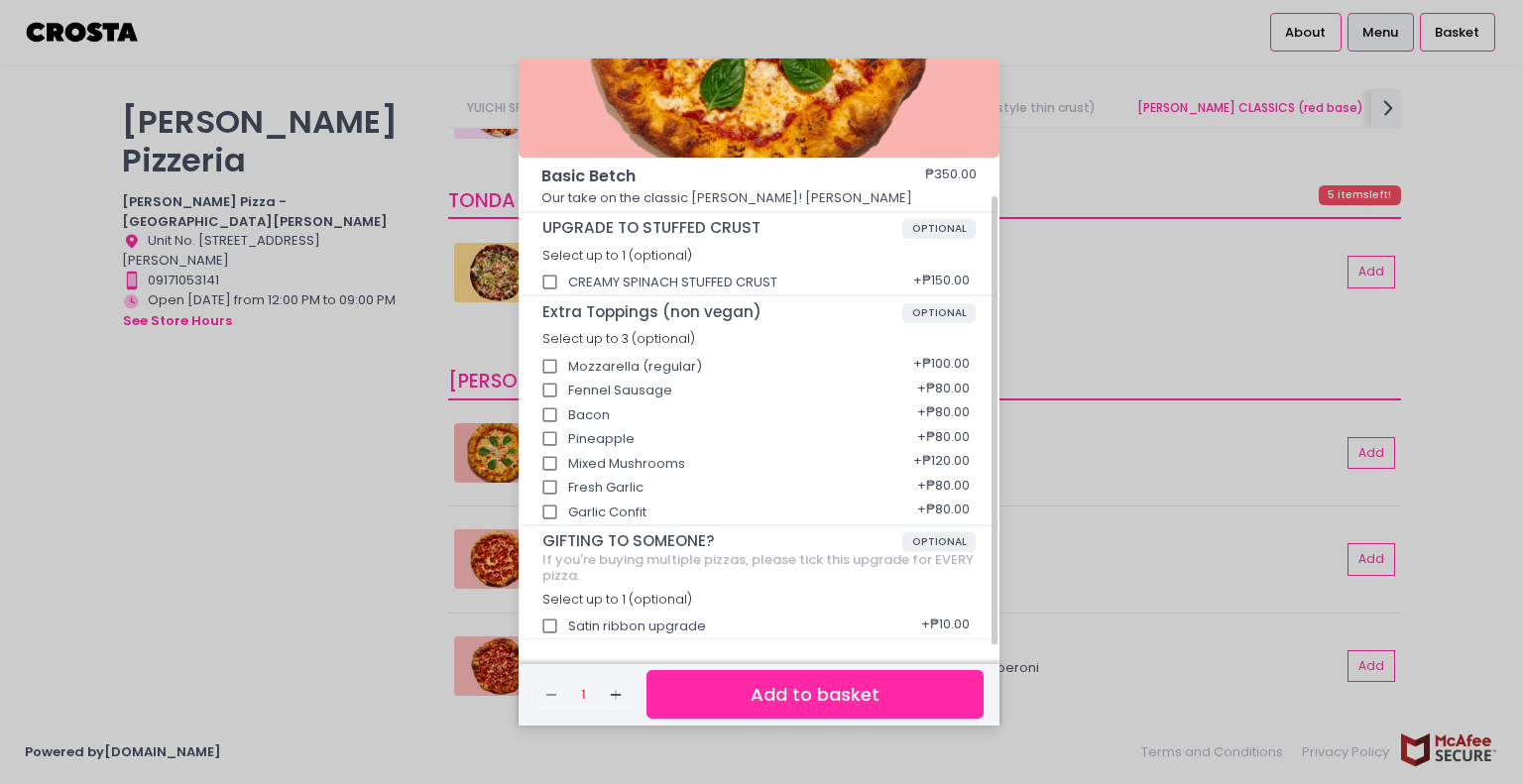scroll, scrollTop: 79, scrollLeft: 0, axis: vertical 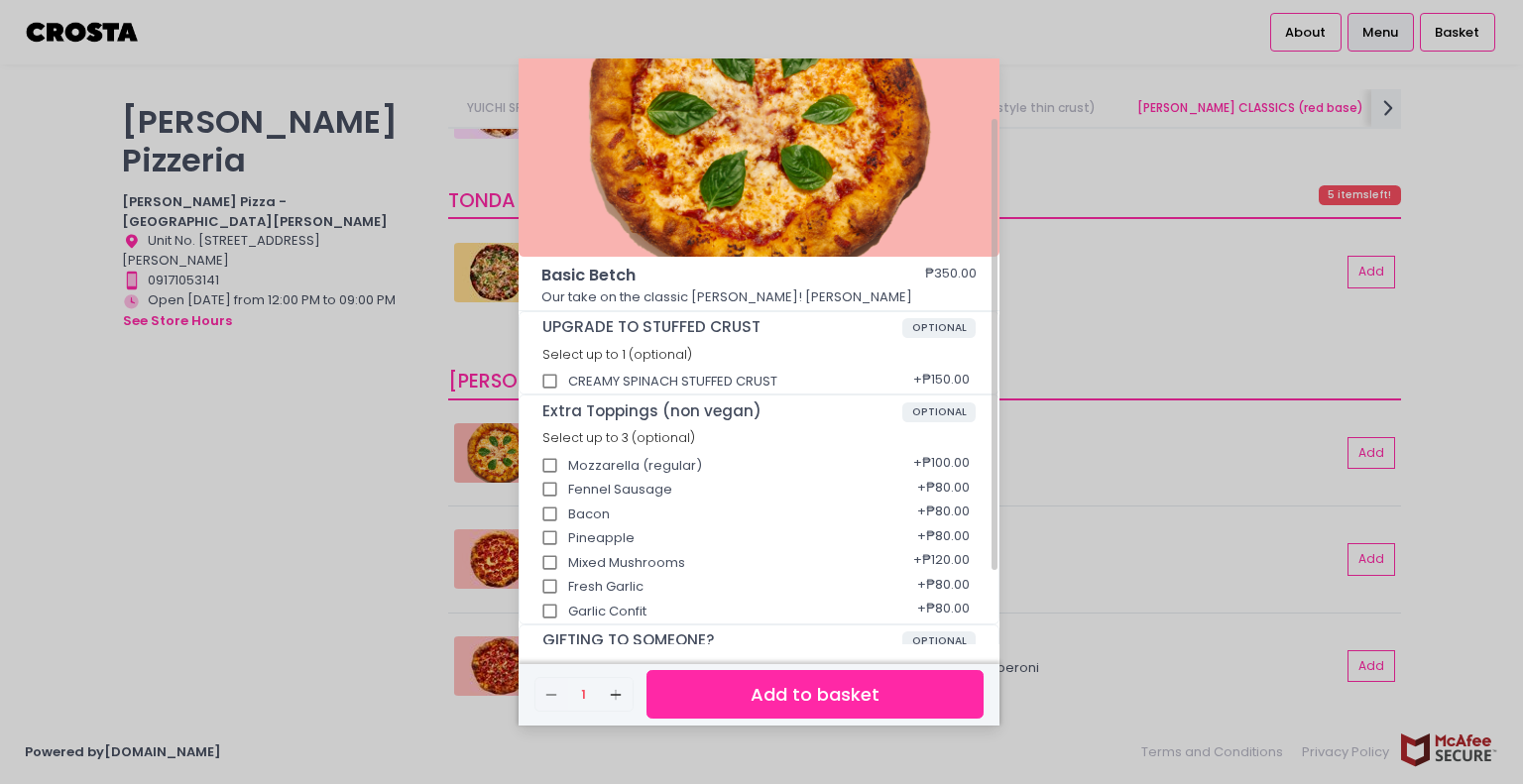 click on "CREAMY SPINACH STUFFED CRUST" at bounding box center [550, 382] 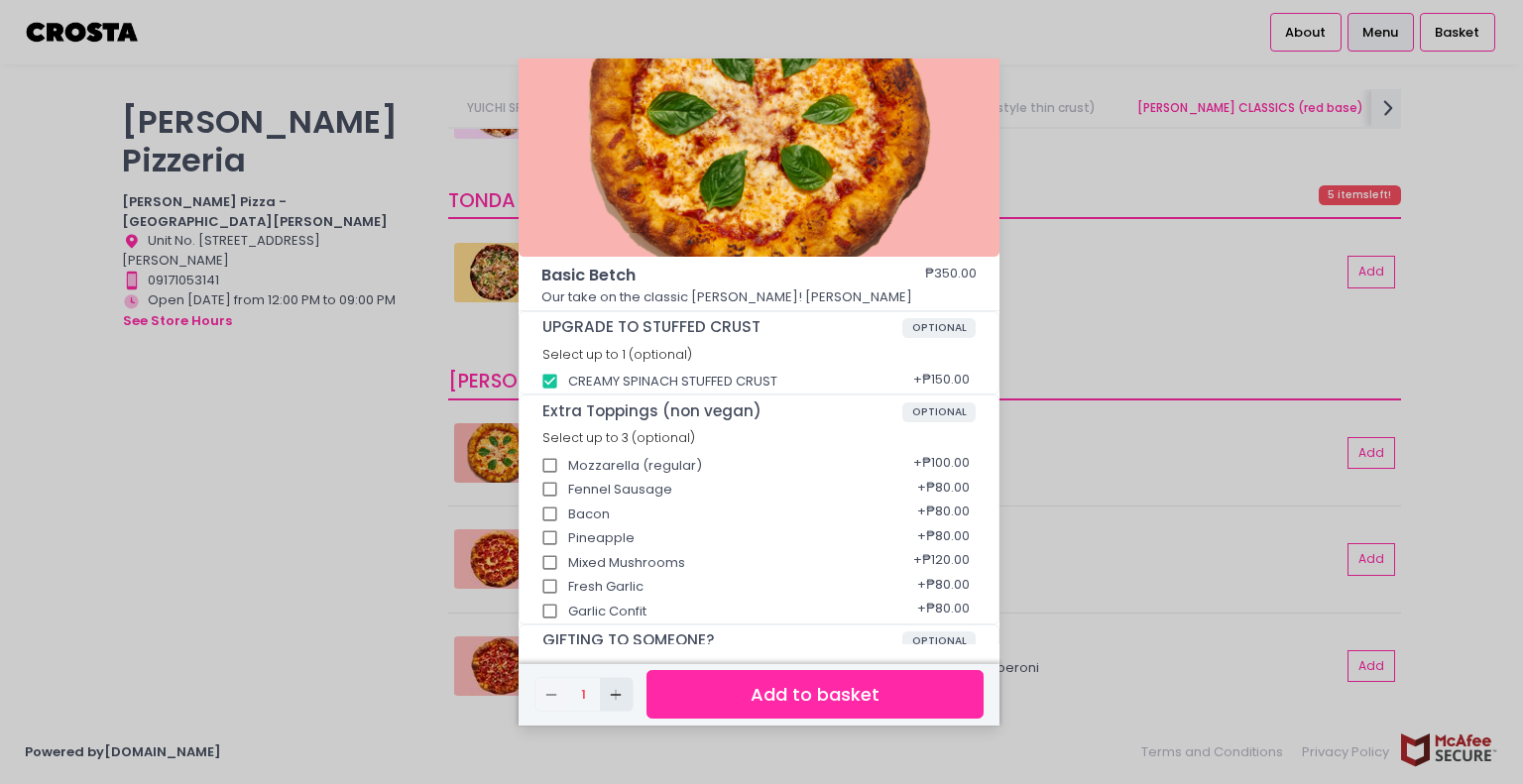 drag, startPoint x: 618, startPoint y: 689, endPoint x: 644, endPoint y: 688, distance: 26.019224 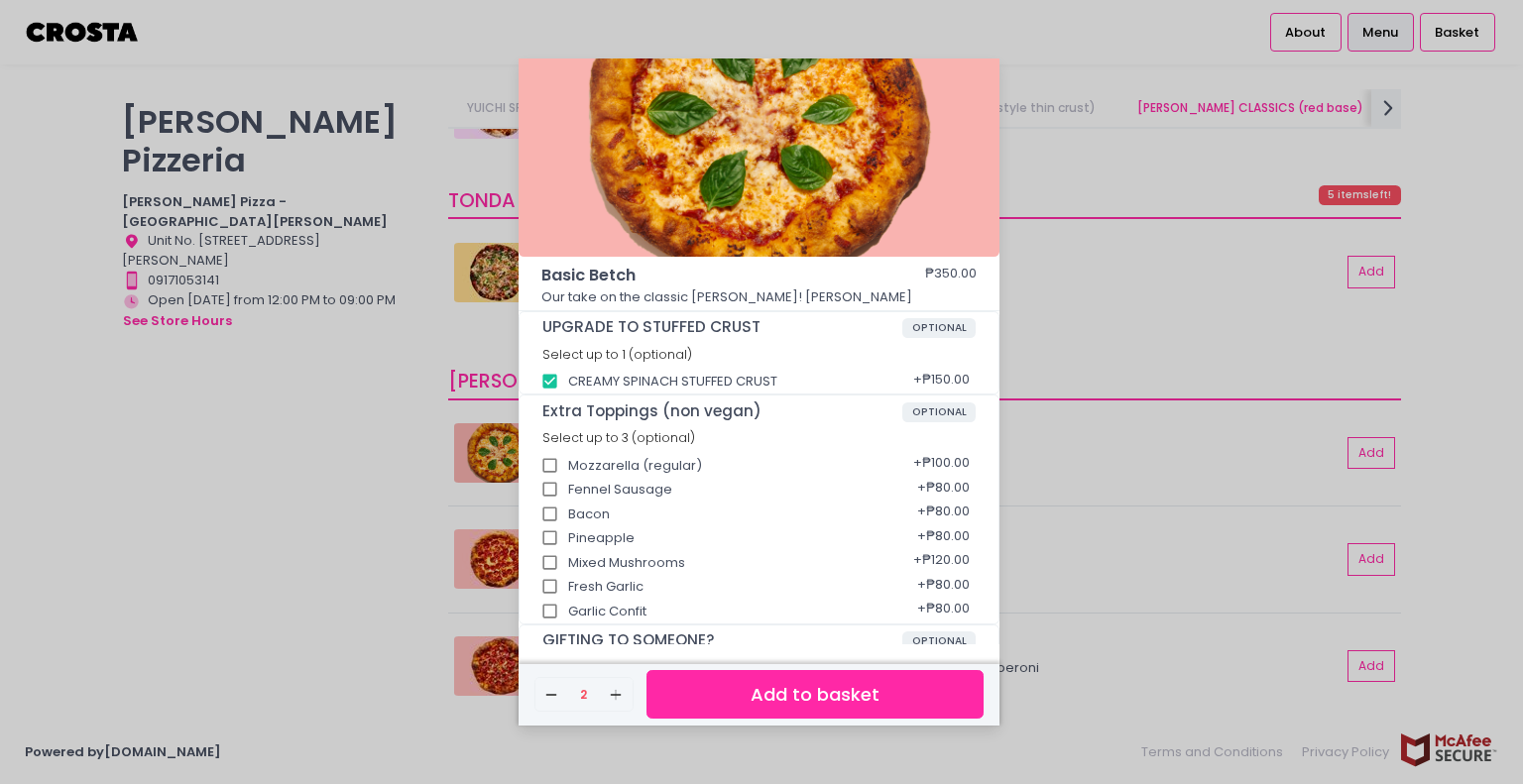 click on "Add to basket" at bounding box center [815, 694] 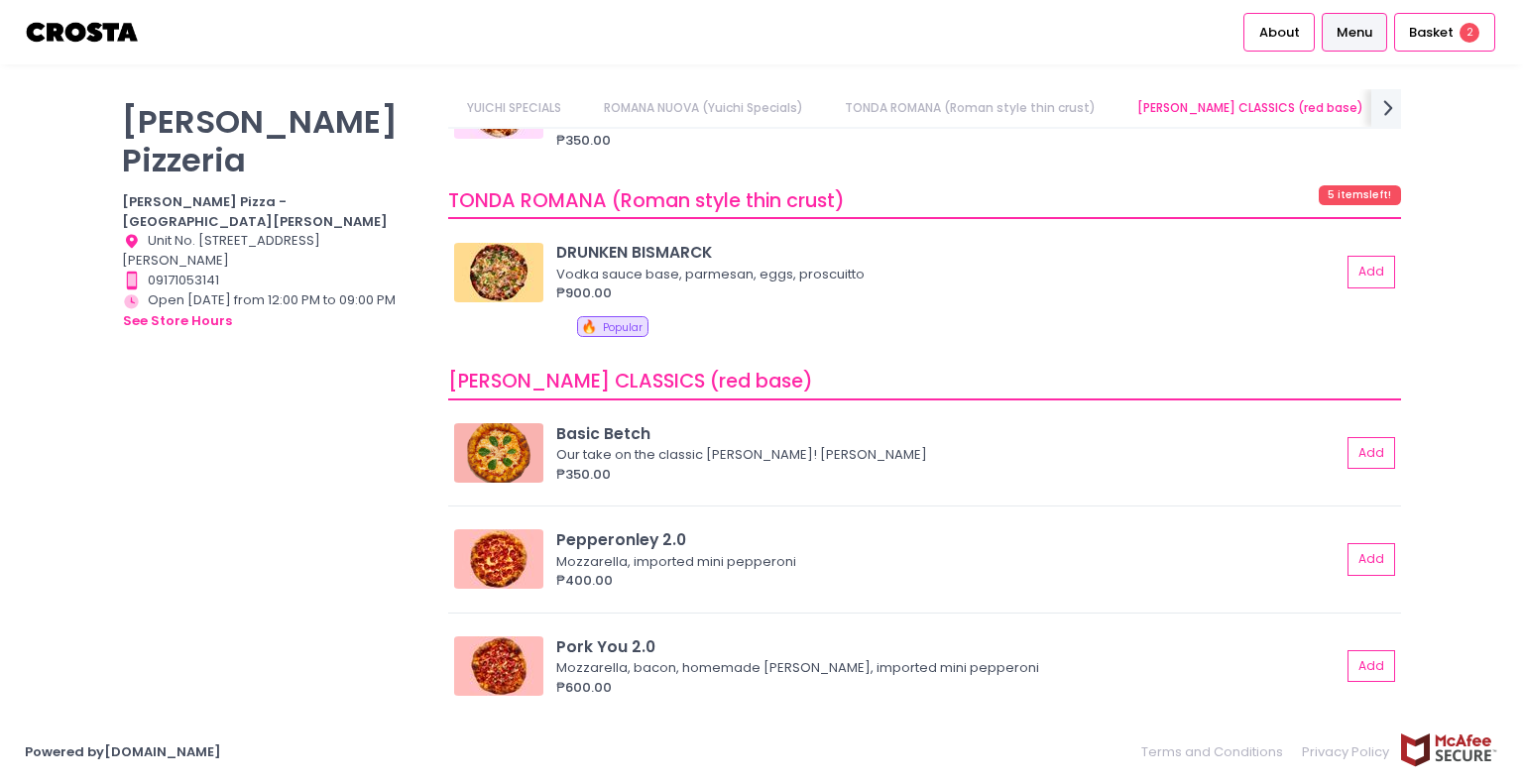 scroll, scrollTop: 1221, scrollLeft: 0, axis: vertical 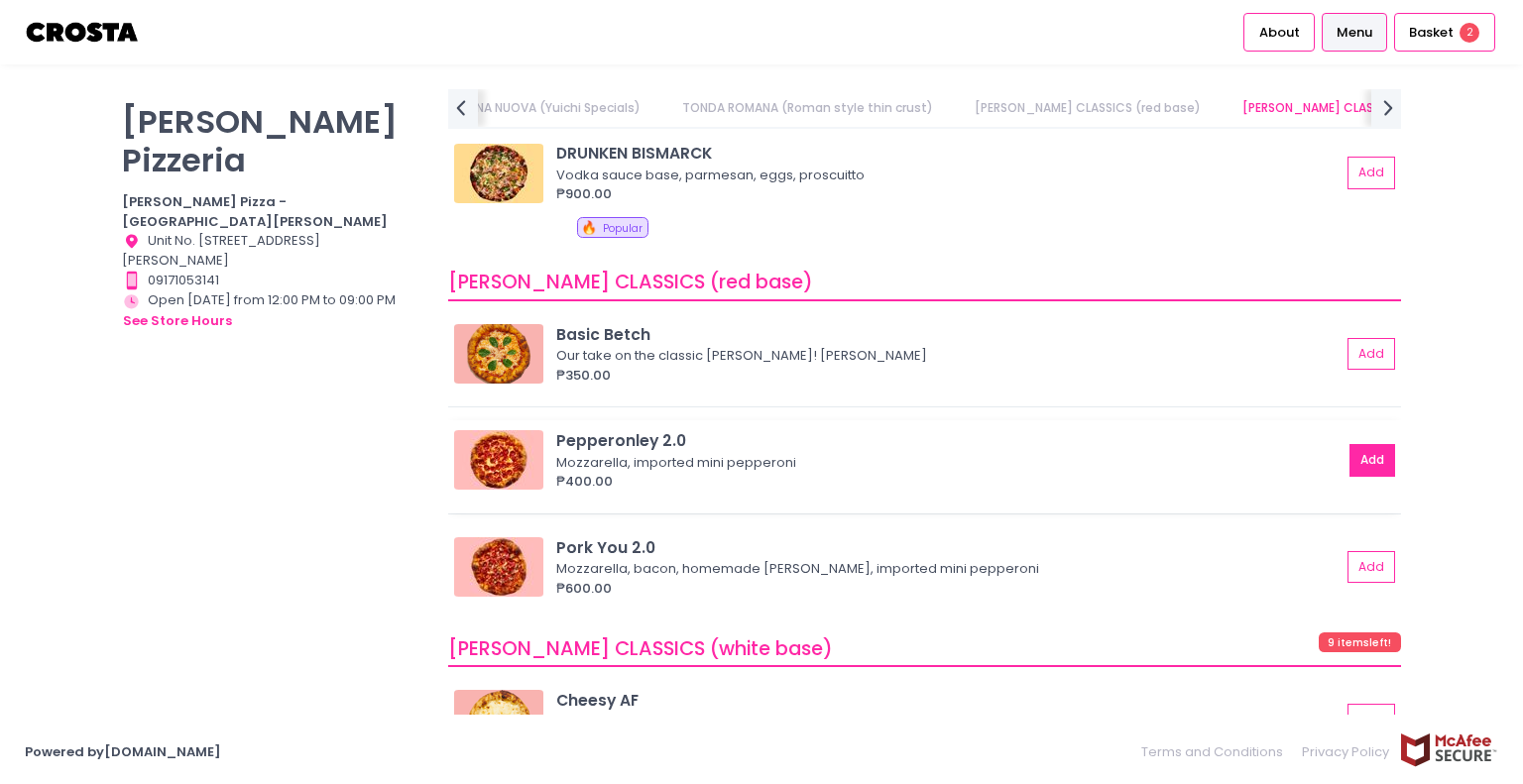 click on "Add" at bounding box center [1372, 460] 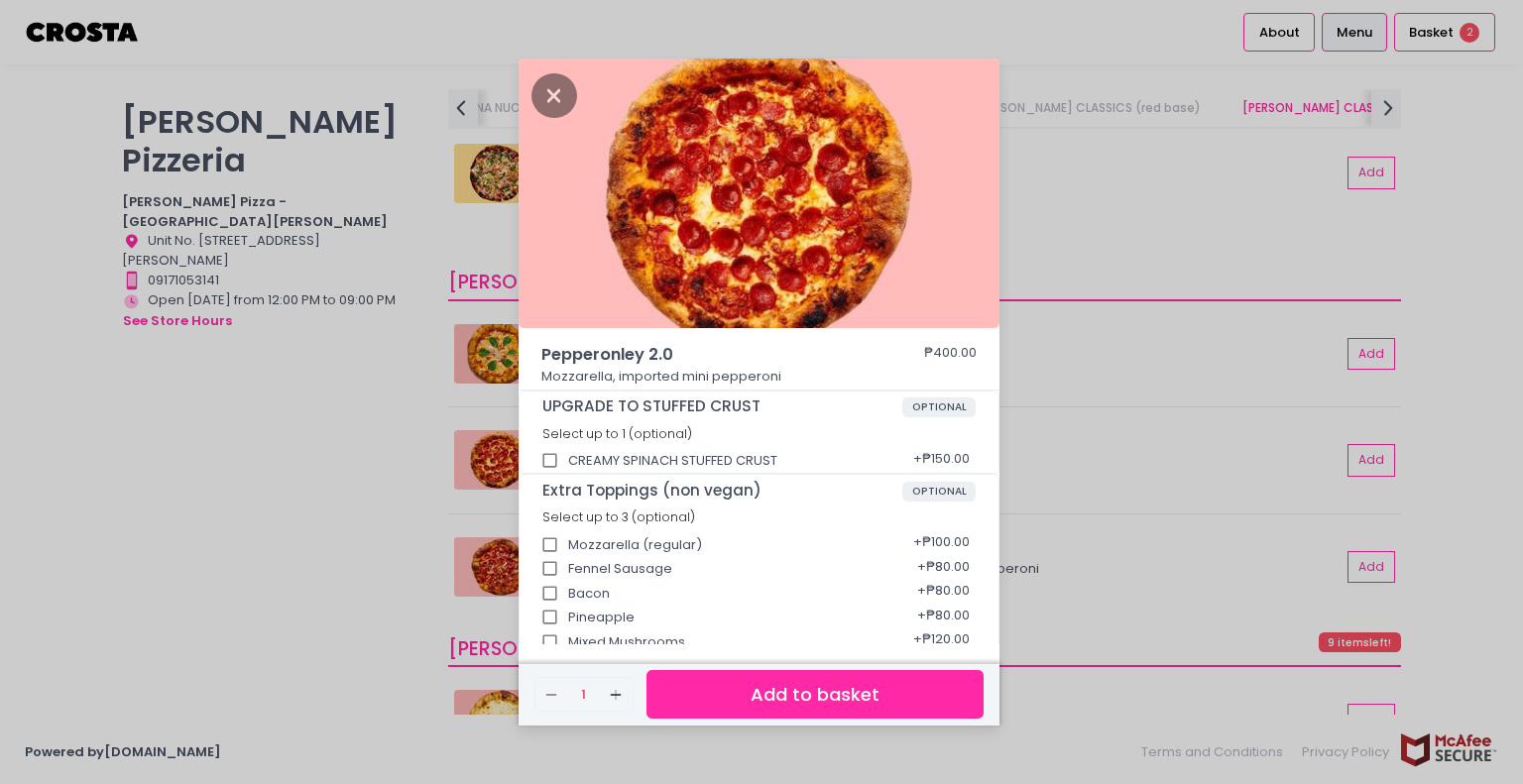 click on "Add to basket" at bounding box center (815, 694) 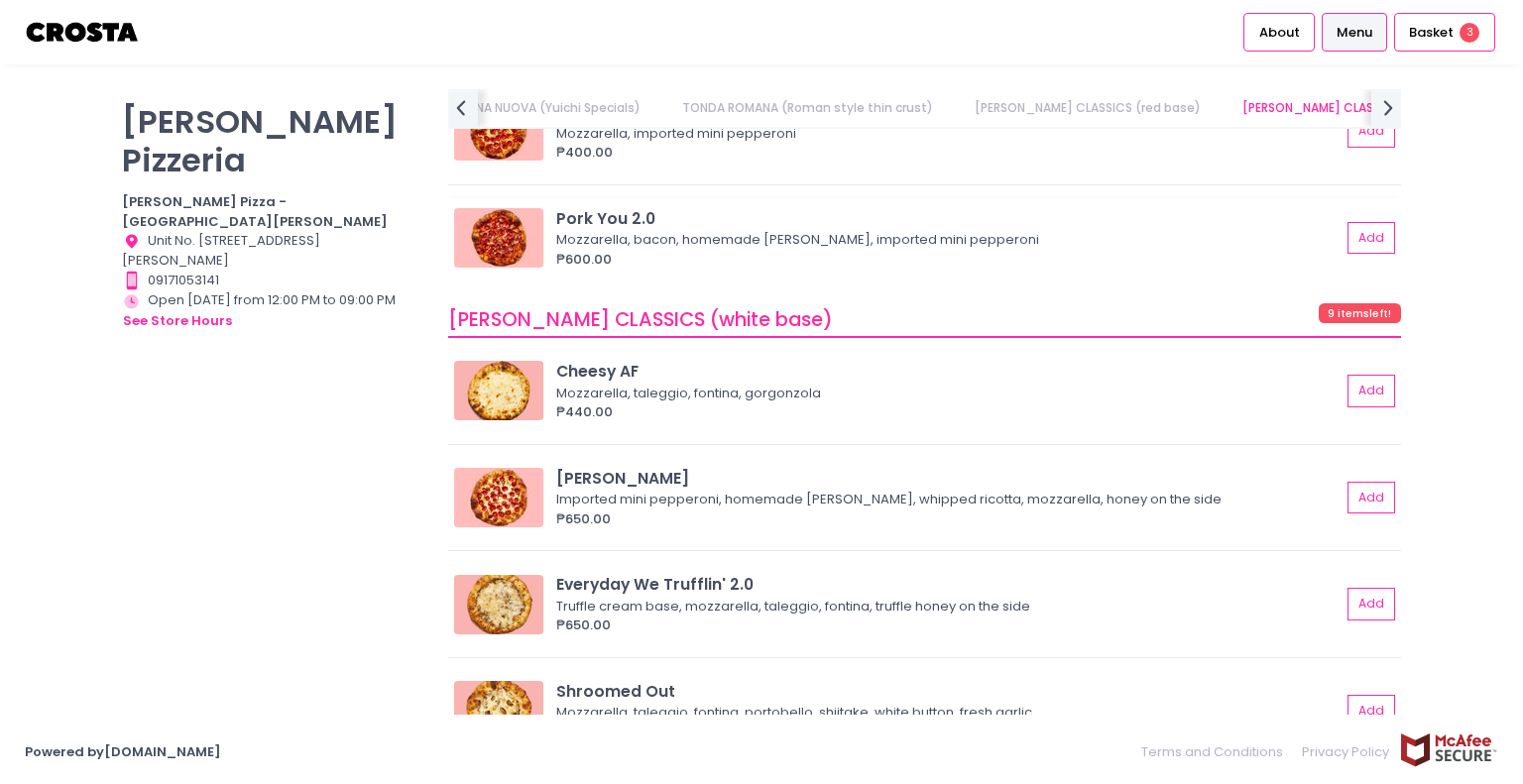 scroll, scrollTop: 1685, scrollLeft: 0, axis: vertical 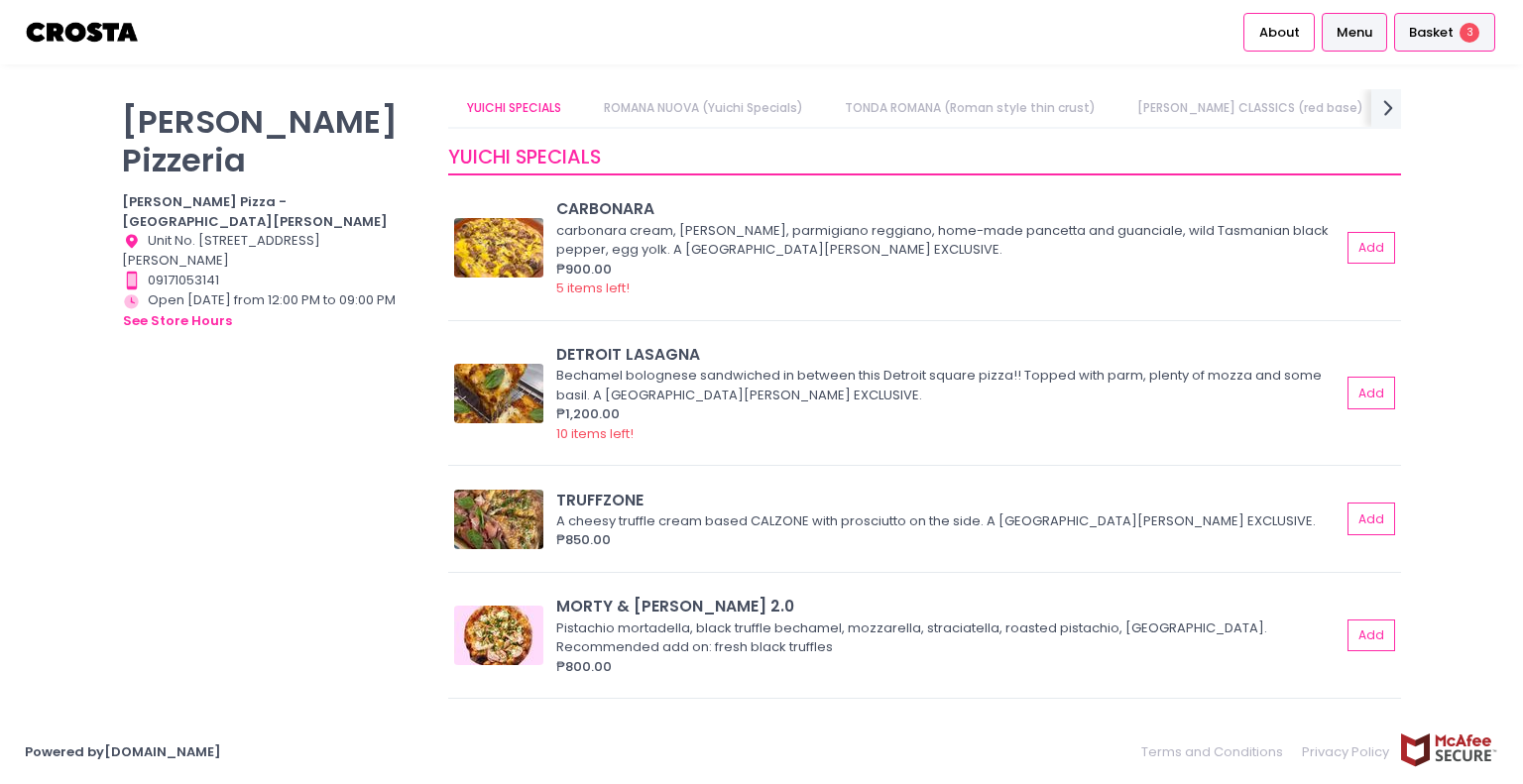 click on "Basket 3" at bounding box center [1445, 32] 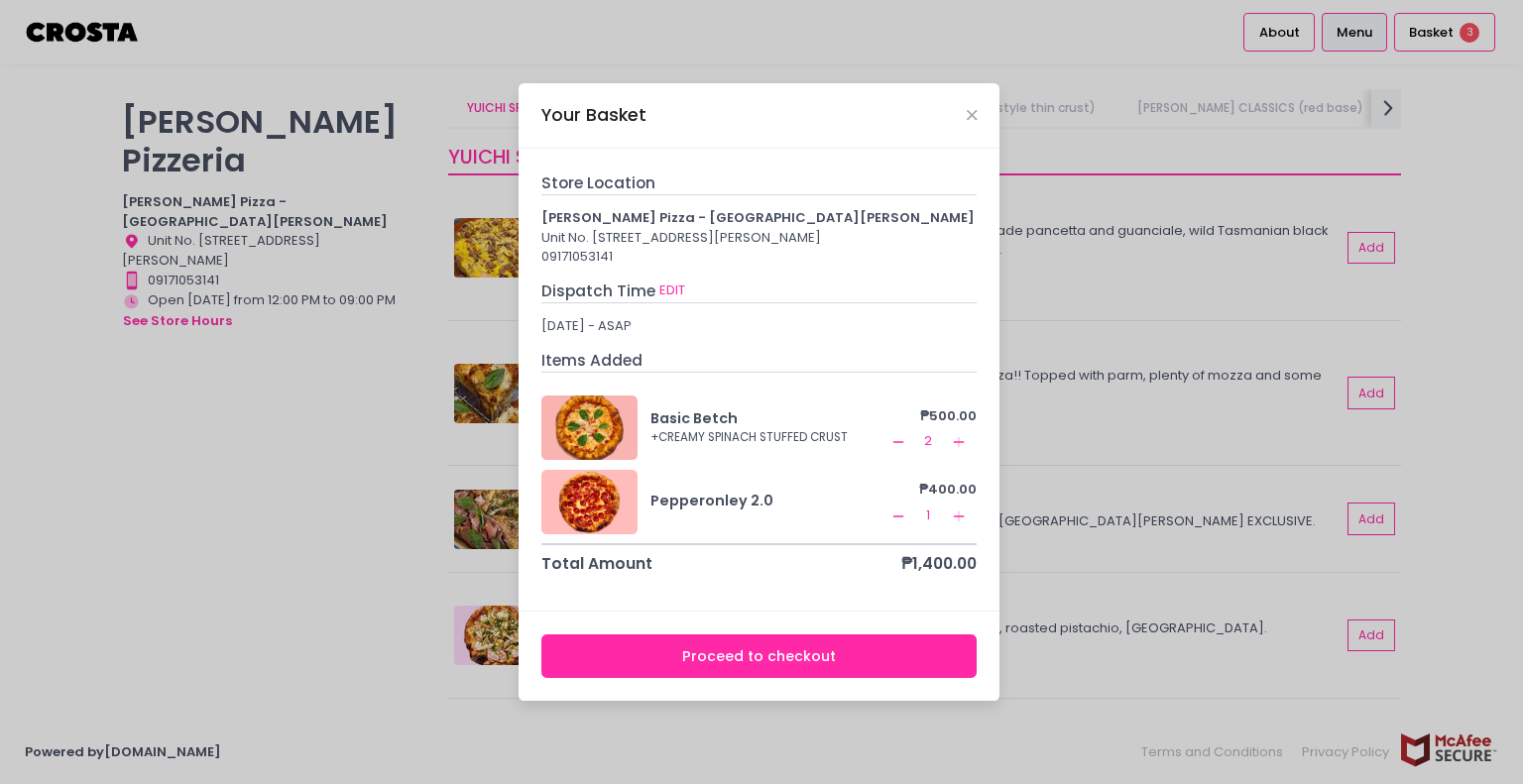 click on "Proceed to checkout" at bounding box center (760, 656) 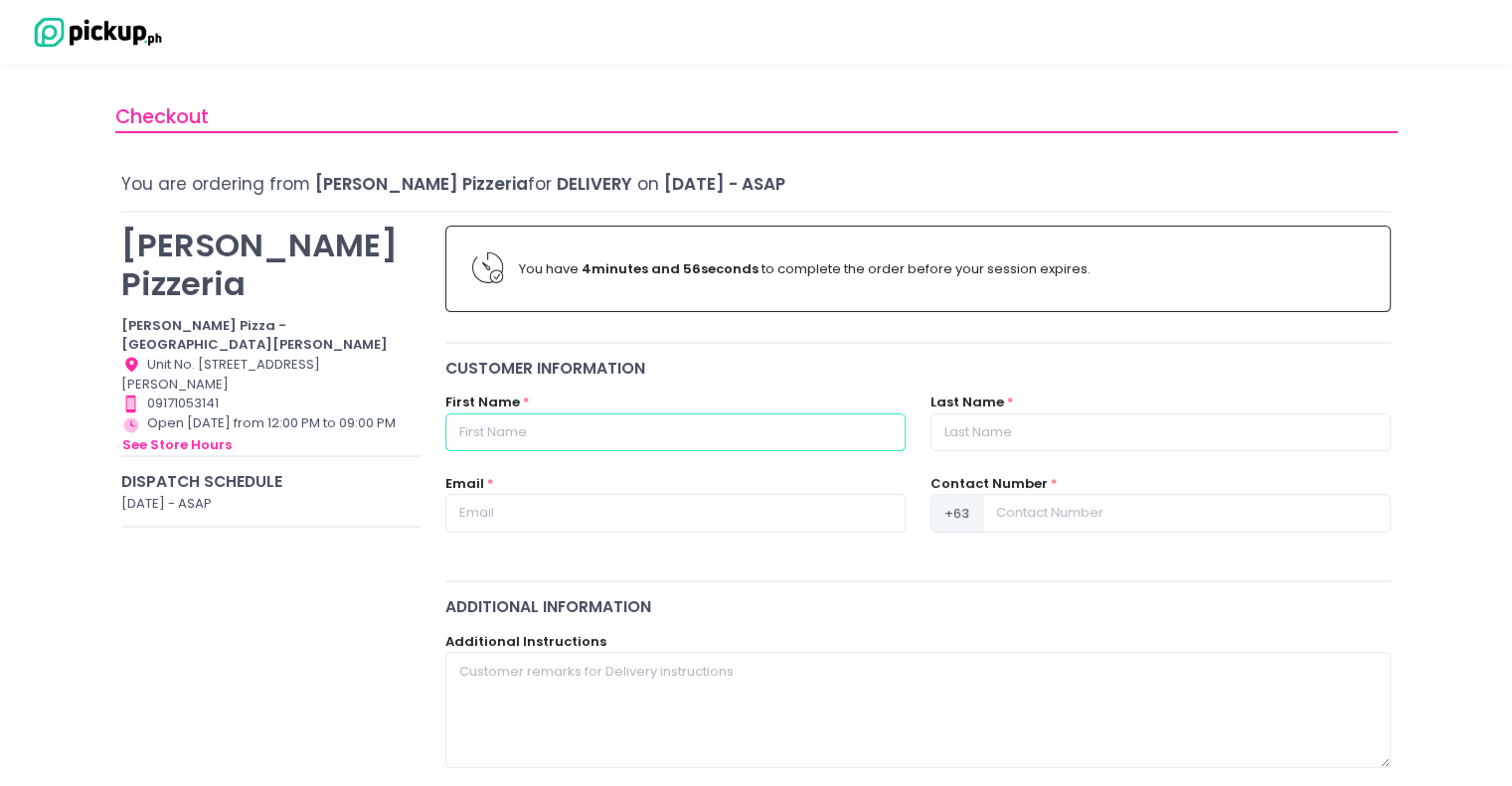 click at bounding box center [675, 432] 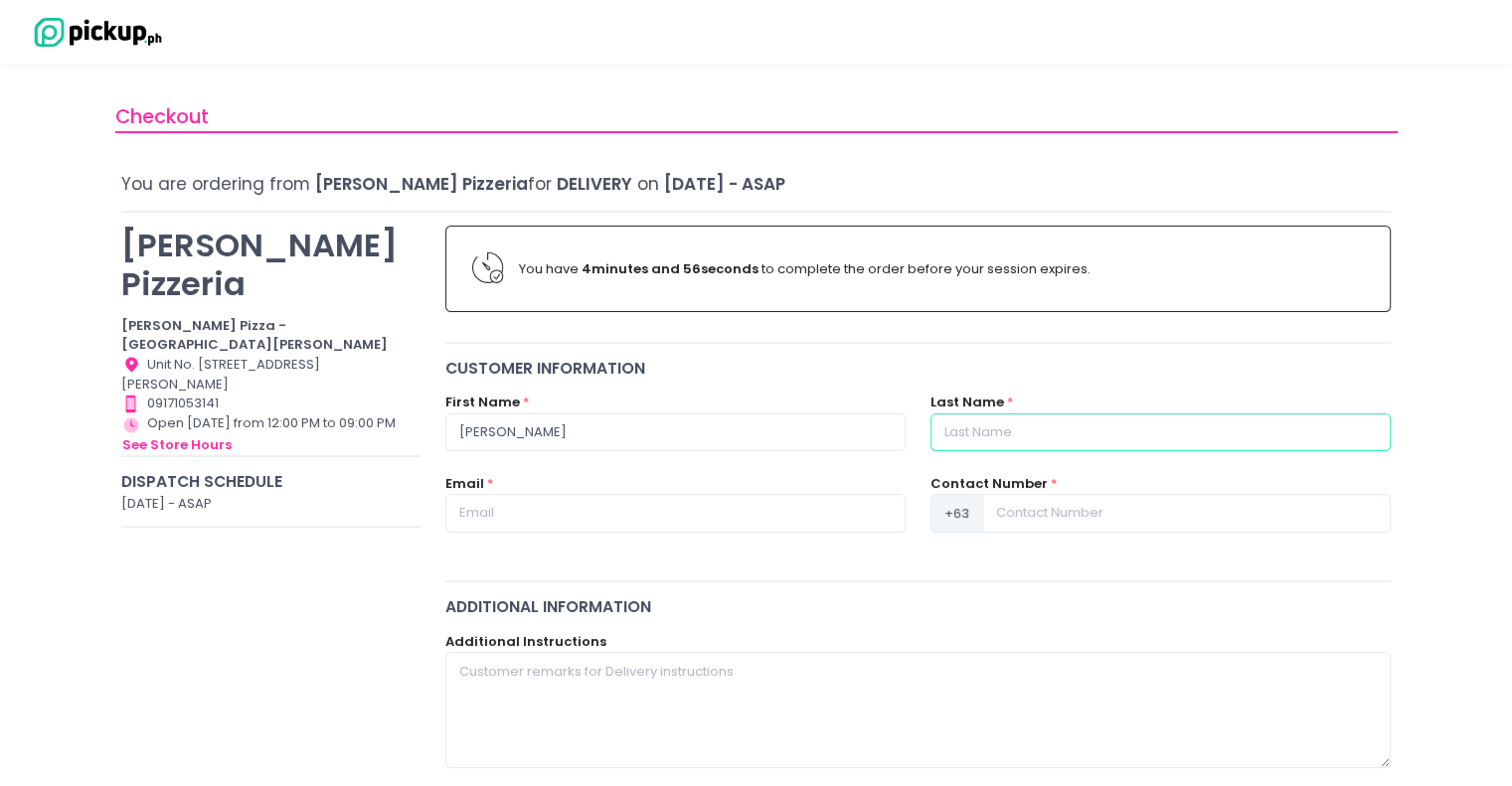 type on "Go" 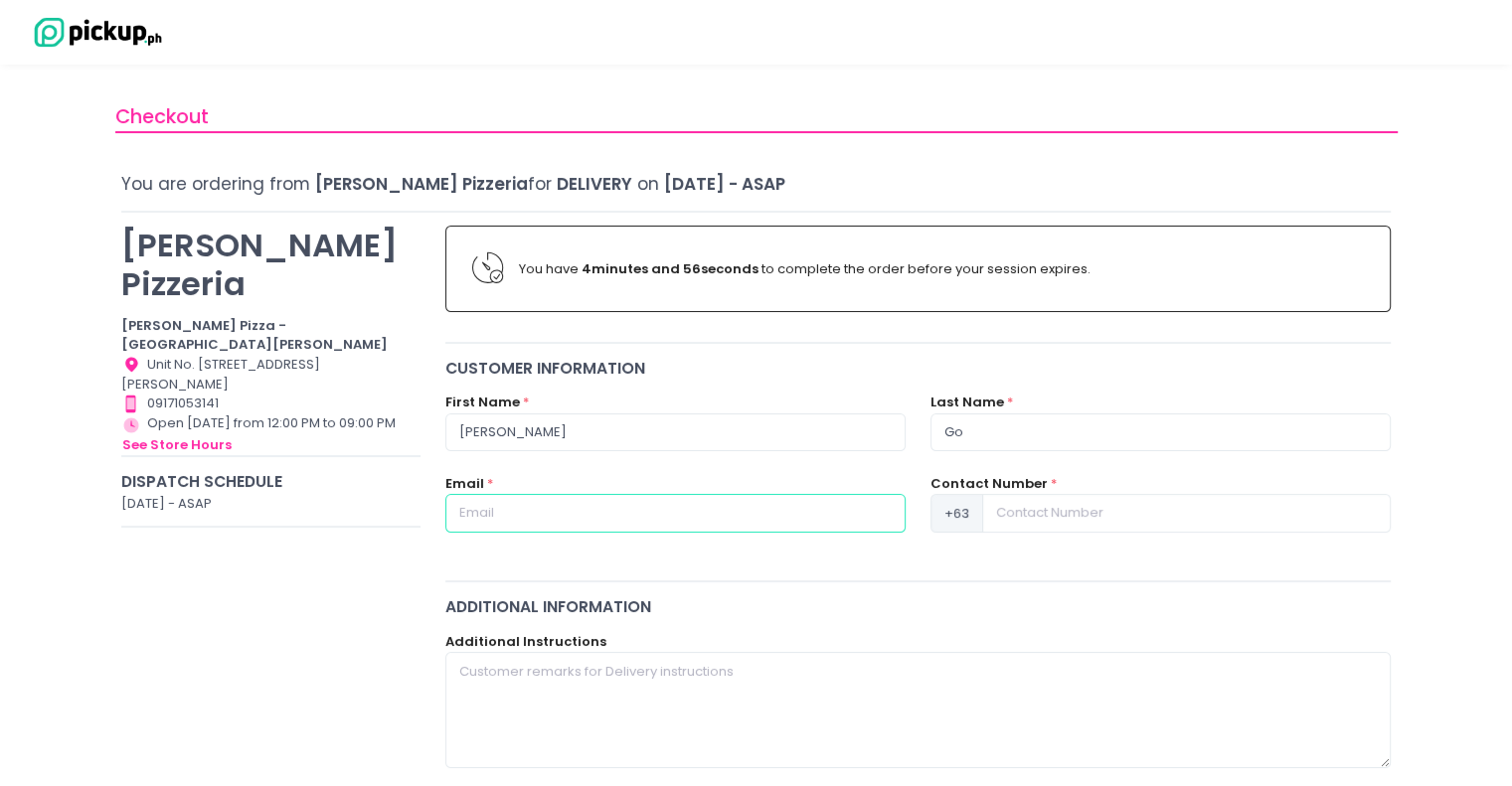 type on "yugorithm.corp@gmail.com" 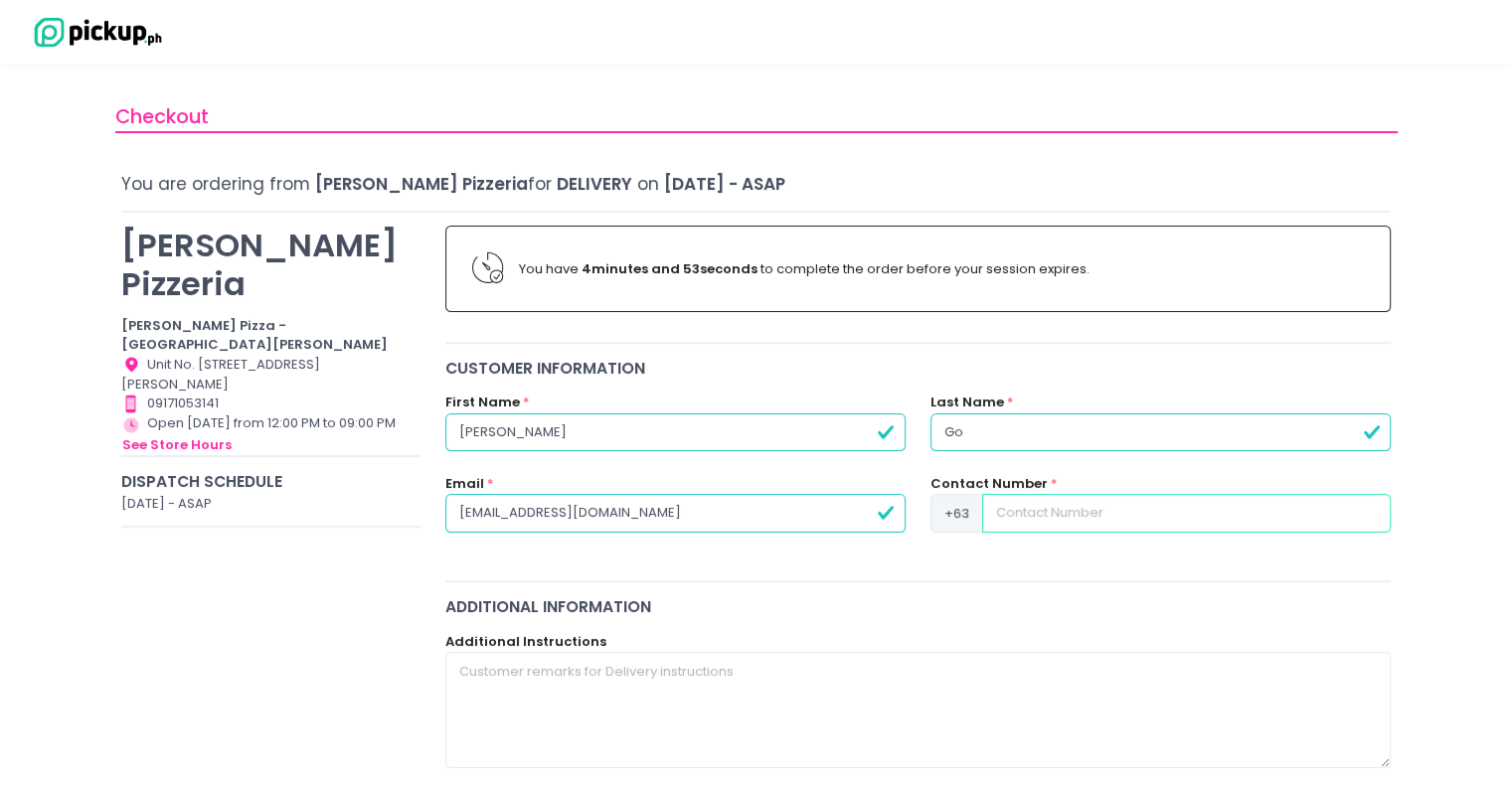 click at bounding box center [1186, 513] 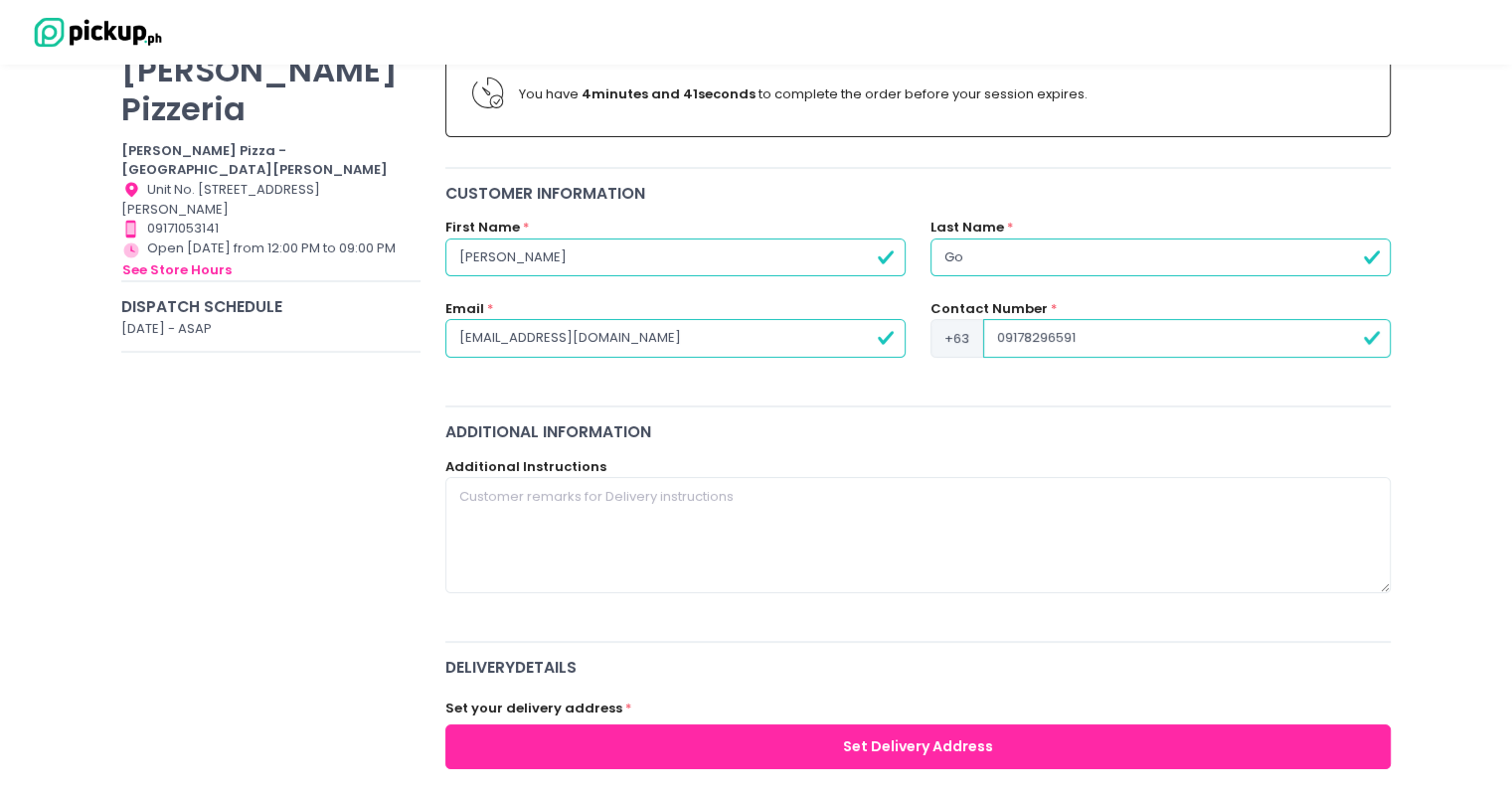 scroll, scrollTop: 199, scrollLeft: 0, axis: vertical 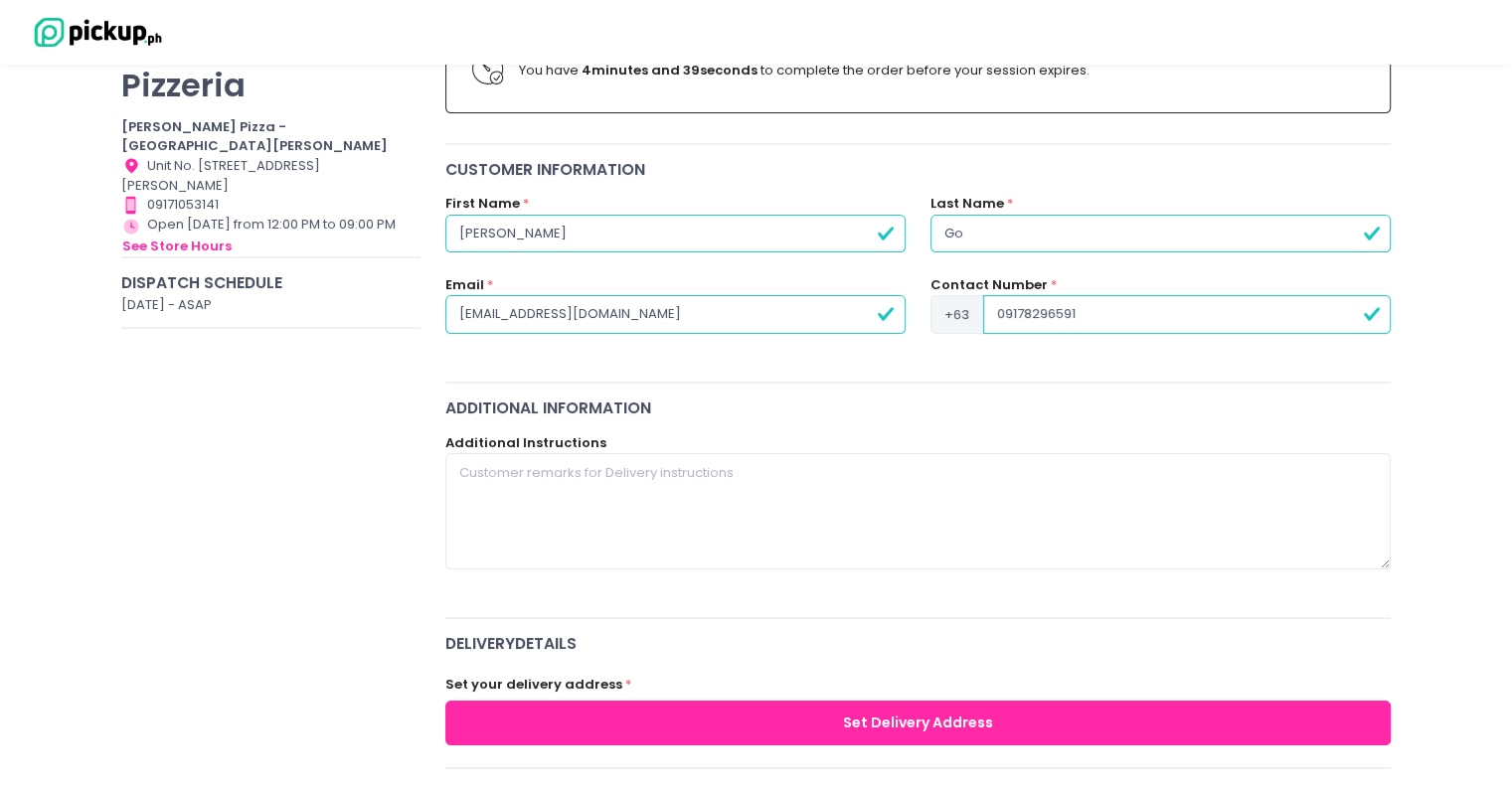click on "09178296591" at bounding box center (1187, 314) 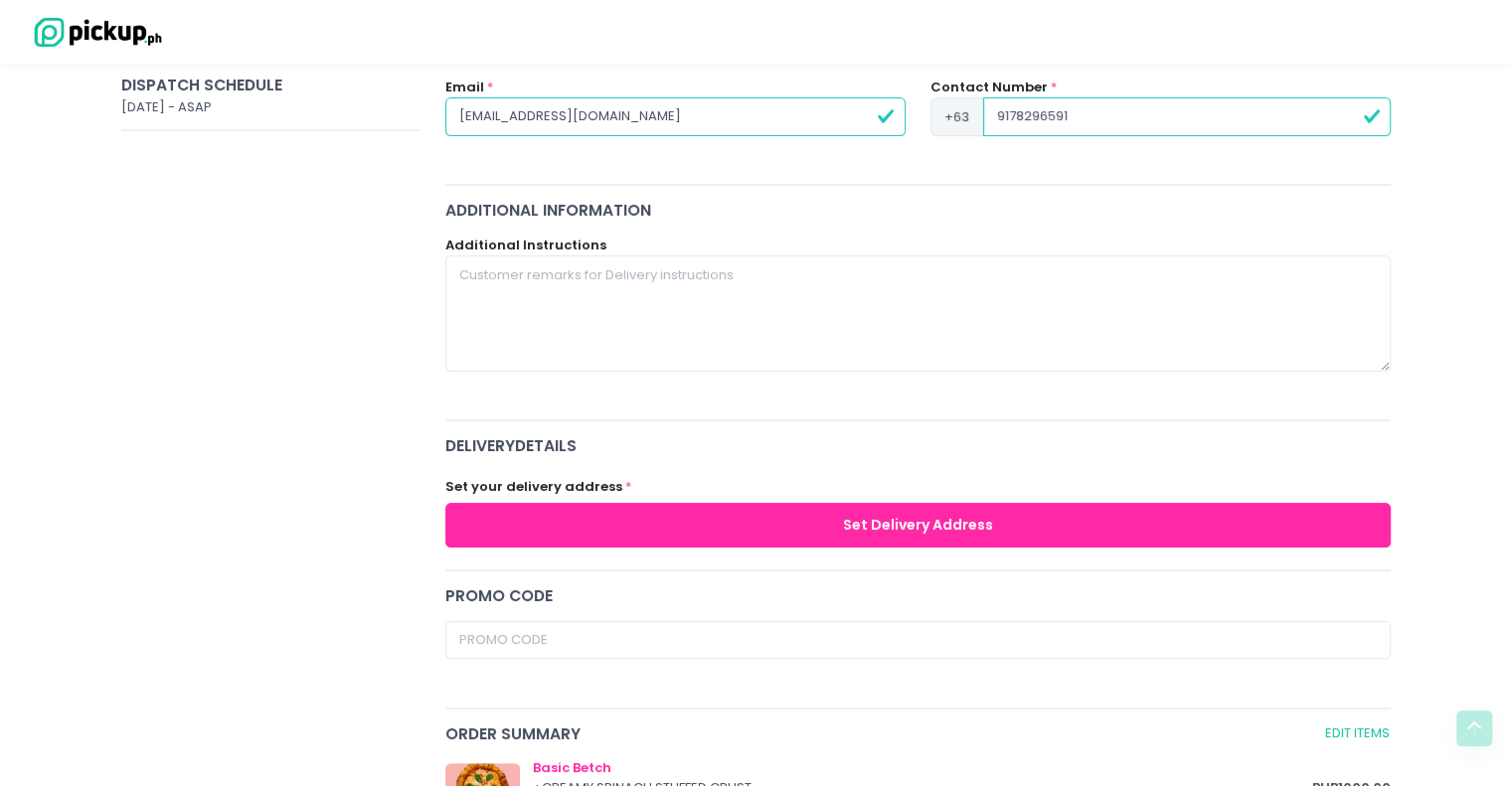 scroll, scrollTop: 397, scrollLeft: 0, axis: vertical 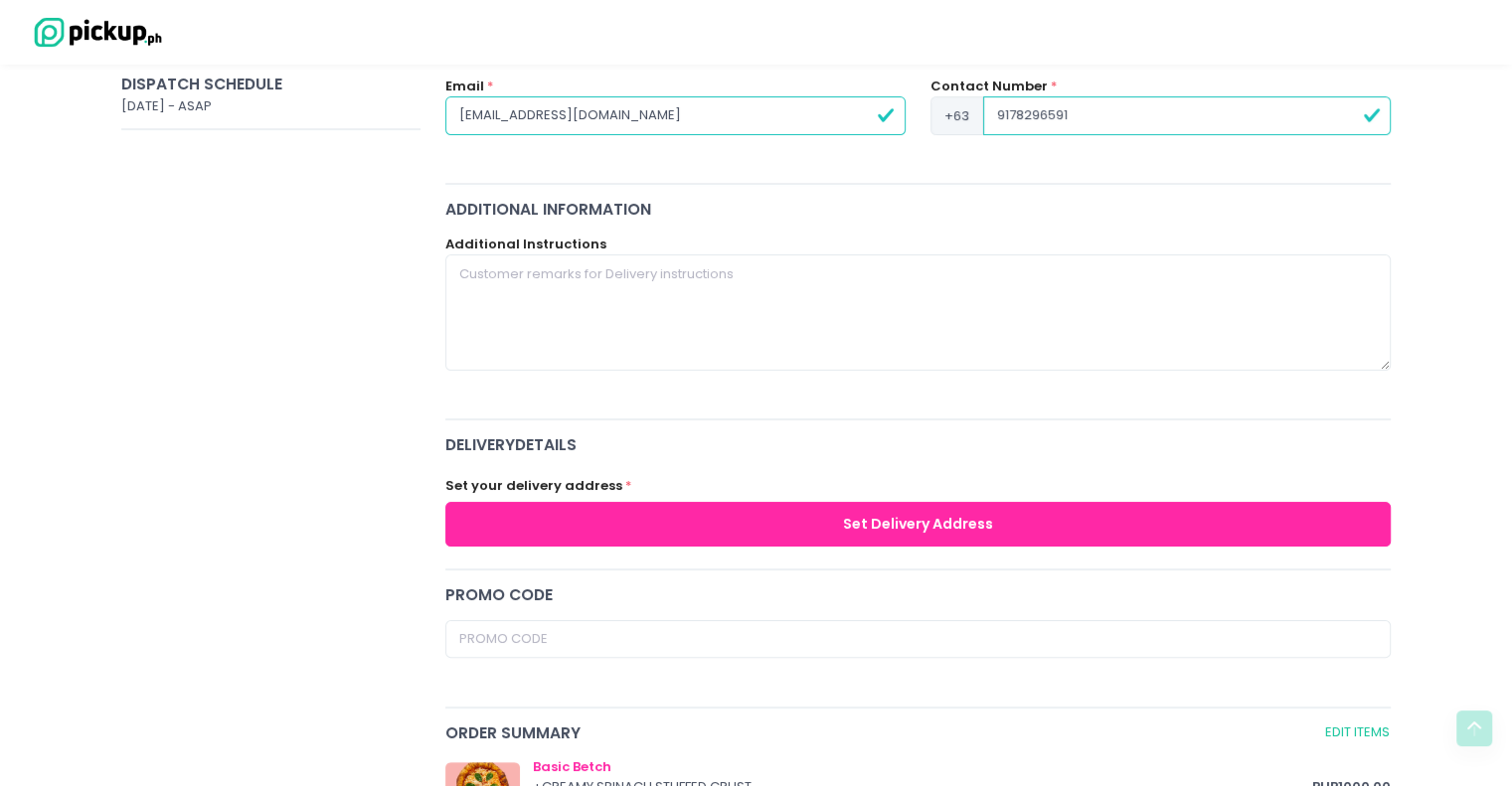 type on "9178296591" 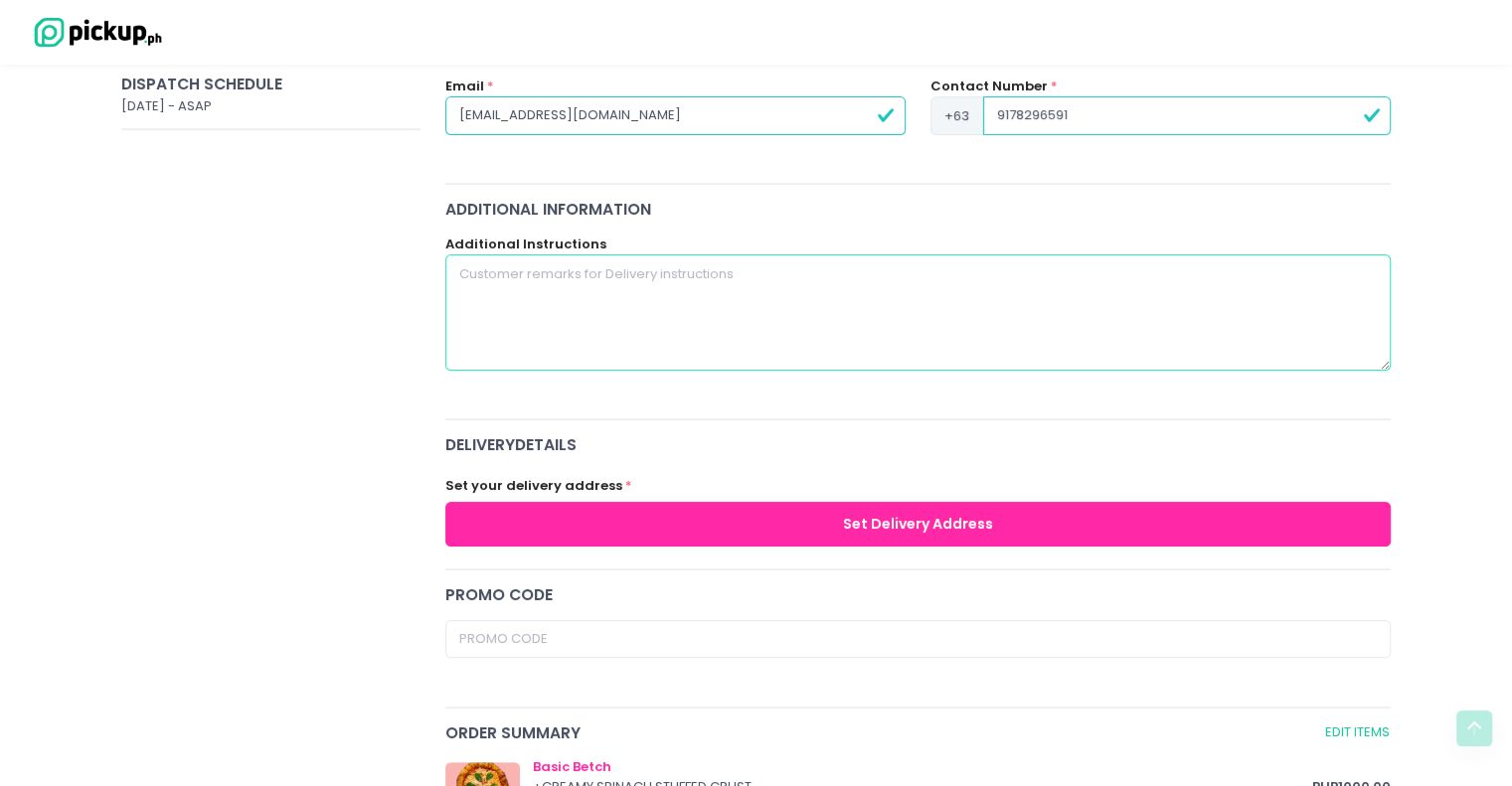 click at bounding box center [919, 312] 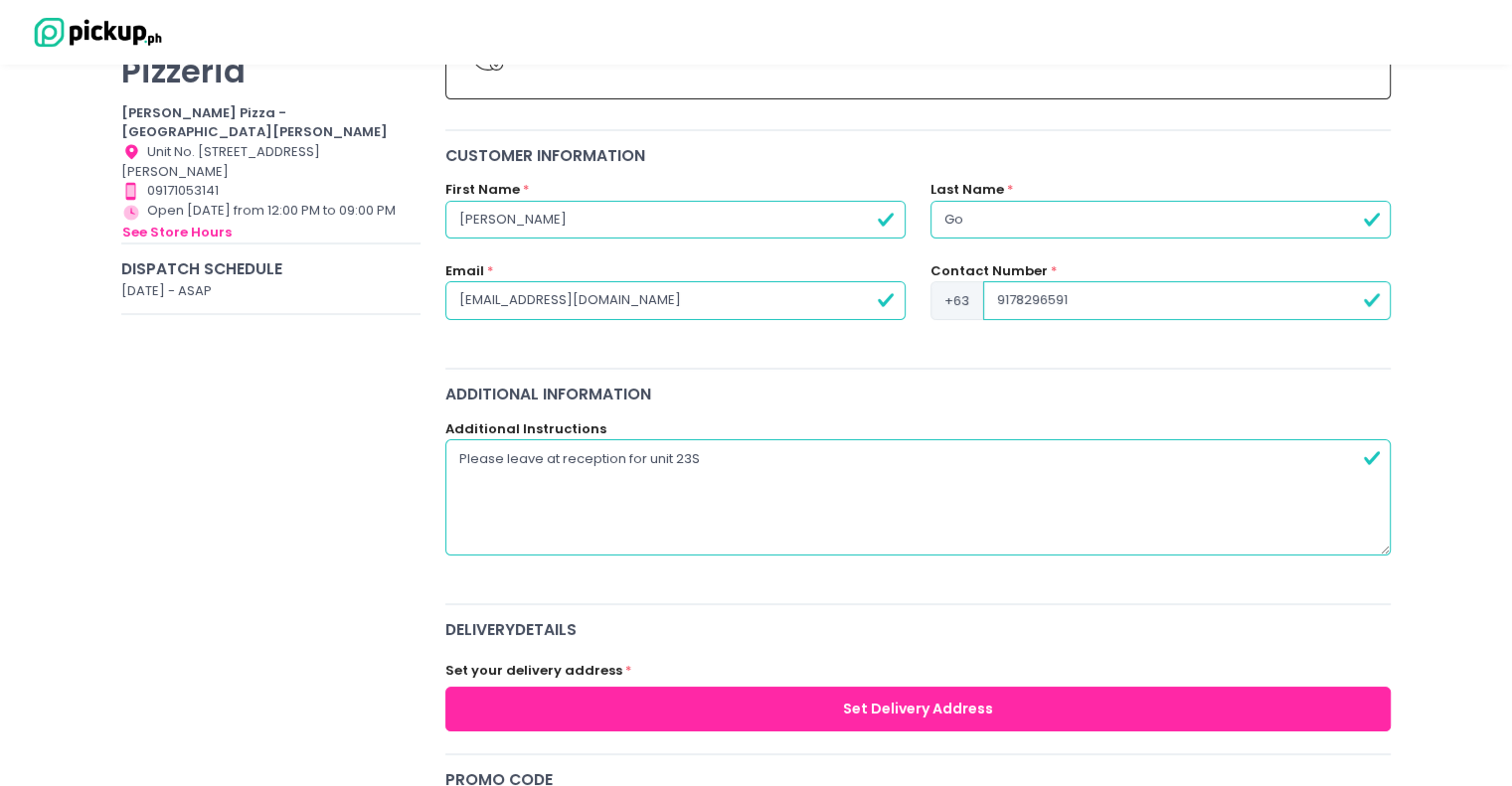 scroll, scrollTop: 497, scrollLeft: 0, axis: vertical 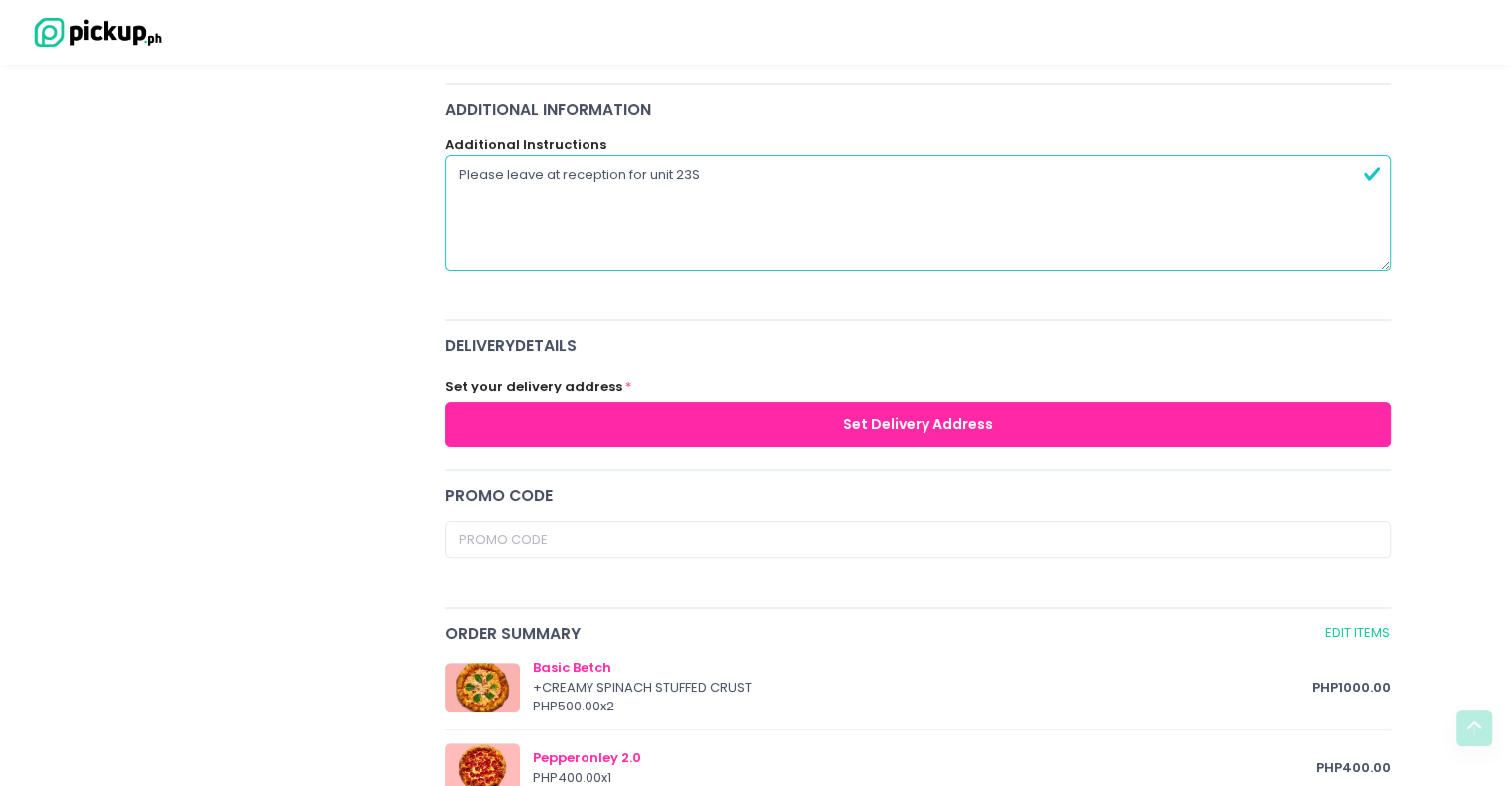 type on "Please leave at reception for unit 23S" 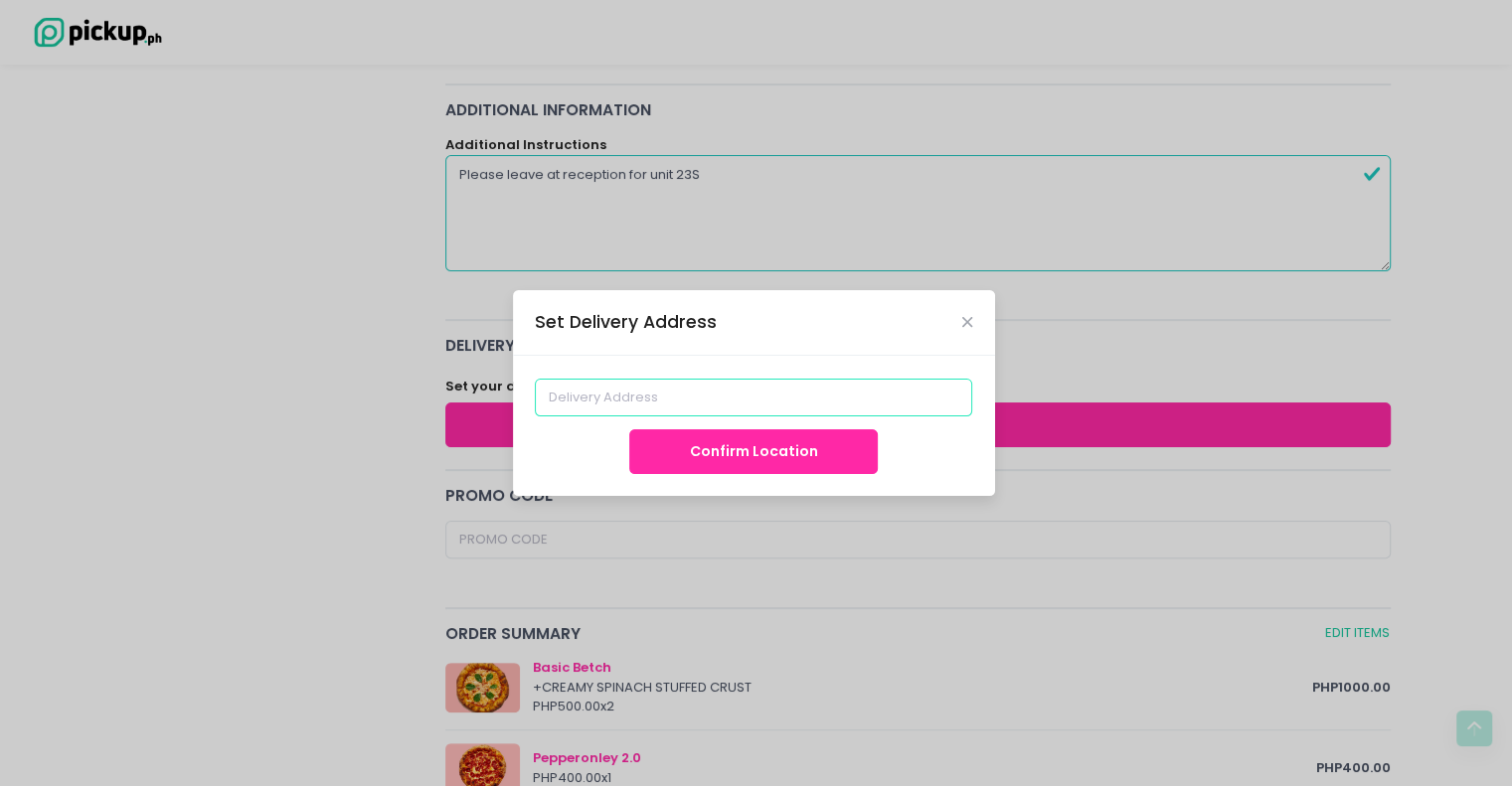 click at bounding box center [754, 397] 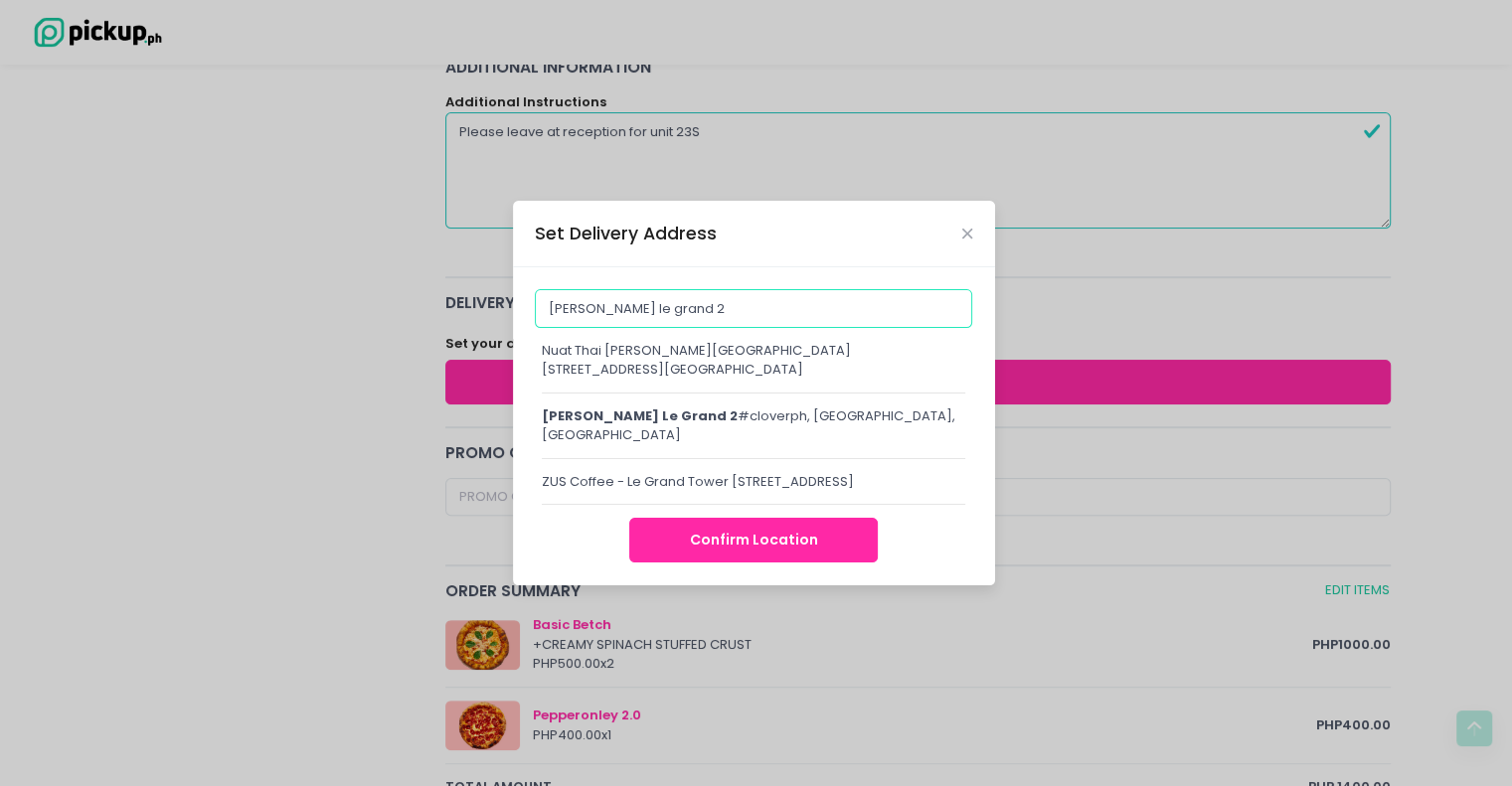 scroll, scrollTop: 696, scrollLeft: 0, axis: vertical 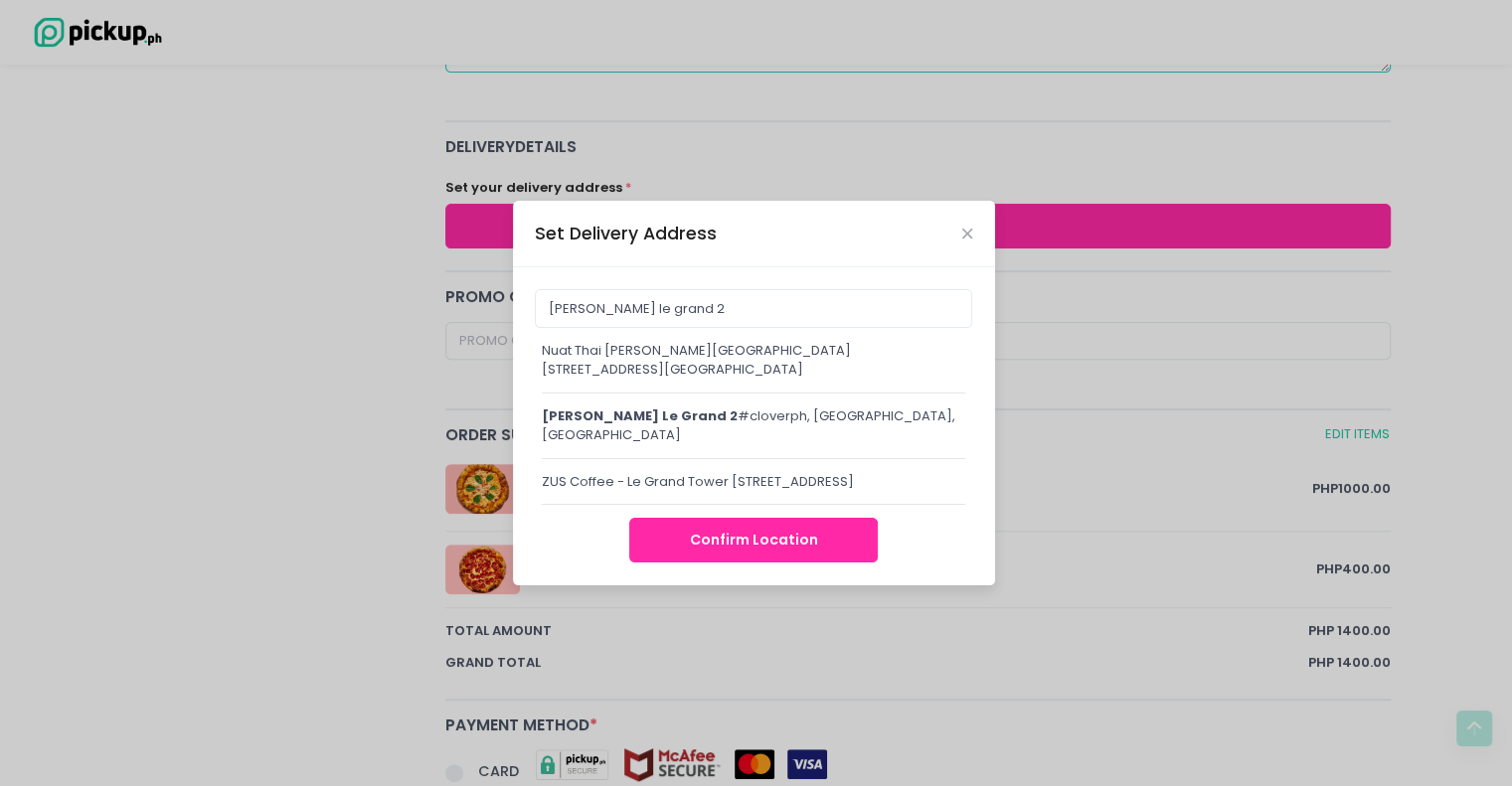 click on "eastwood le grand 2  #cloverph, Economia Road, Quezon City, Metro Manila, Philippines" at bounding box center (754, 425) 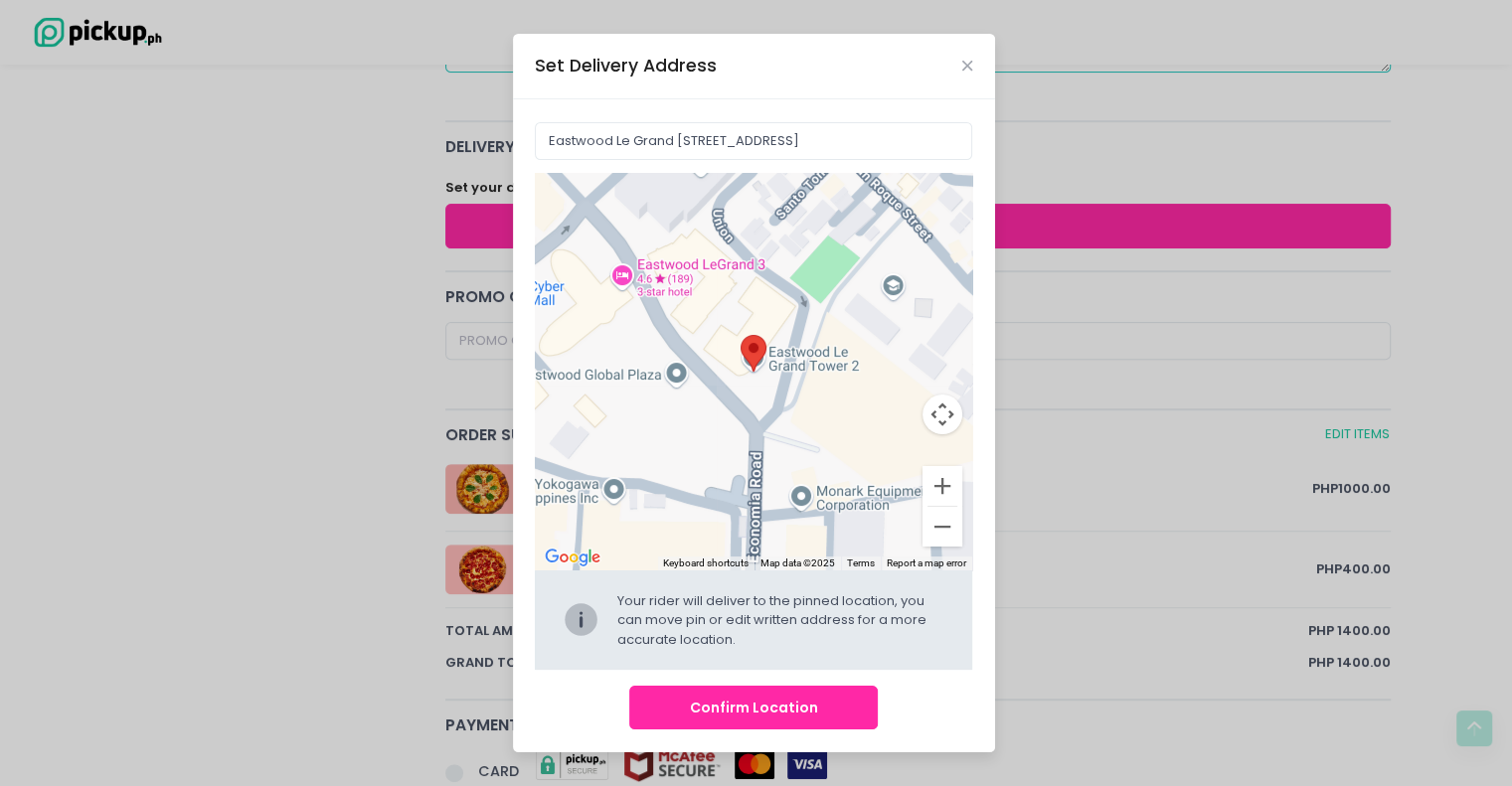 click on "Confirm Location" at bounding box center (754, 707) 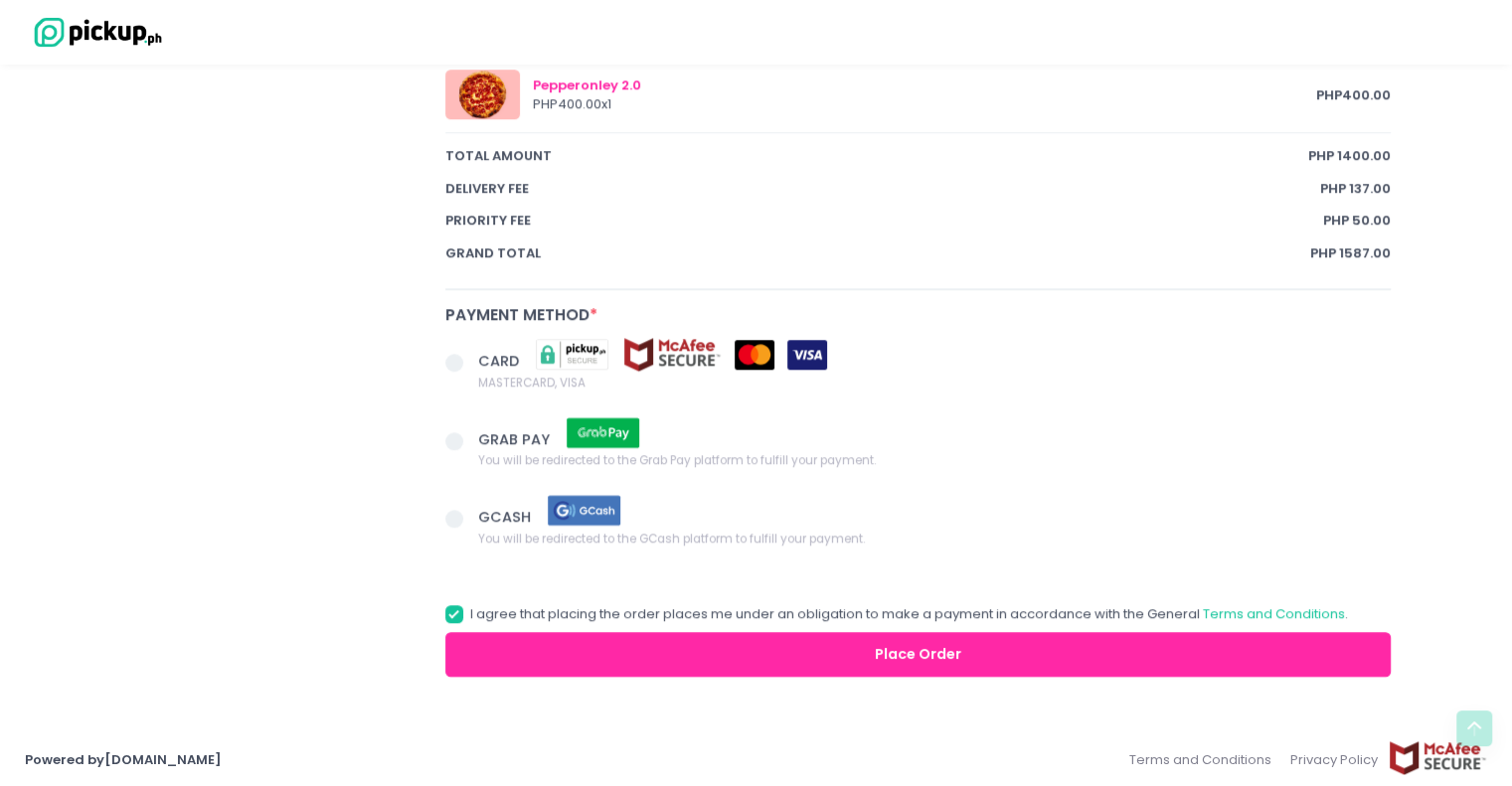 scroll, scrollTop: 1258, scrollLeft: 0, axis: vertical 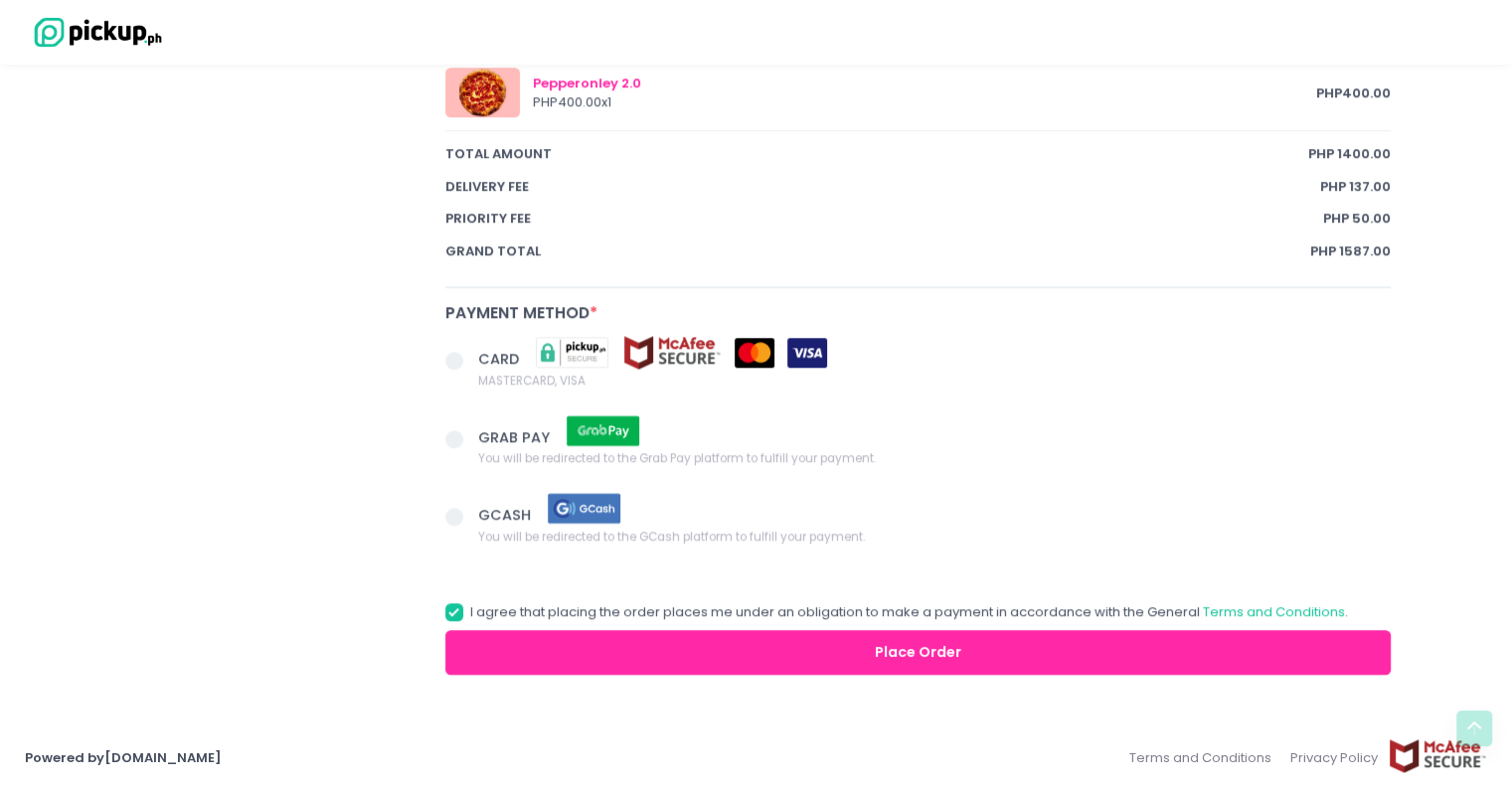 click at bounding box center [462, 363] 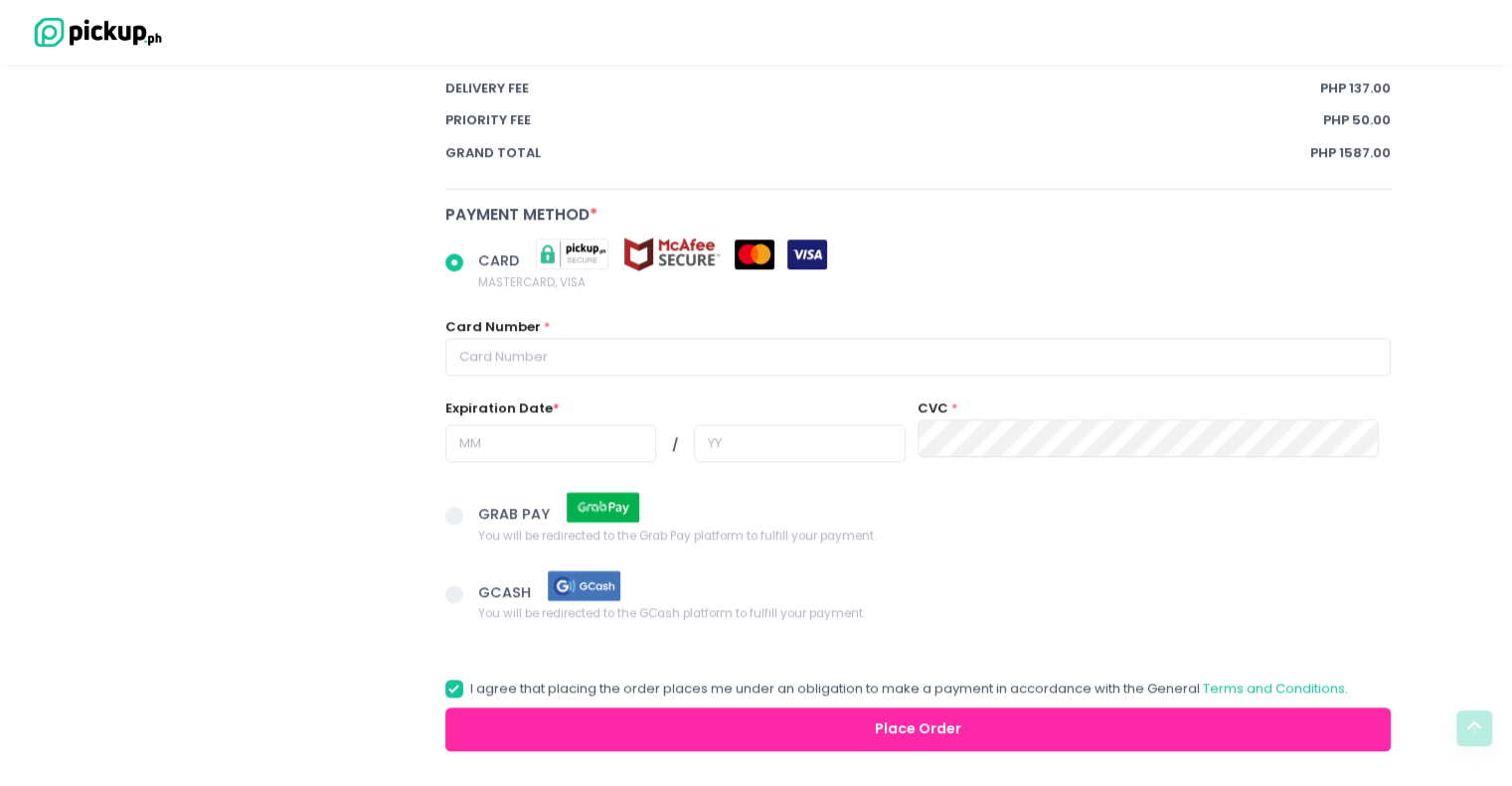 scroll, scrollTop: 1357, scrollLeft: 0, axis: vertical 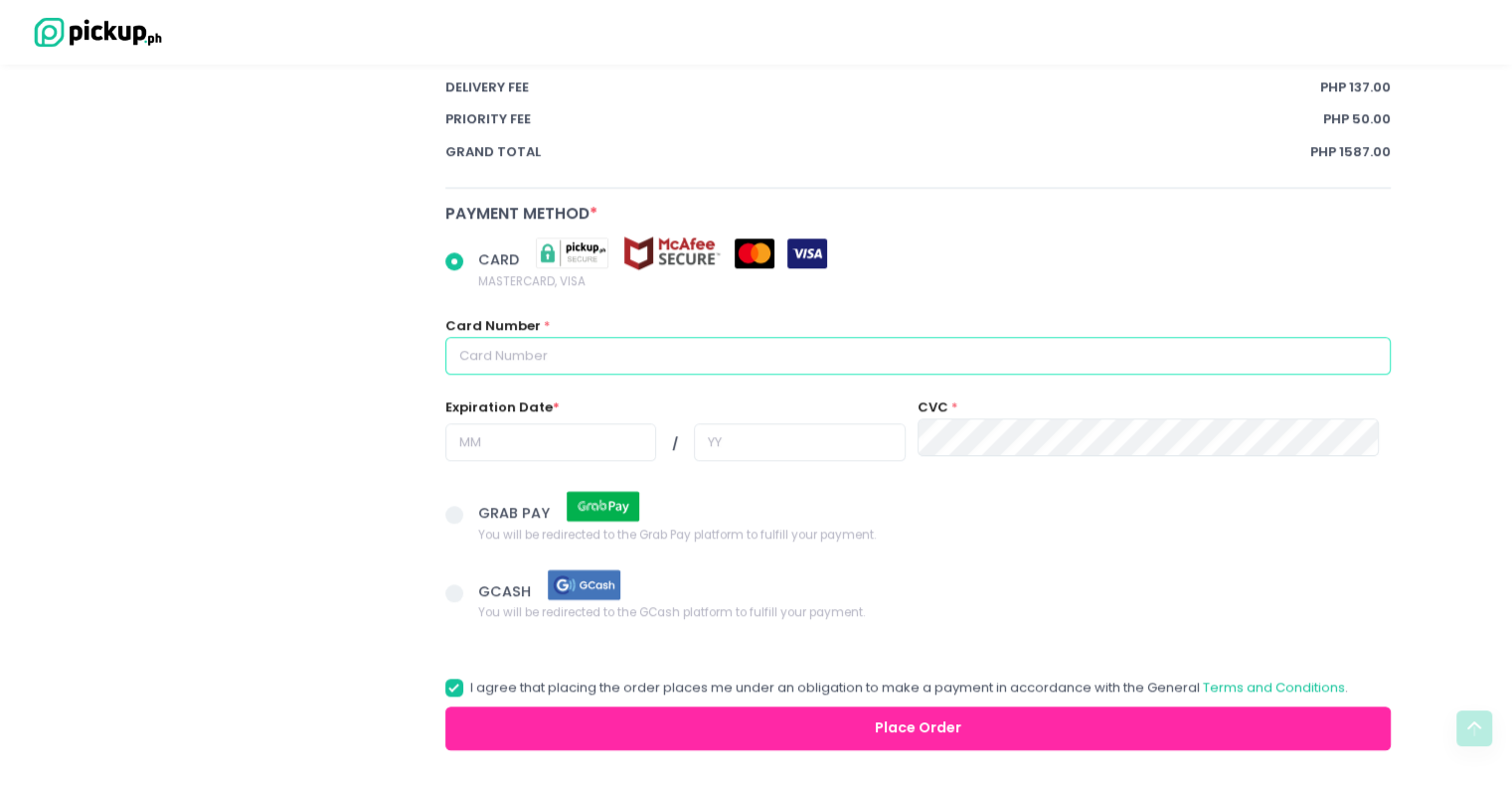 click at bounding box center (919, 356) 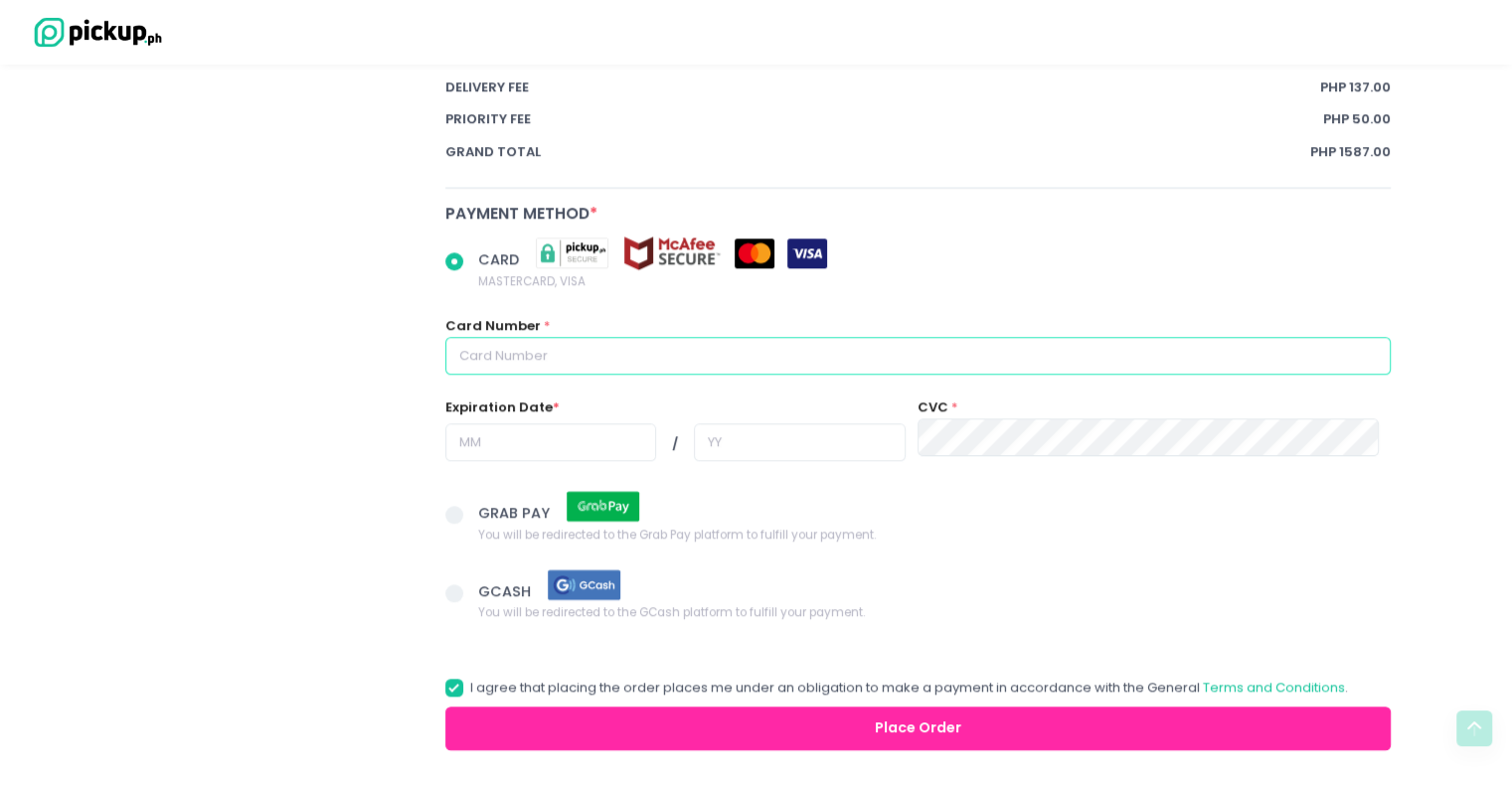 radio on "true" 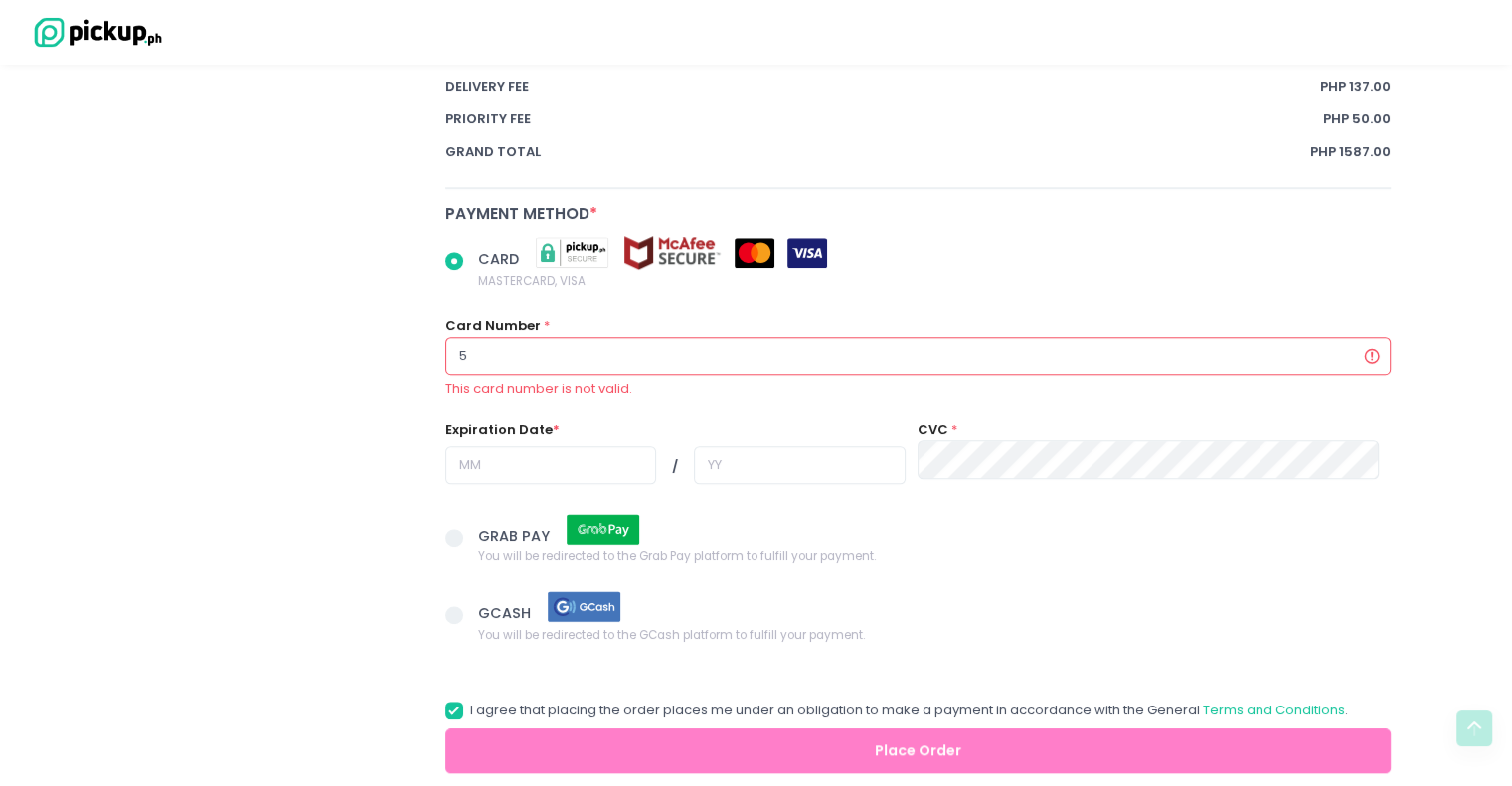 radio on "true" 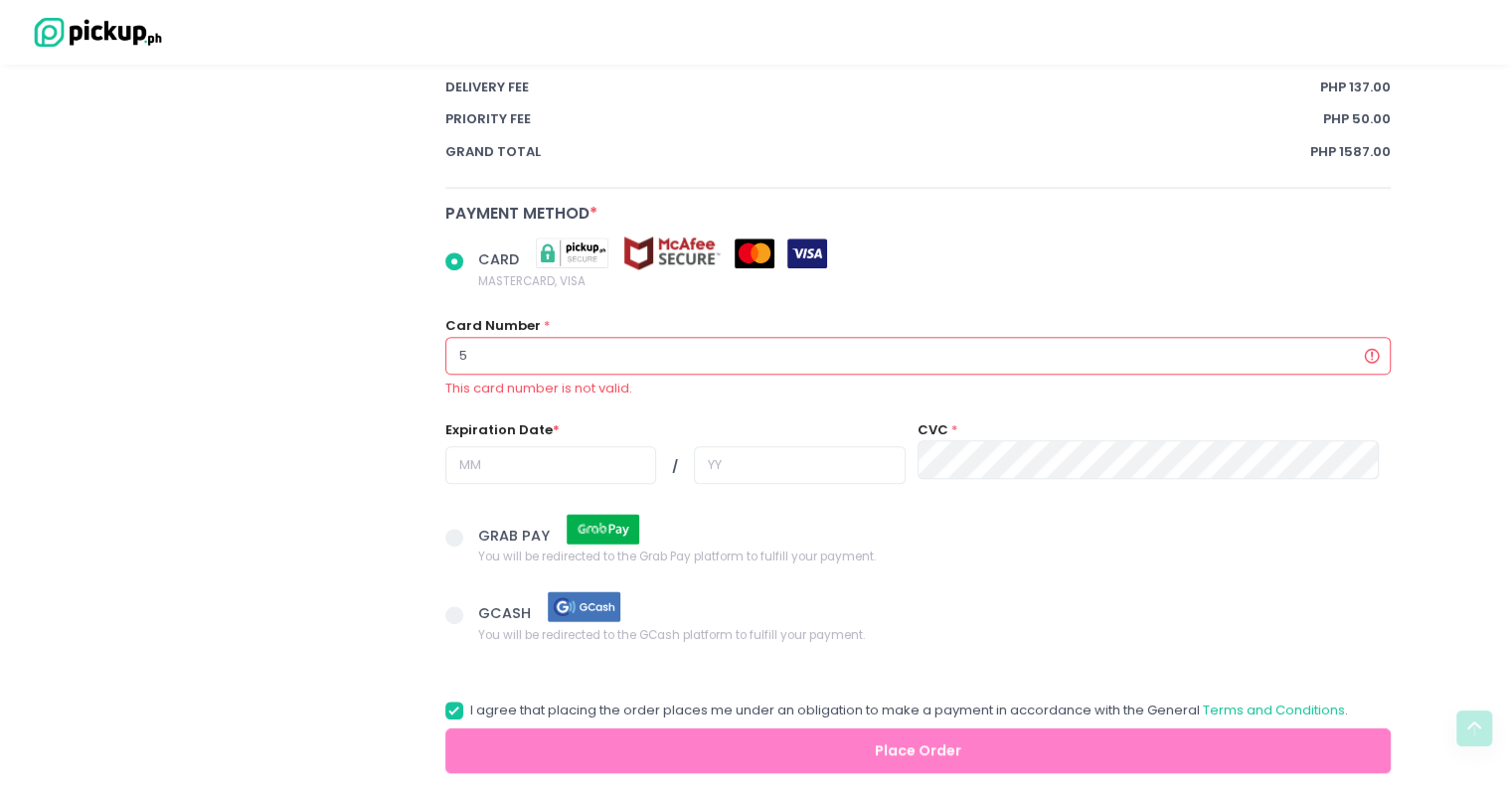 type on "54" 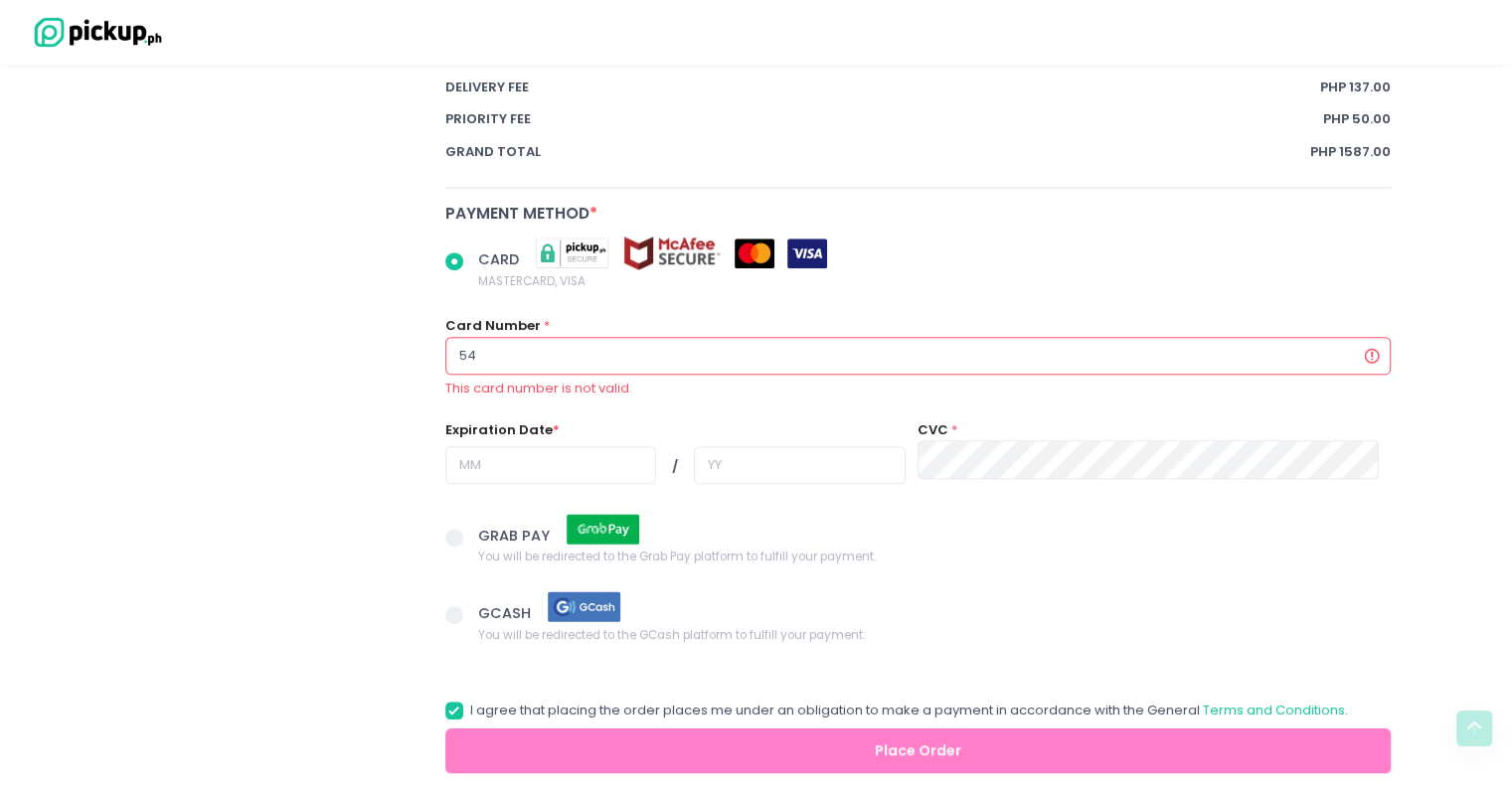 radio on "true" 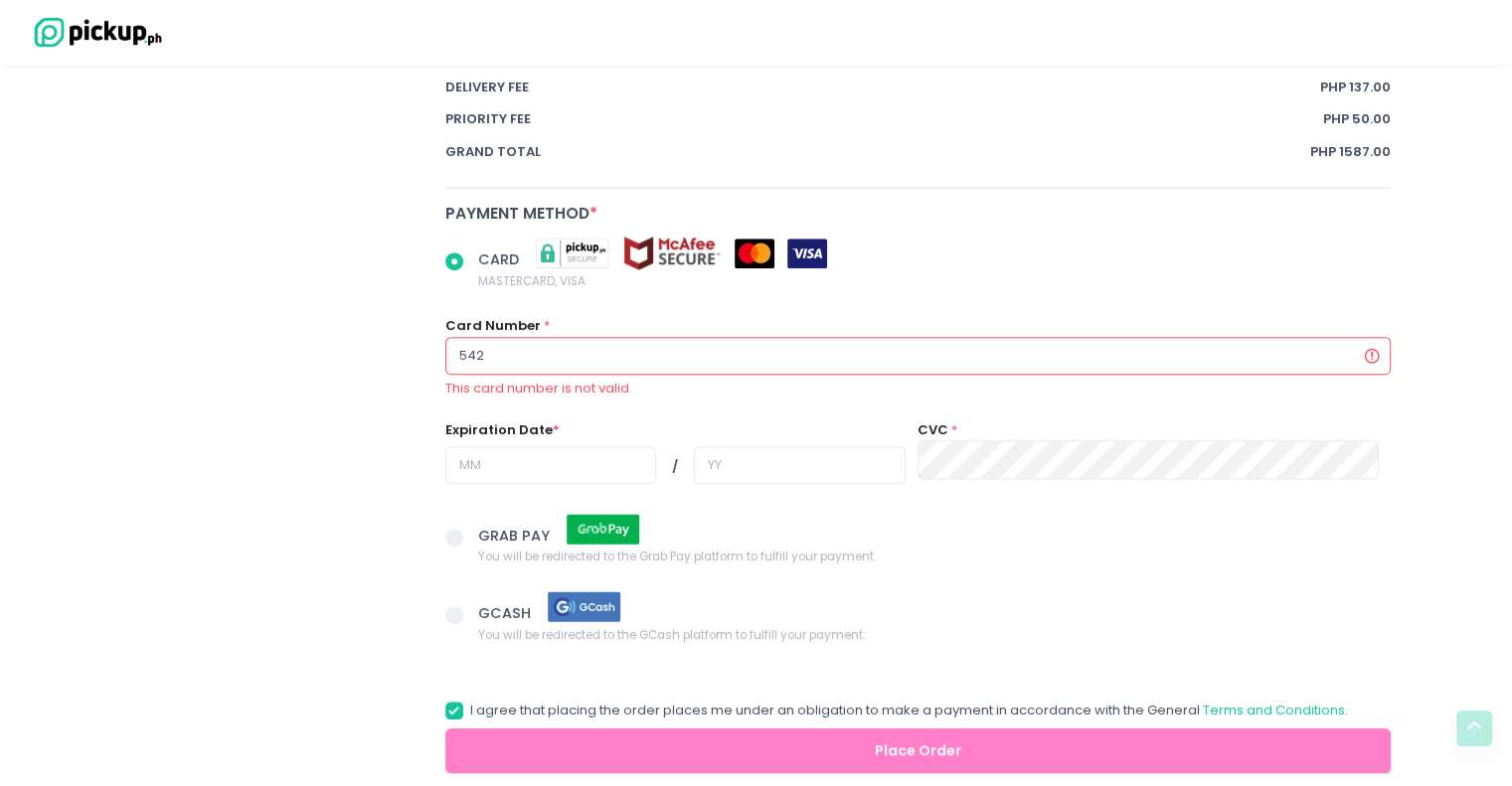 radio on "true" 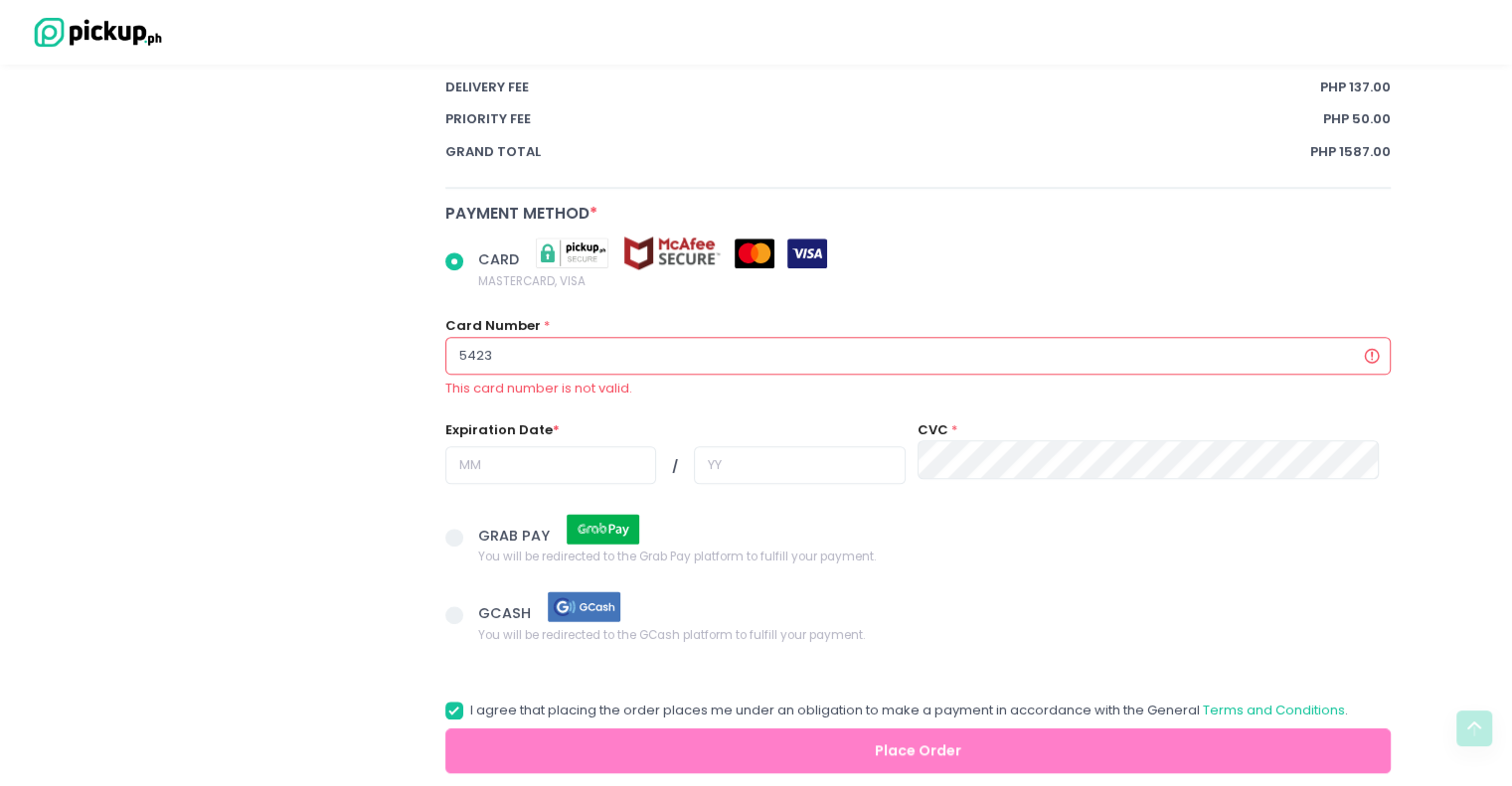 radio on "true" 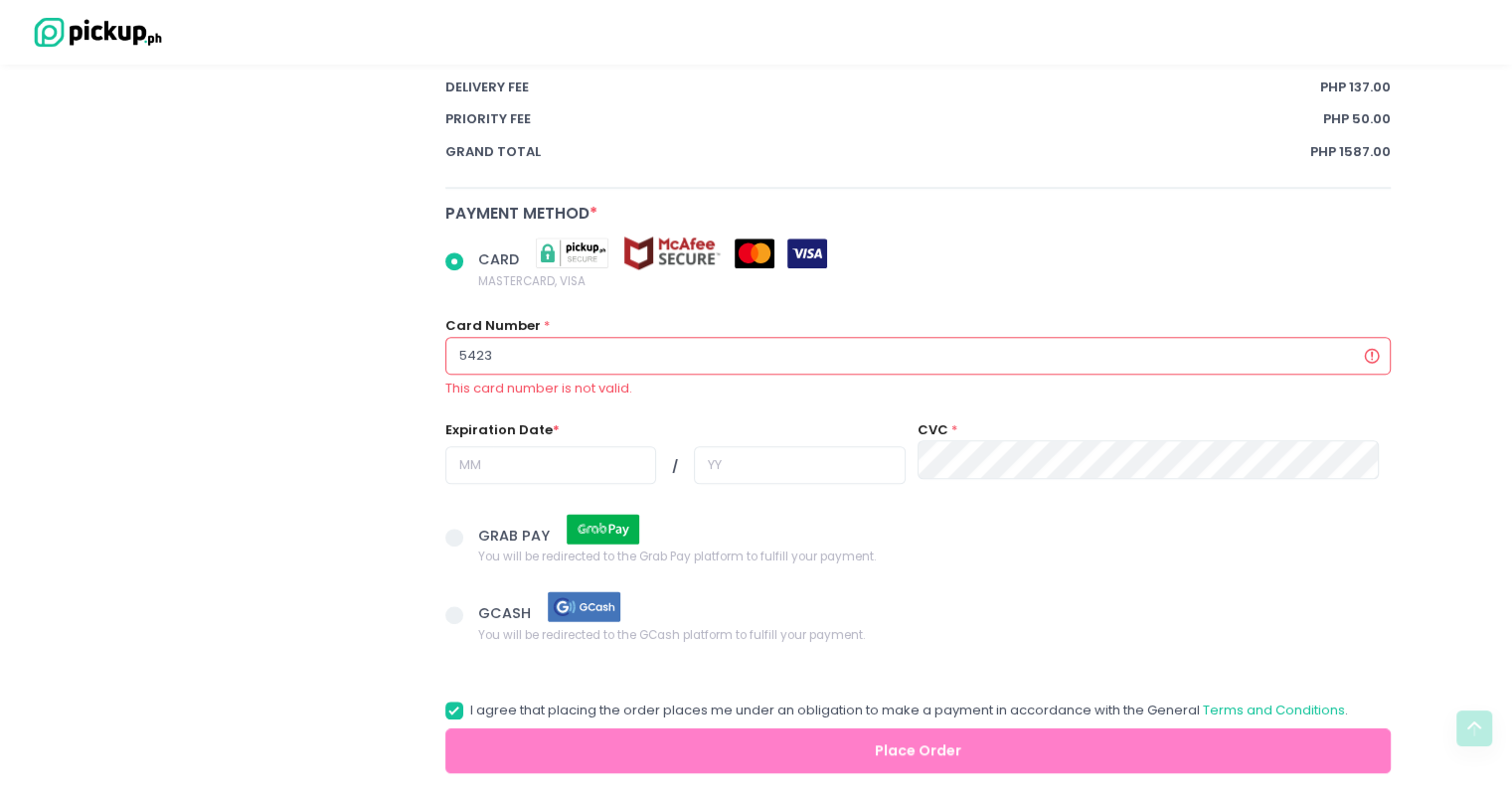 type on "54233" 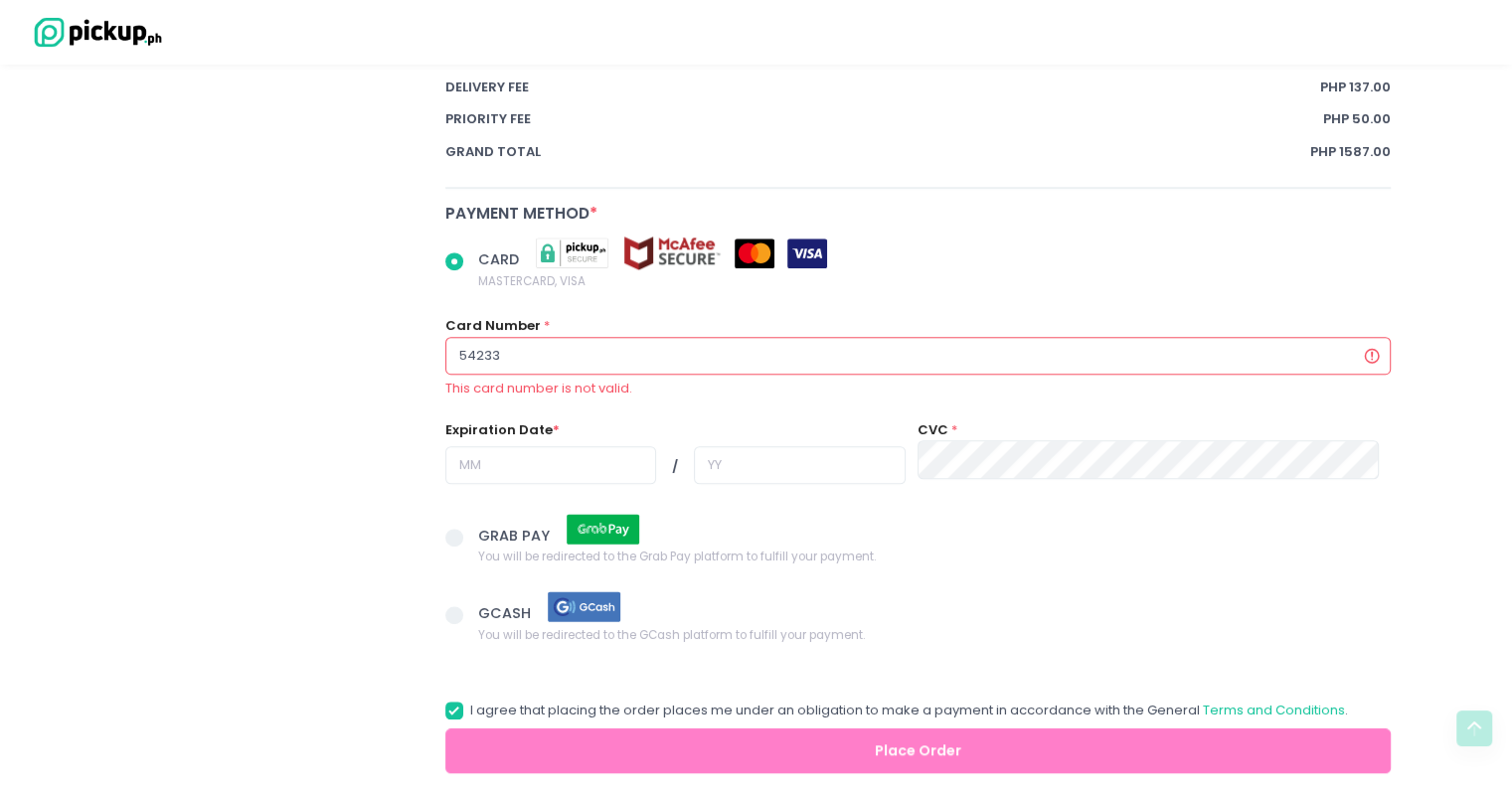 radio on "true" 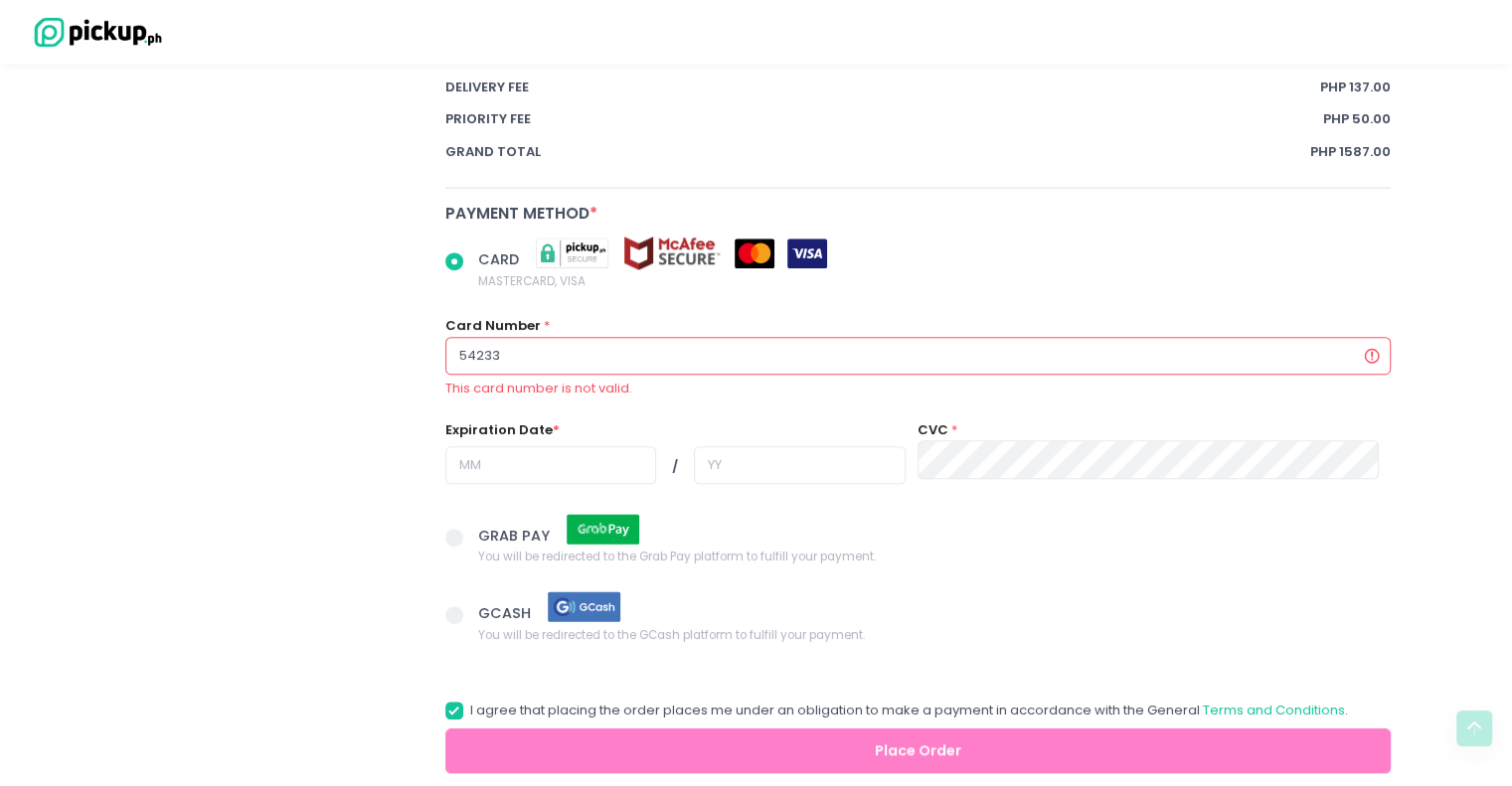 type on "542339" 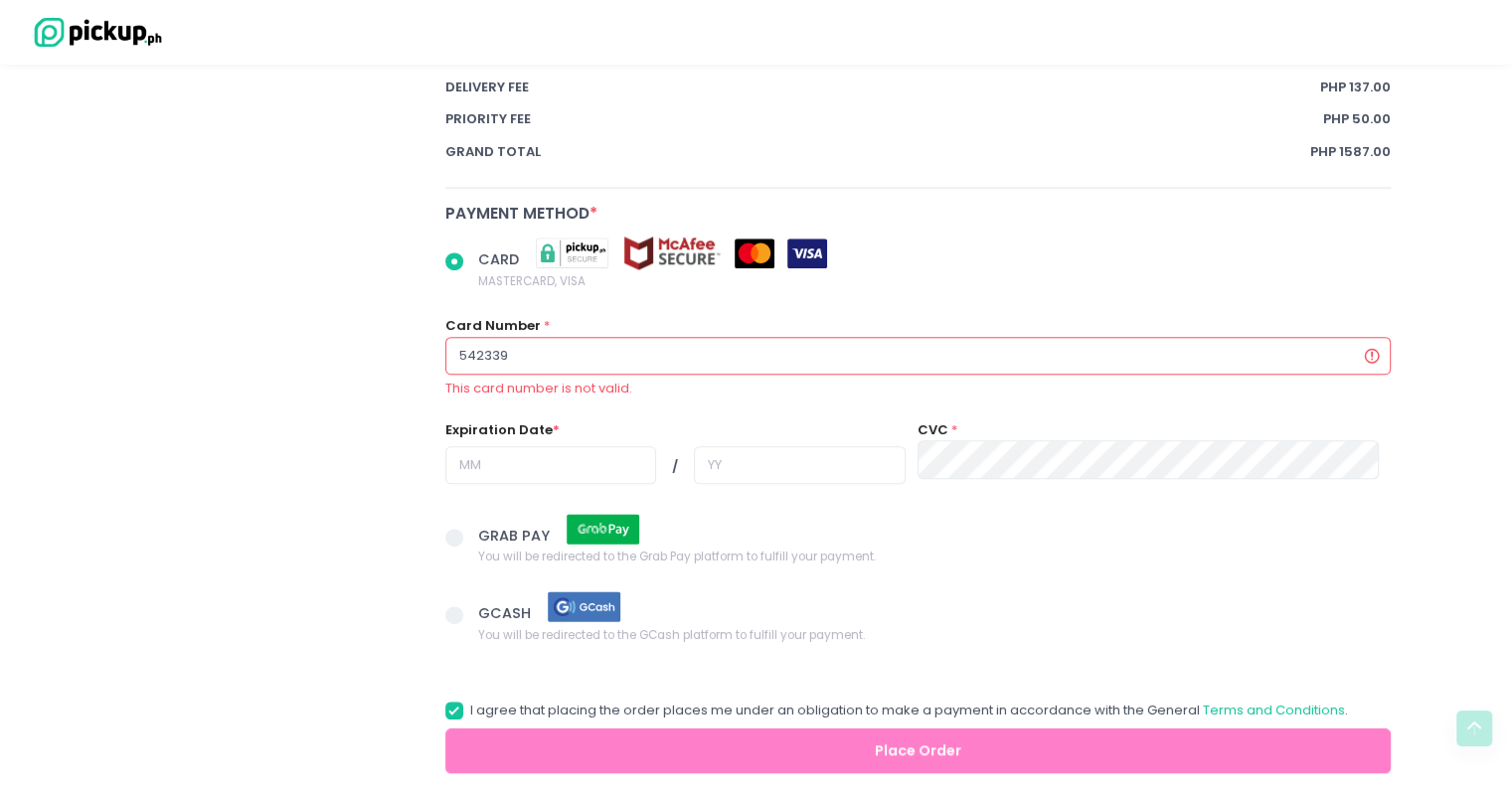 radio on "true" 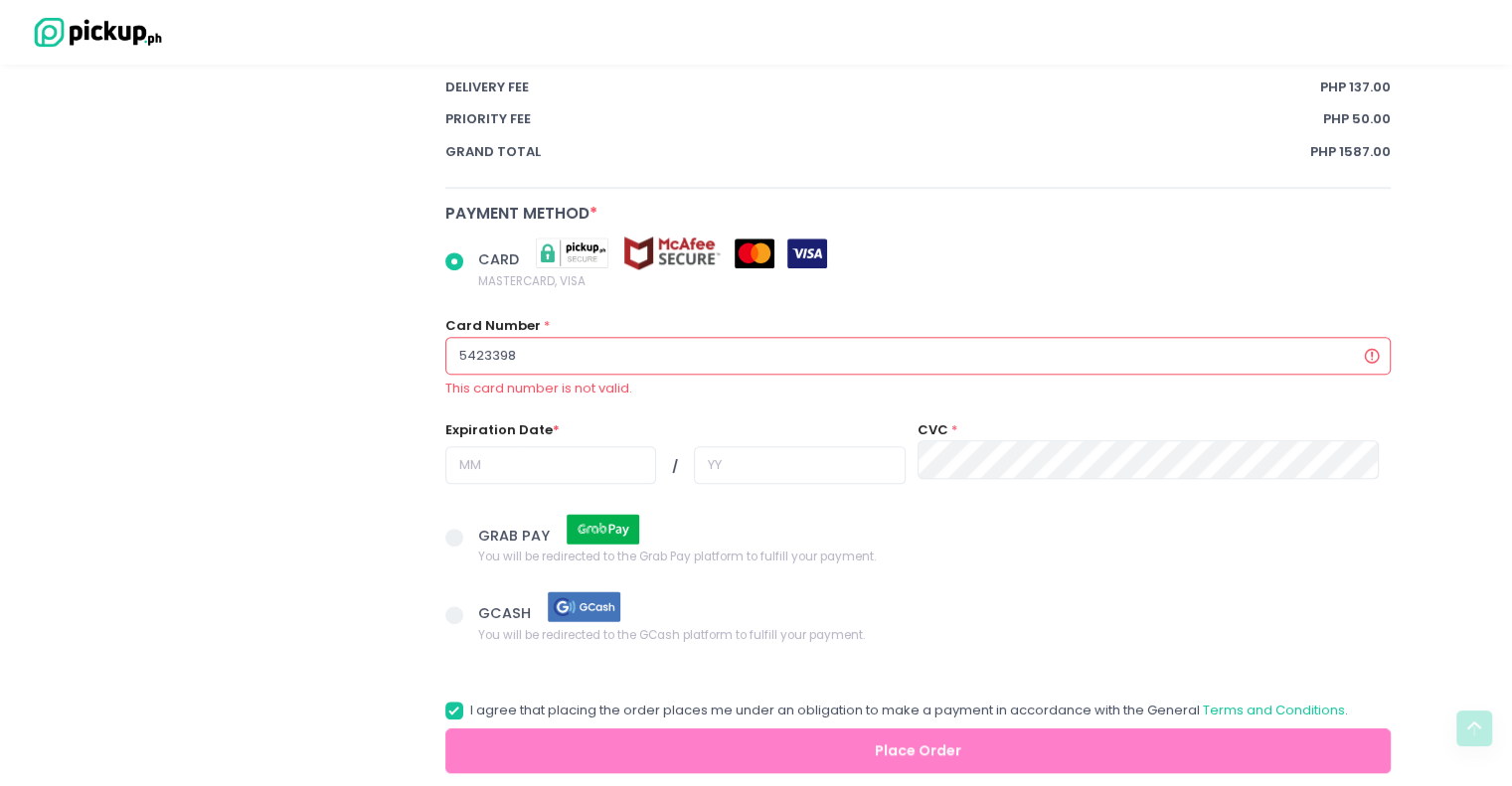 radio on "true" 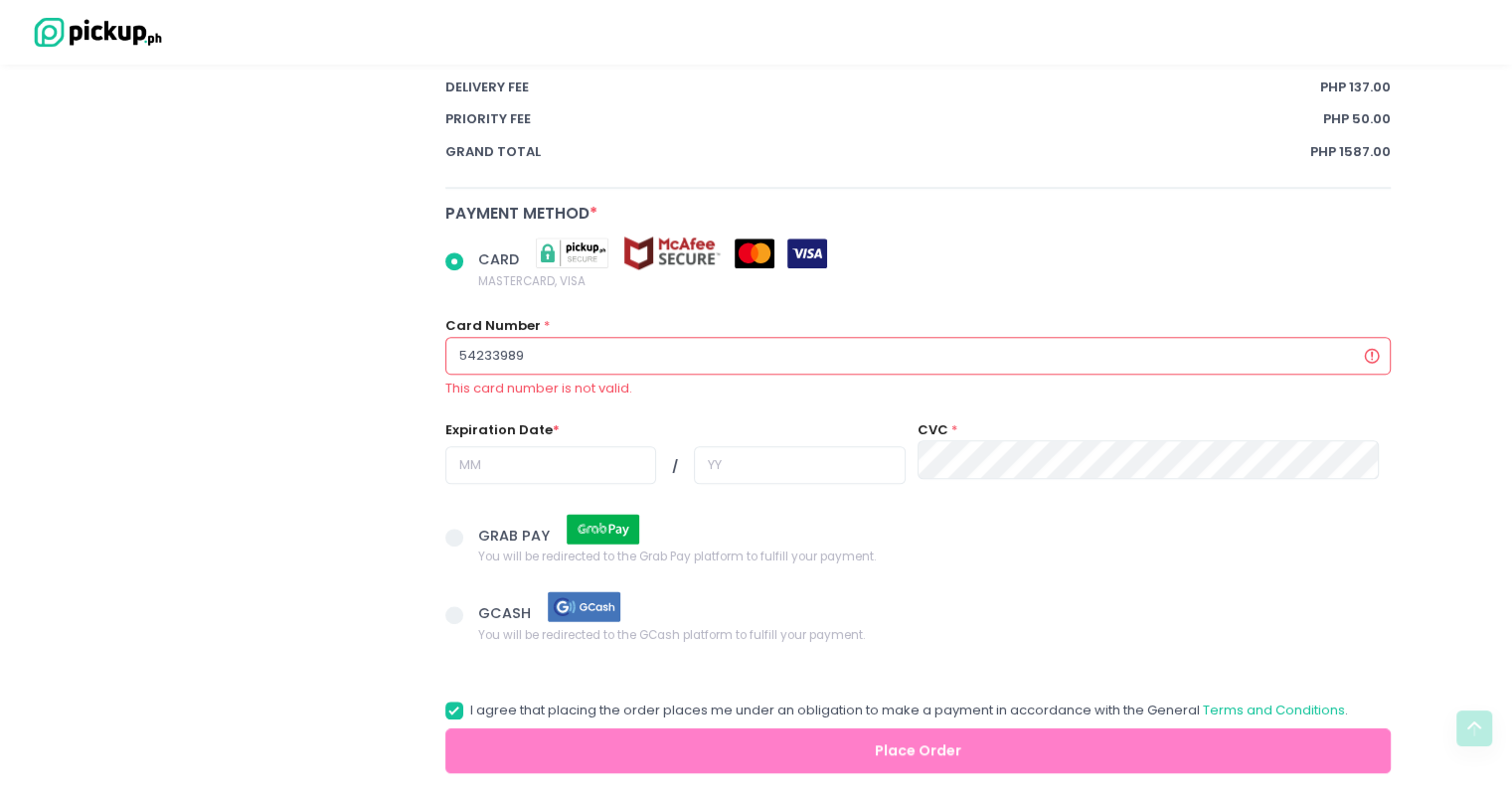 radio on "true" 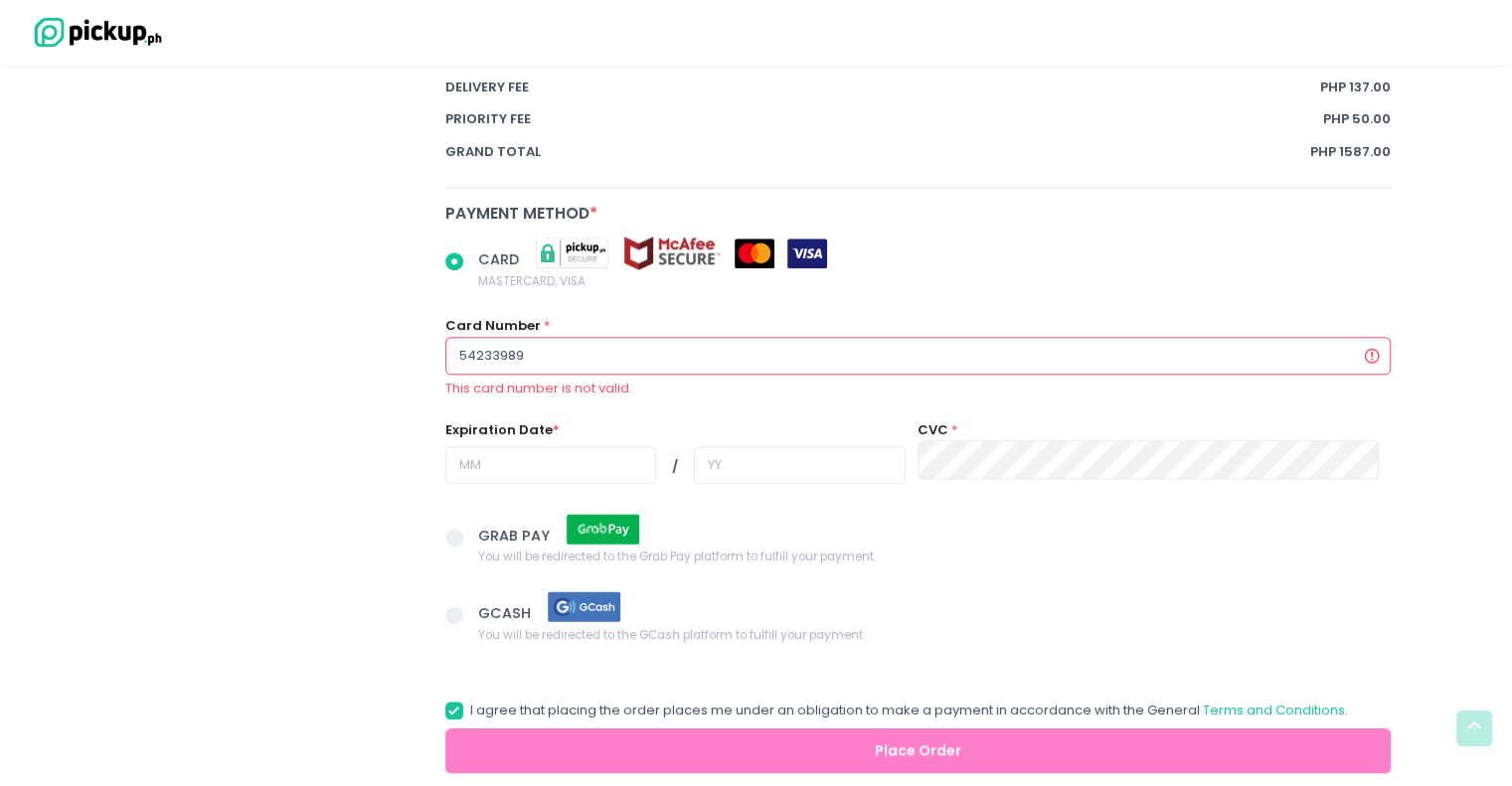 type on "542339890" 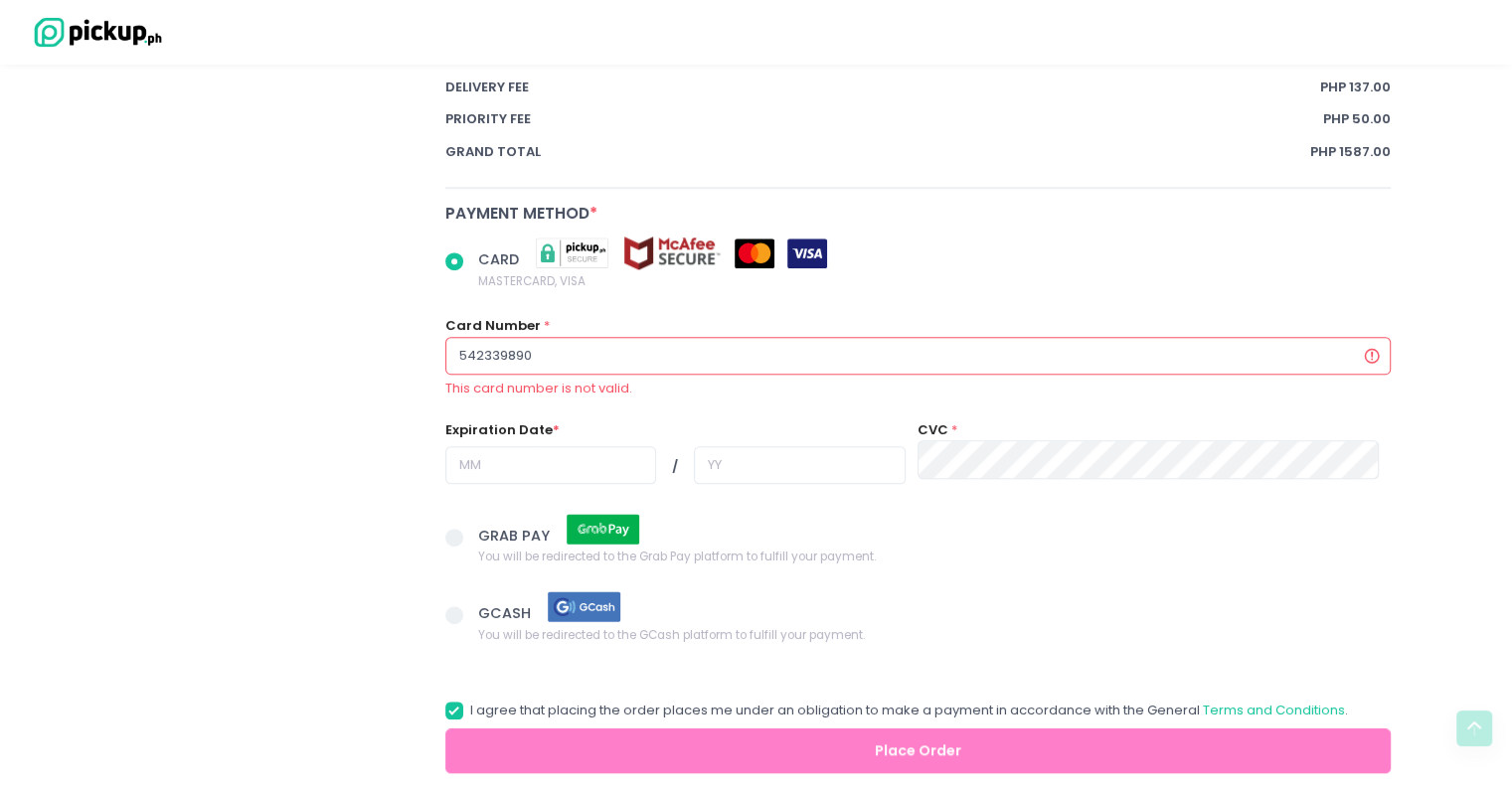 radio on "true" 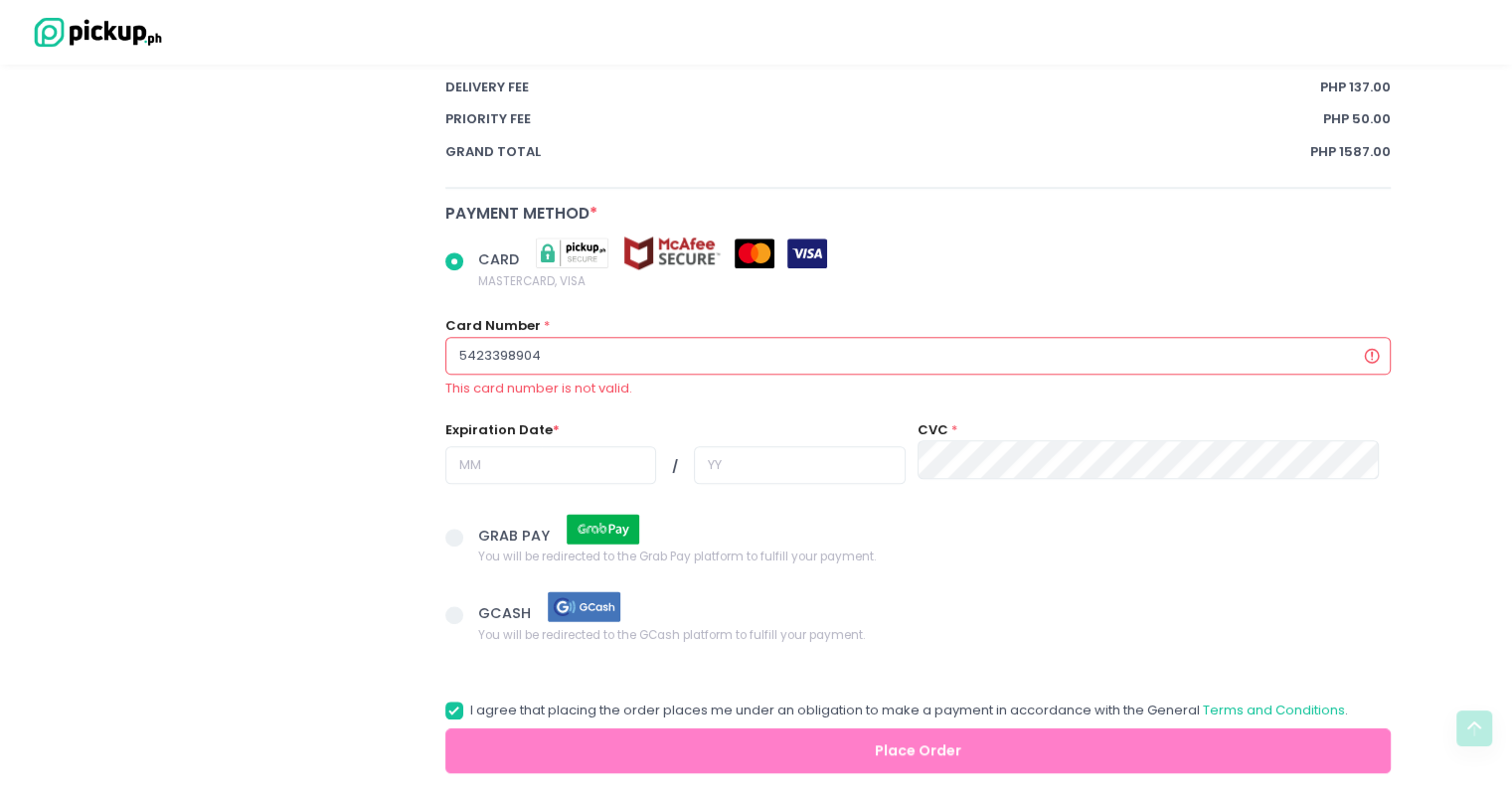radio on "true" 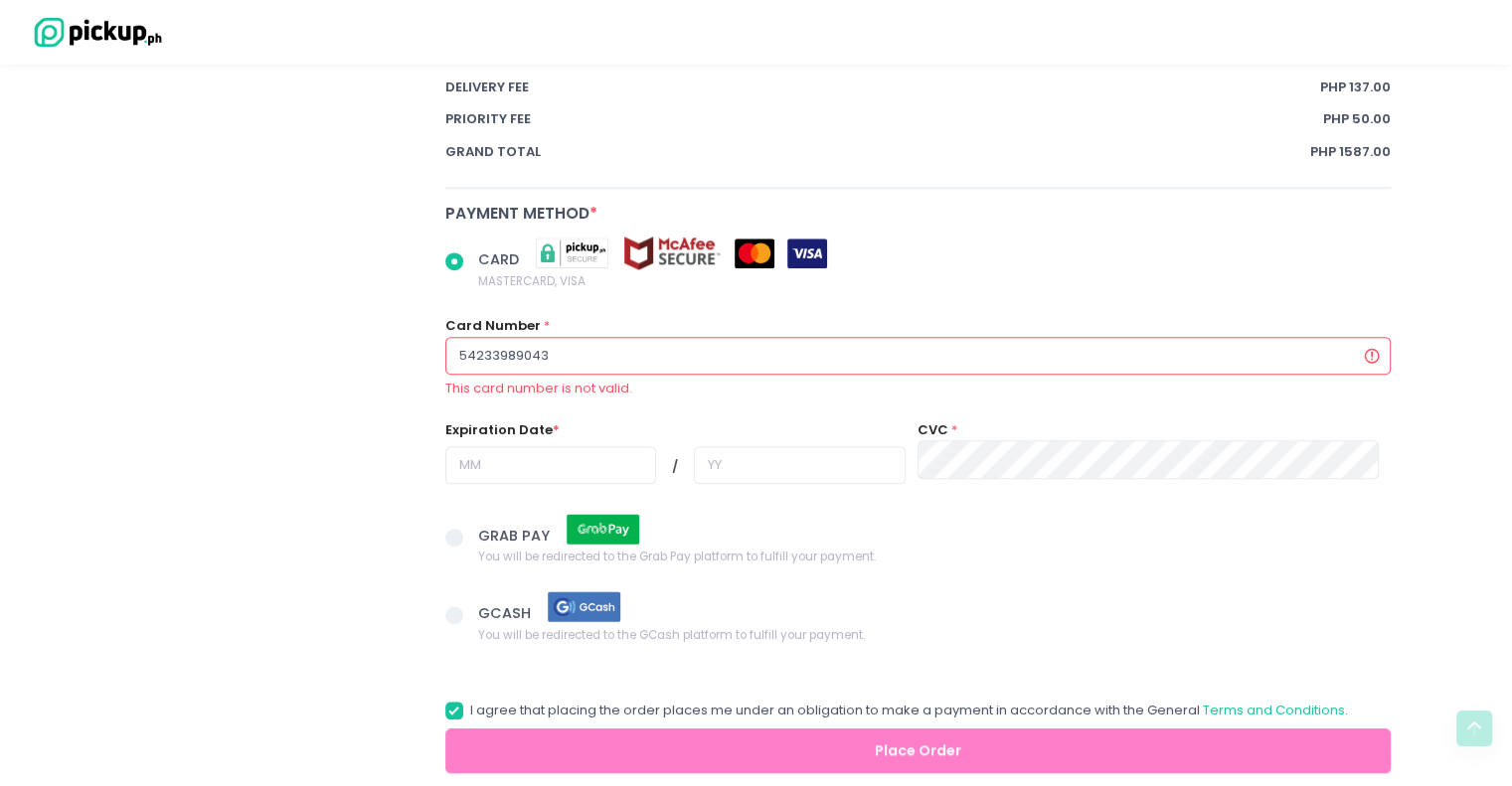 radio on "true" 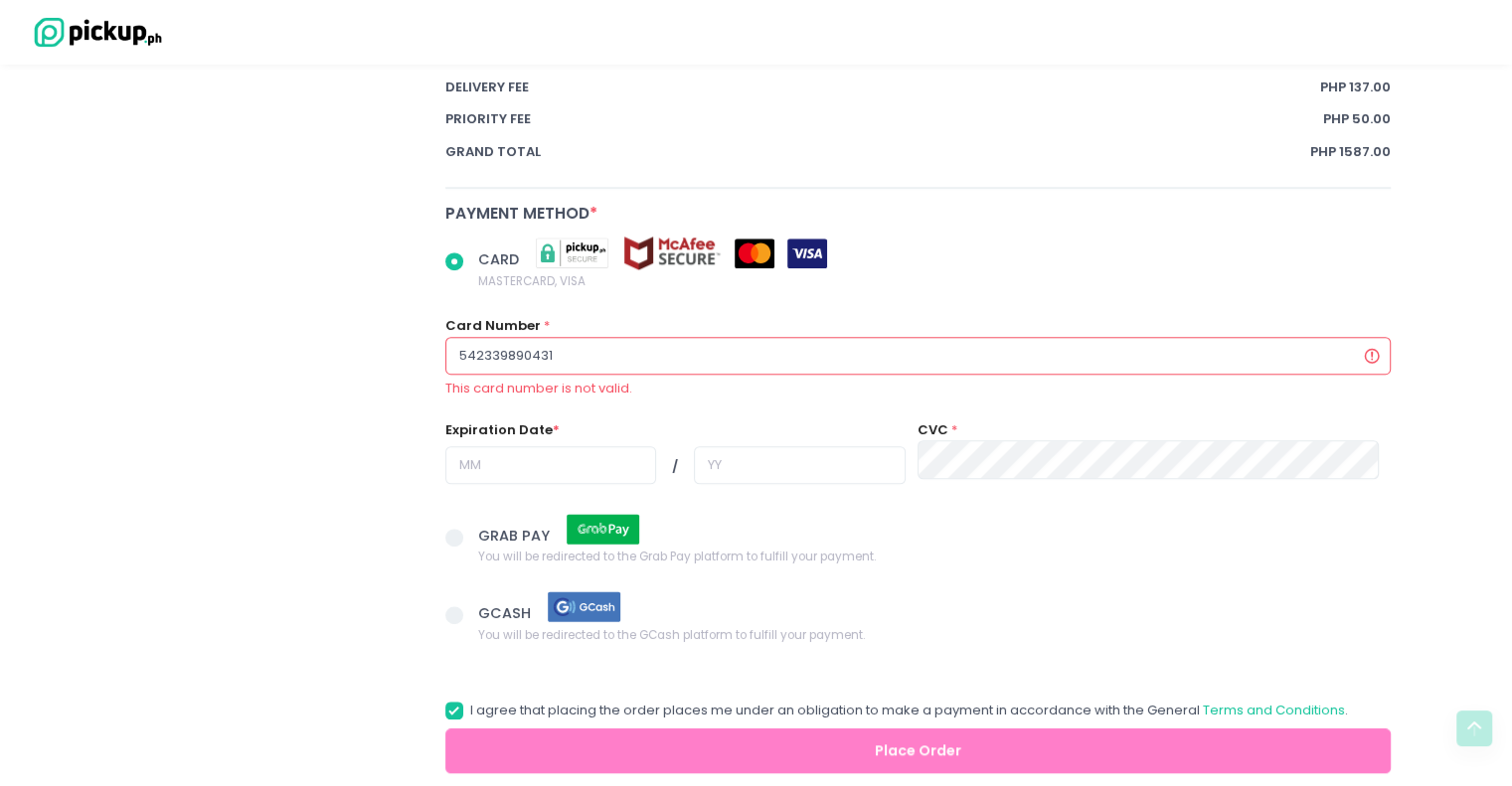 radio on "true" 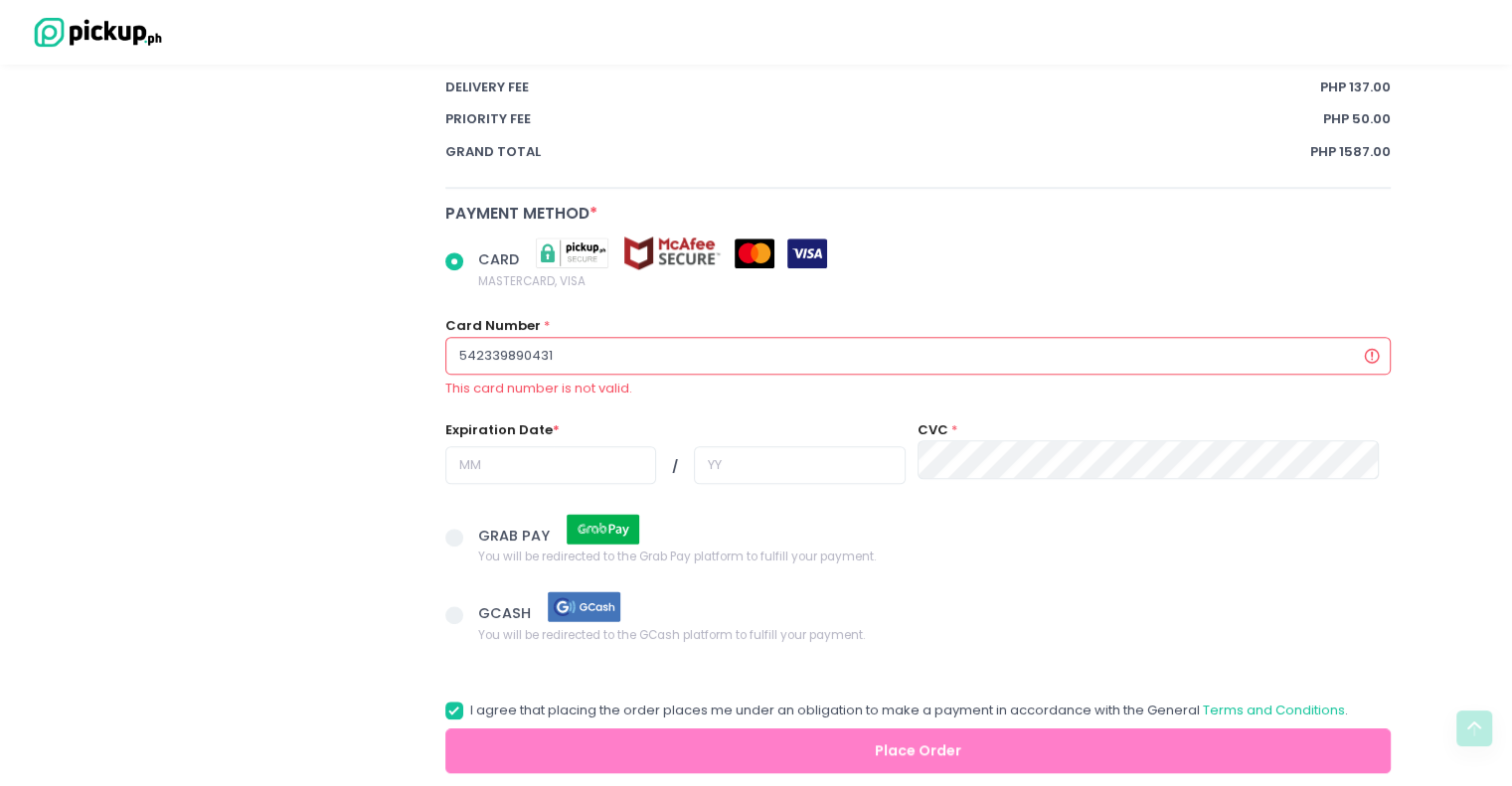 type on "5423398904319" 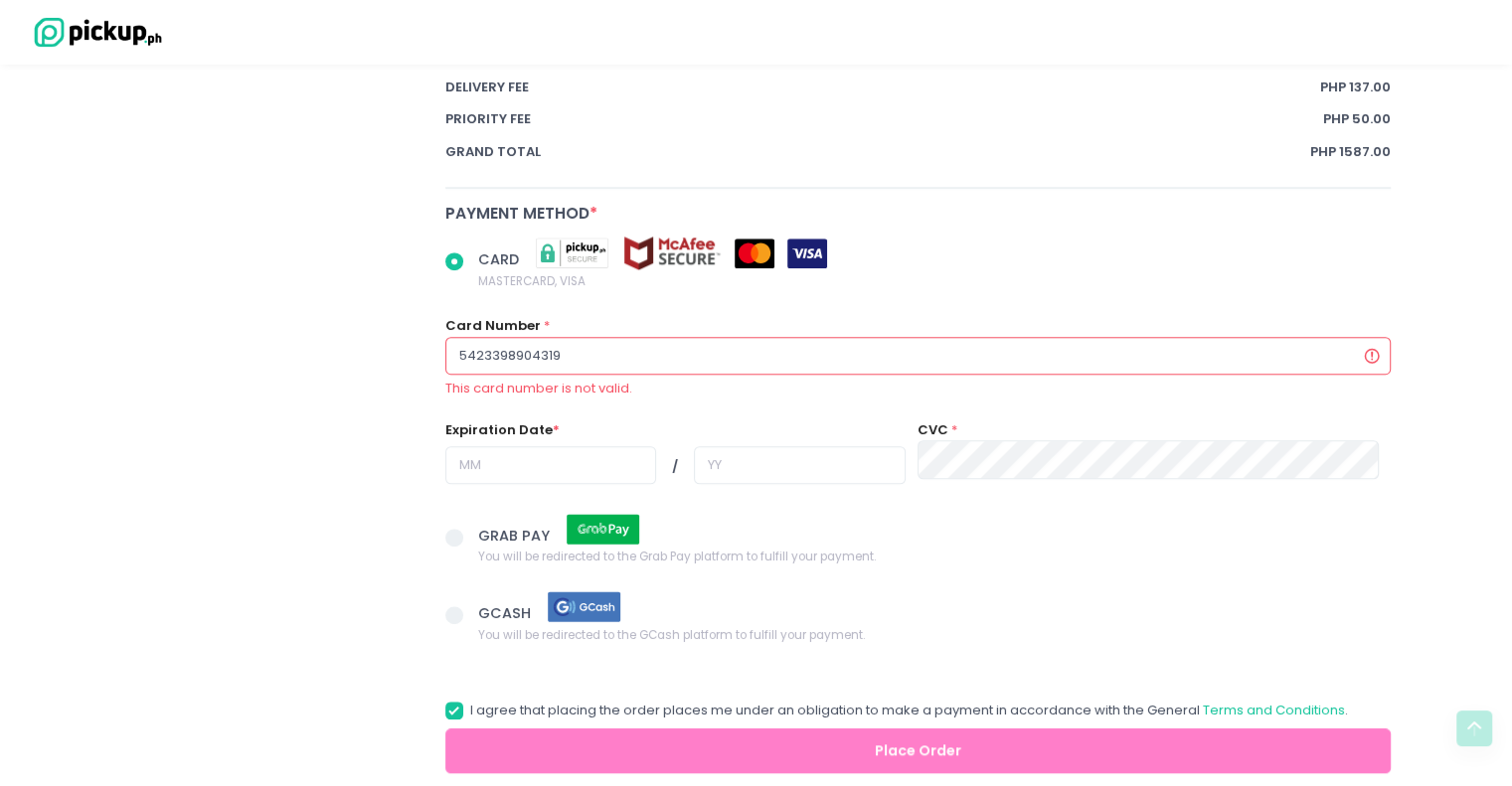 radio on "true" 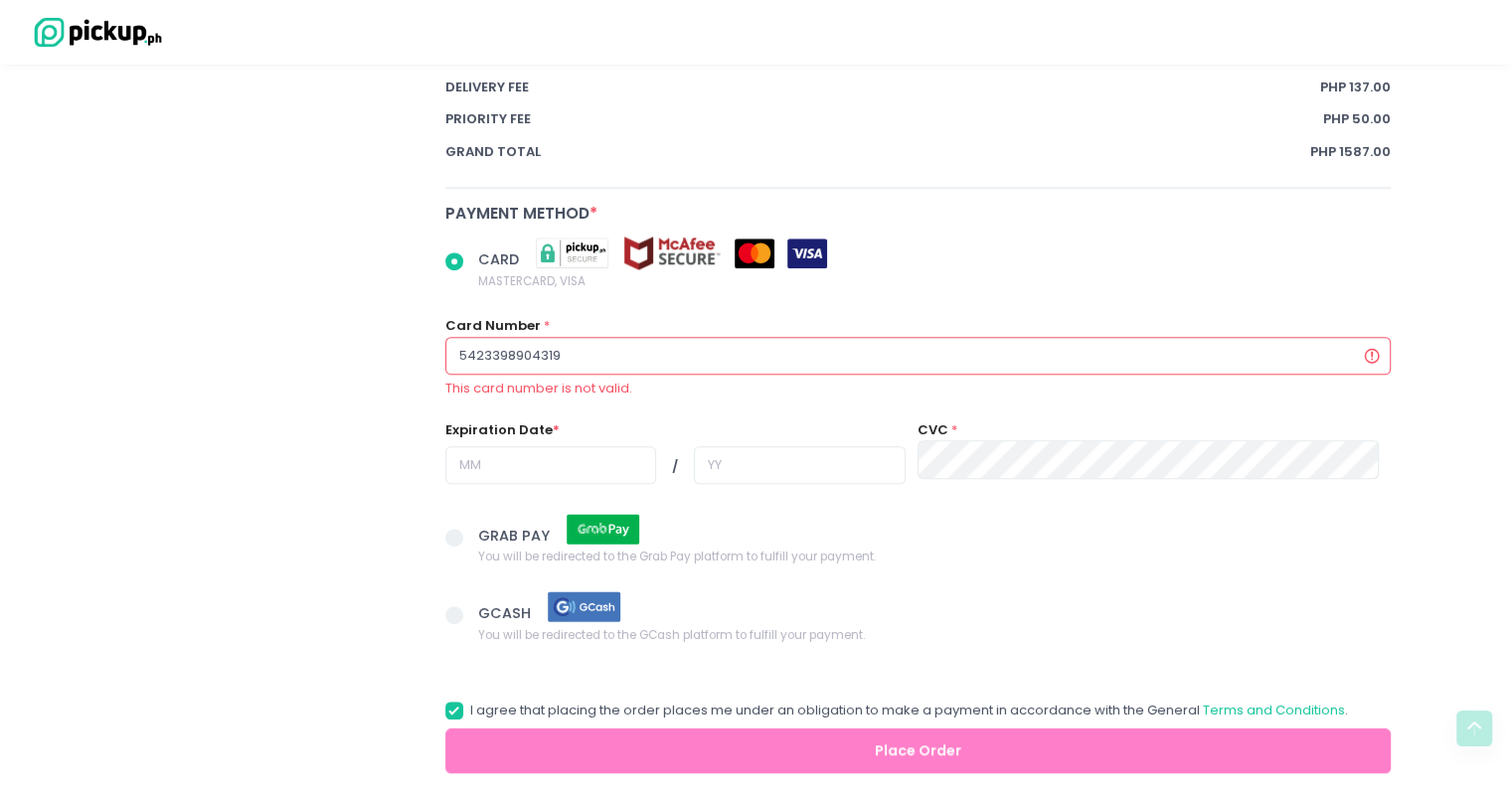 type on "54233989043195" 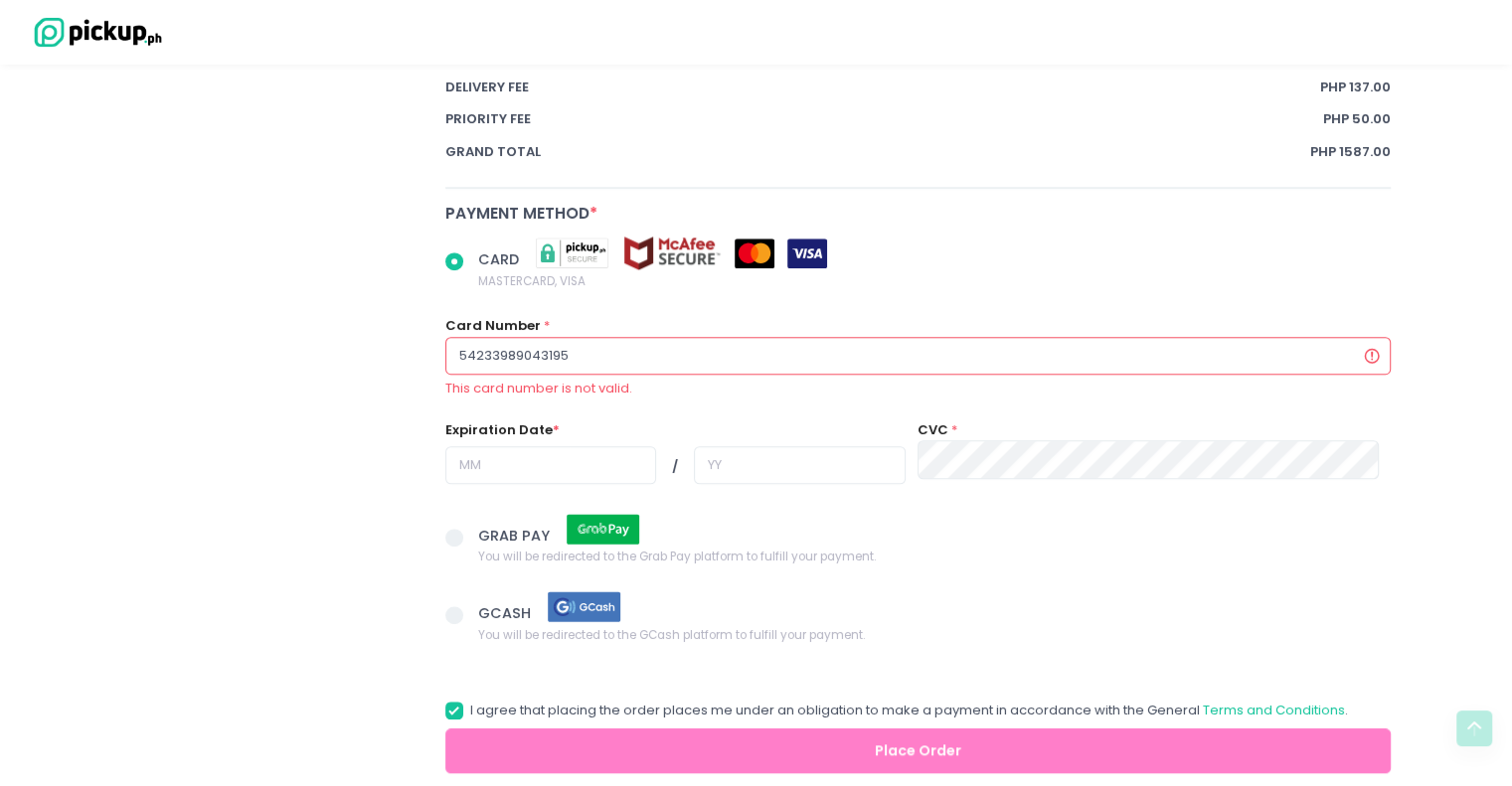 radio on "true" 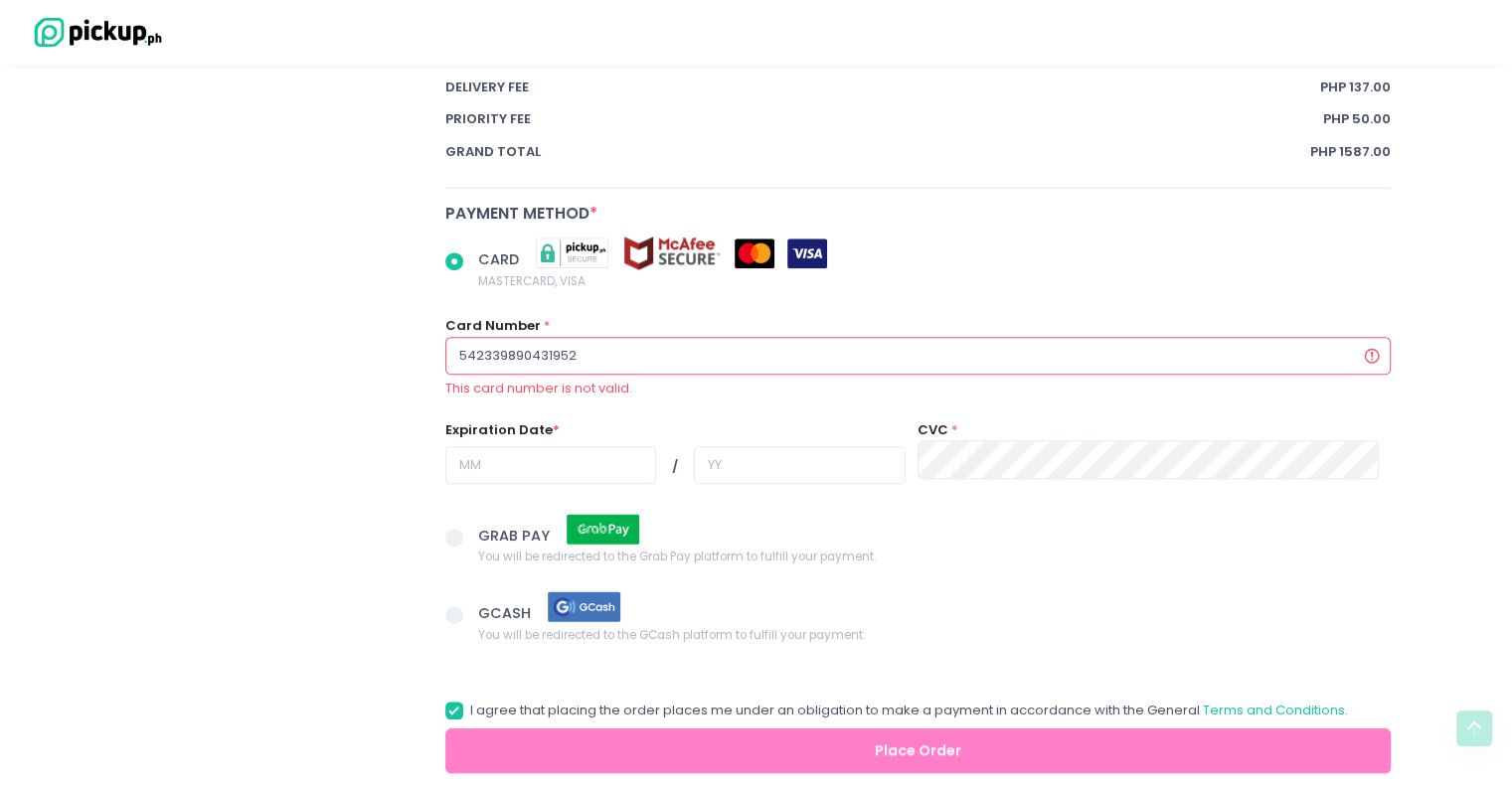 radio on "true" 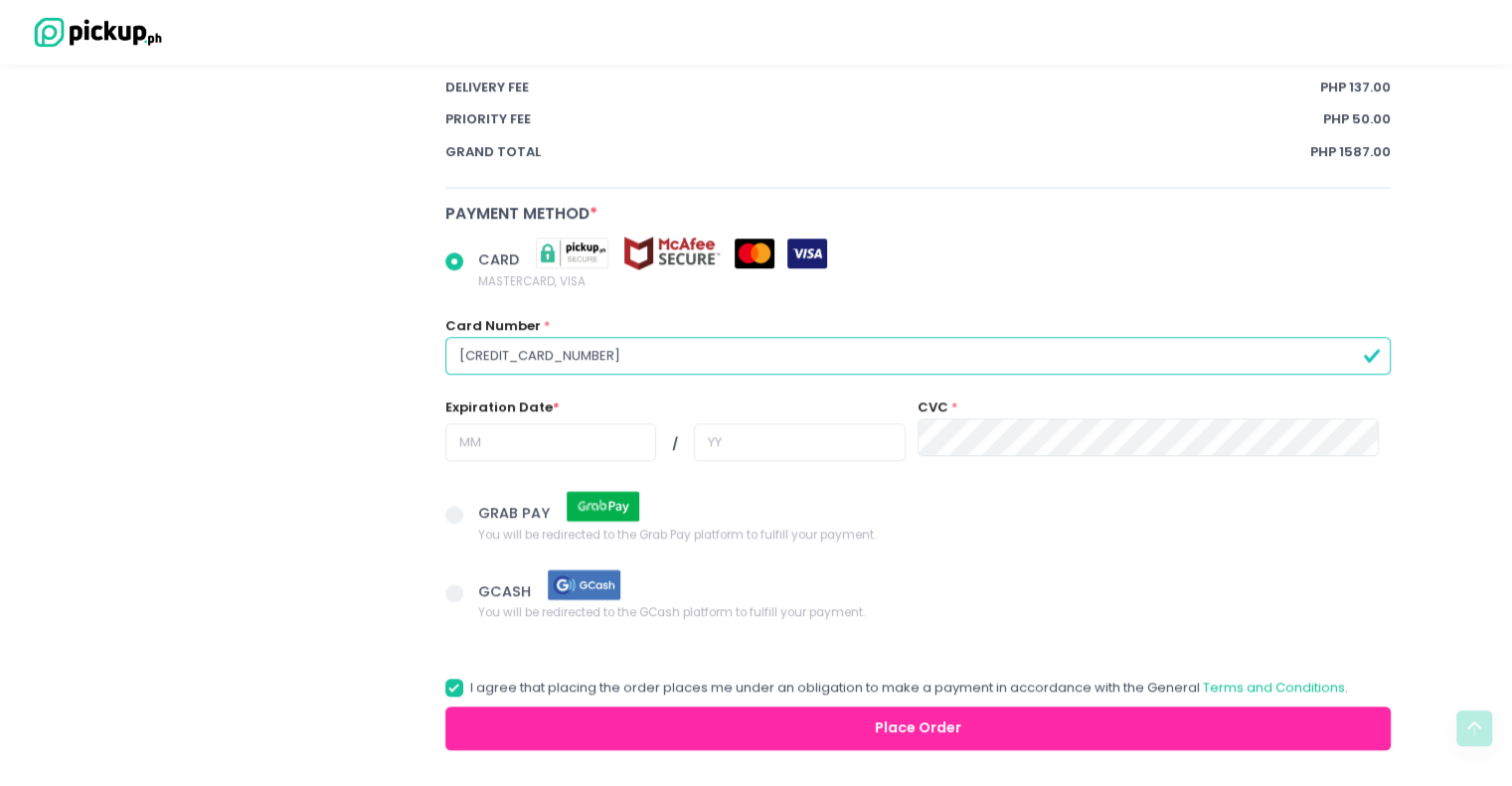 type on "5423398904319528" 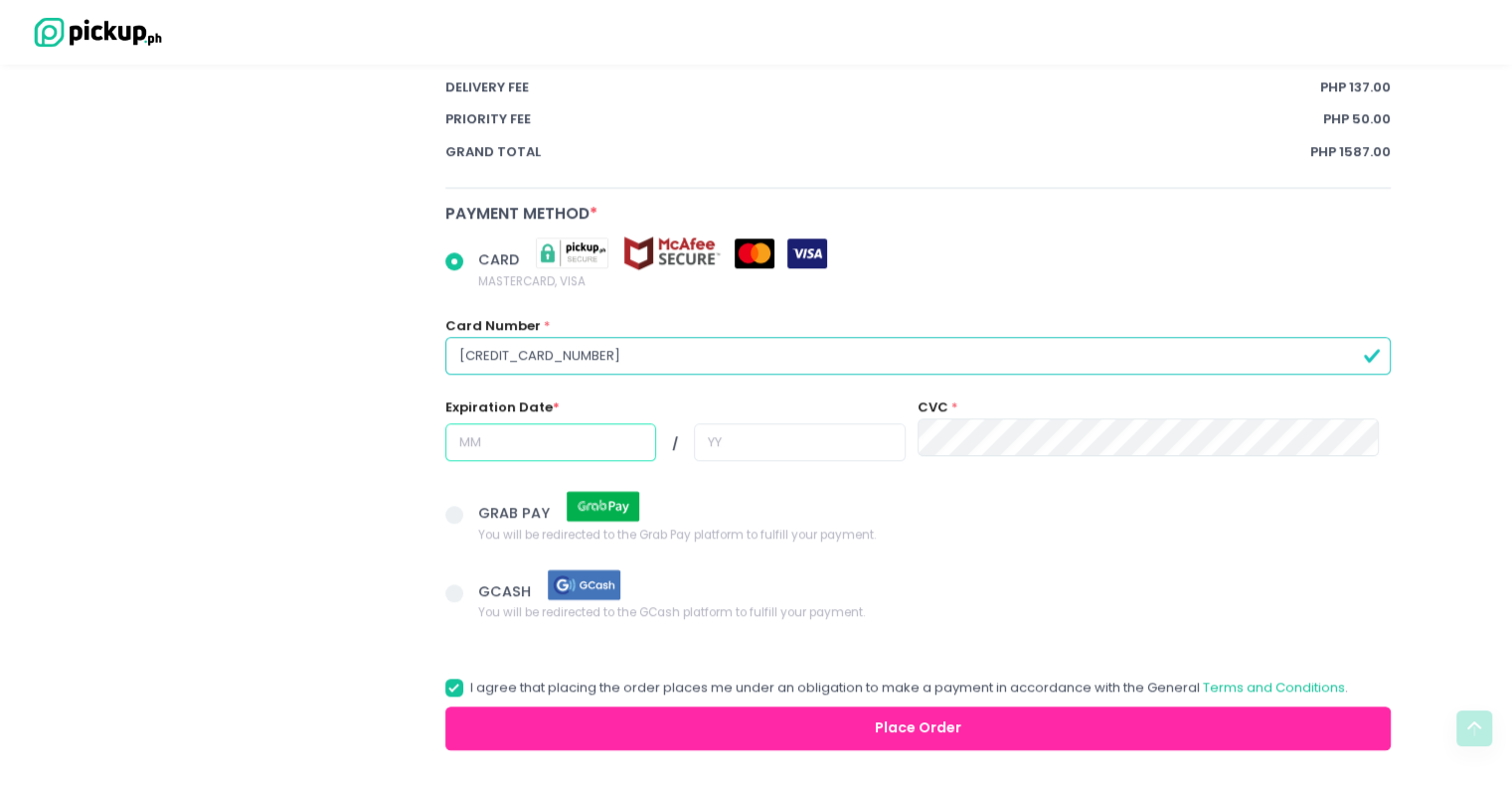 click at bounding box center [551, 442] 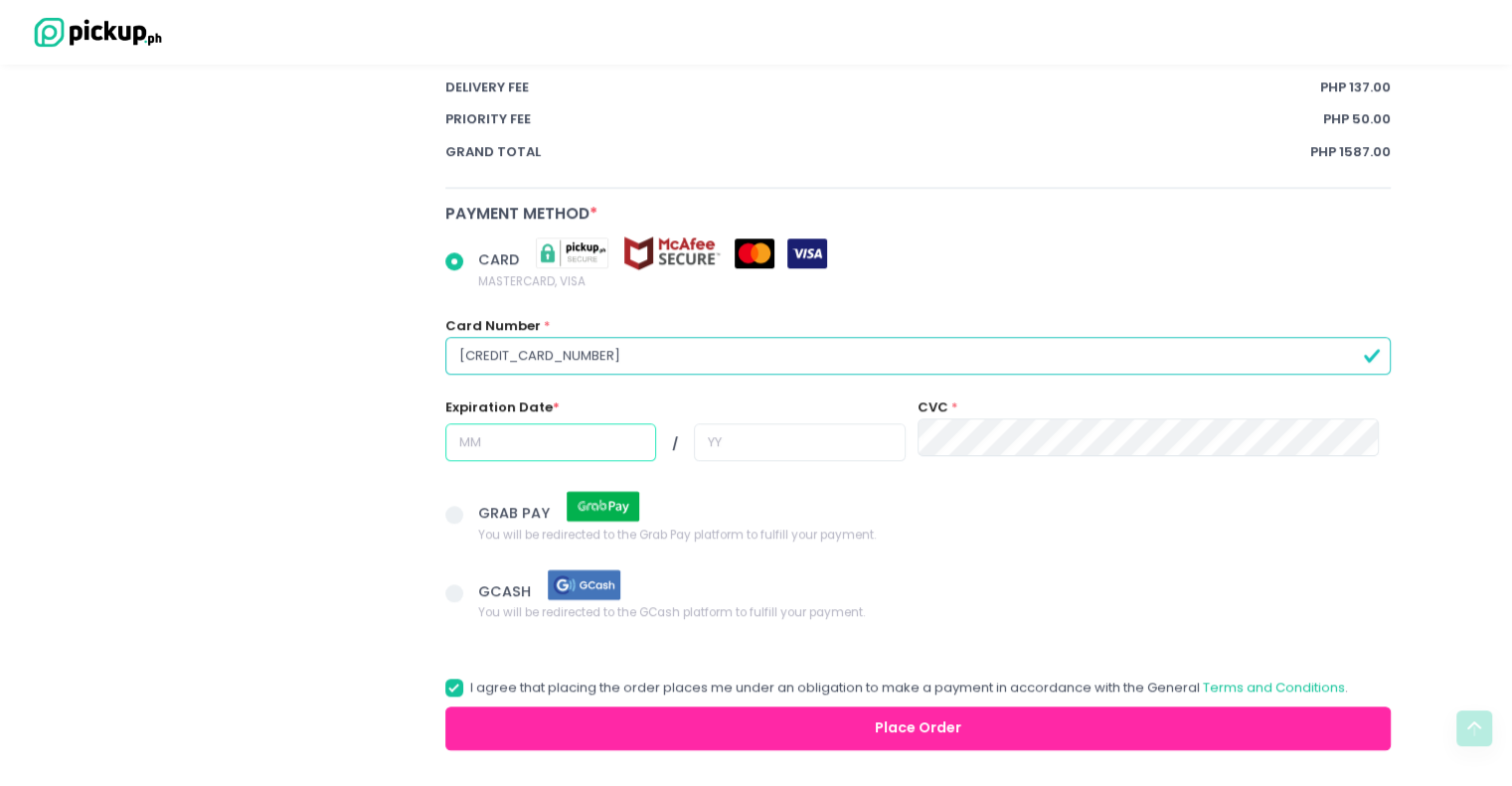 radio on "true" 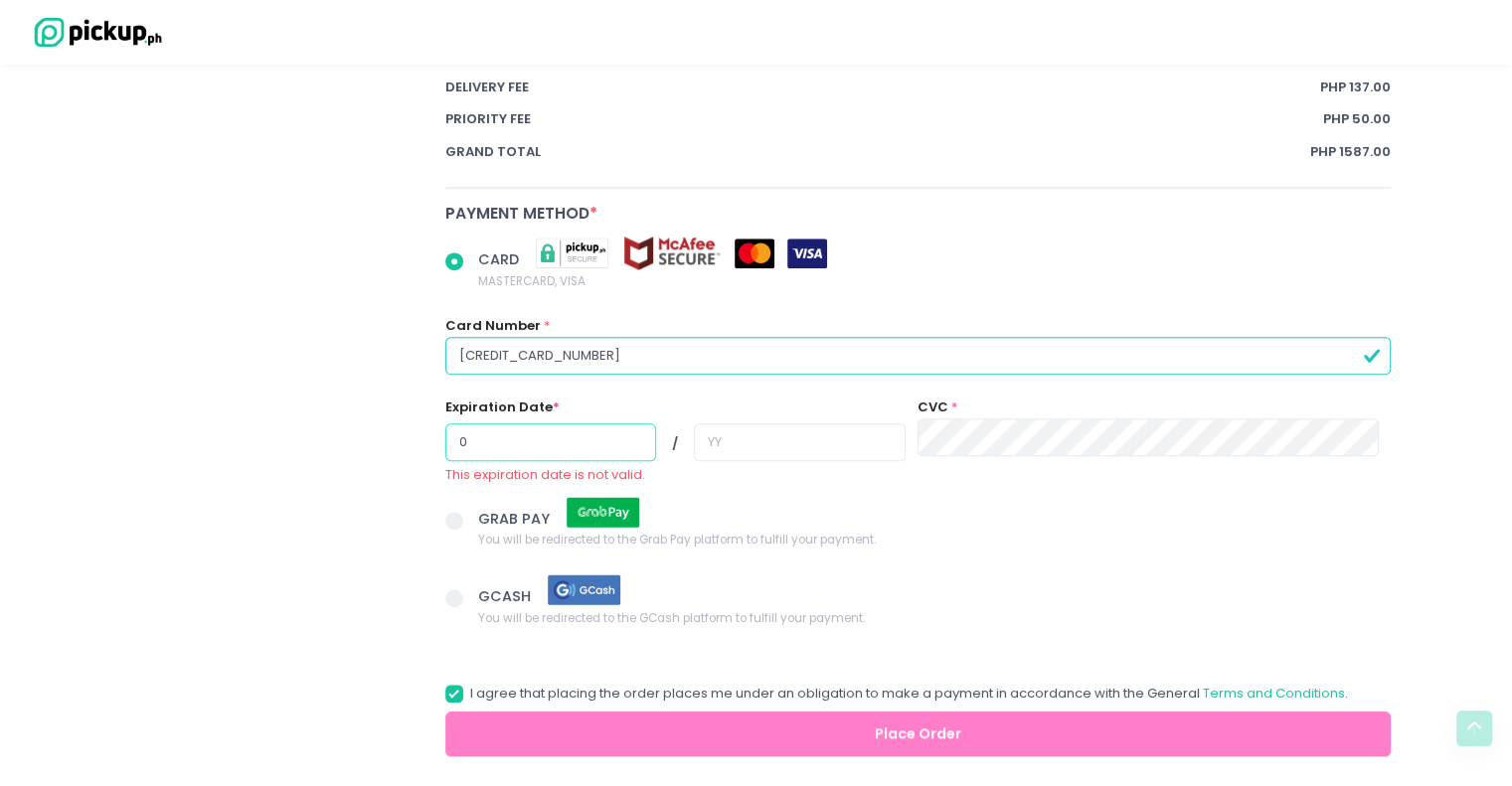 radio on "true" 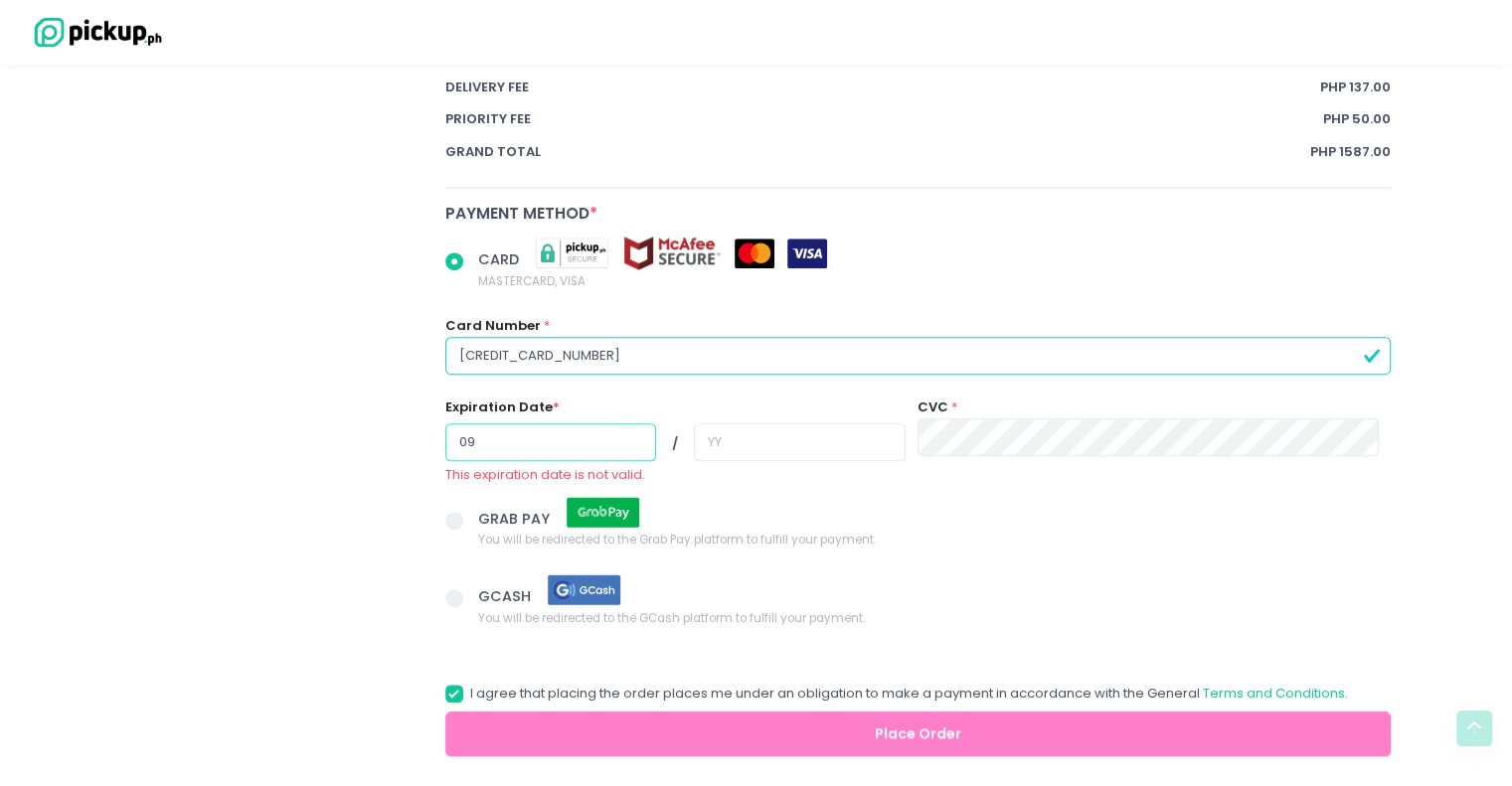 type on "09" 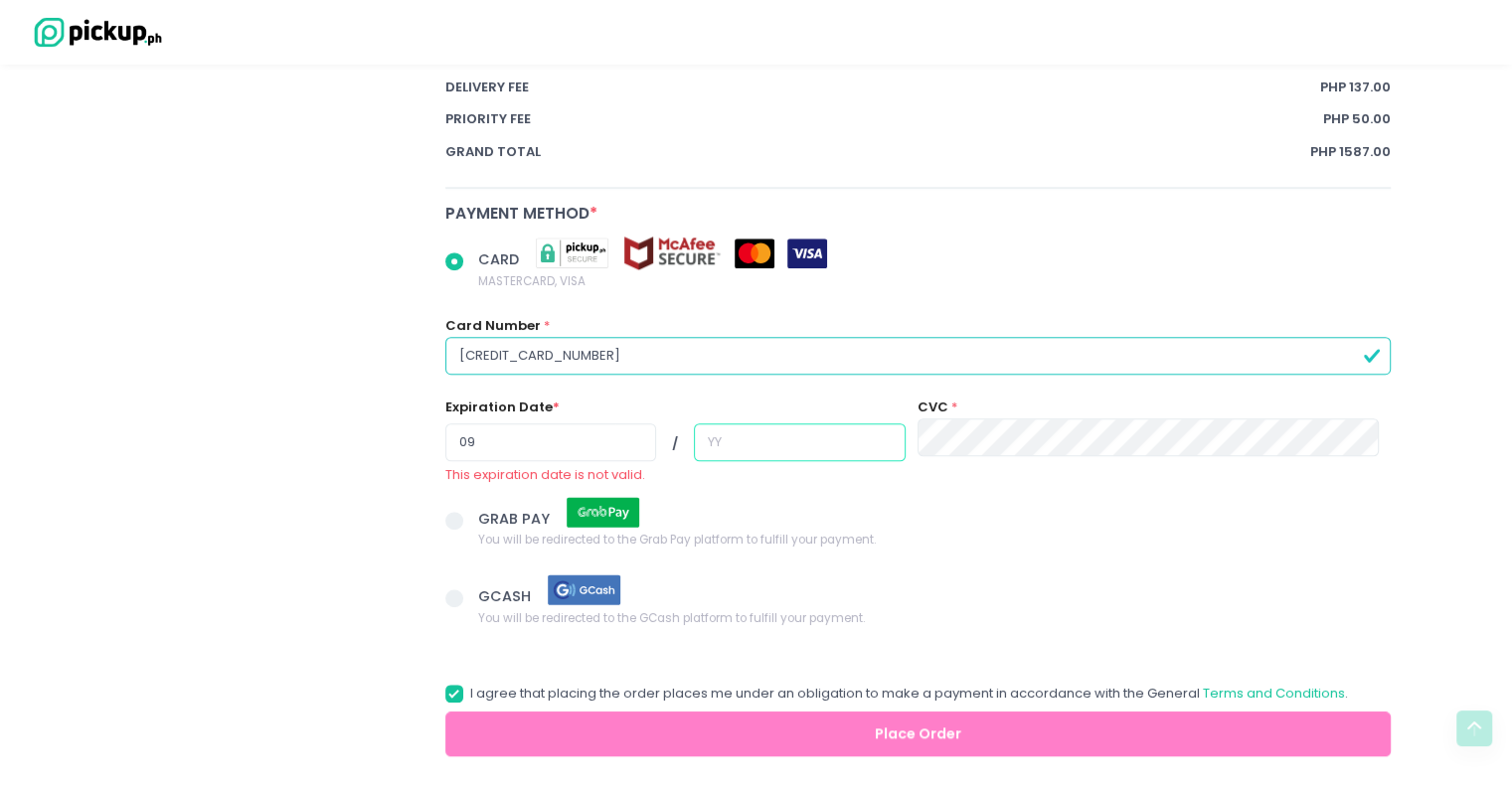 click at bounding box center (799, 442) 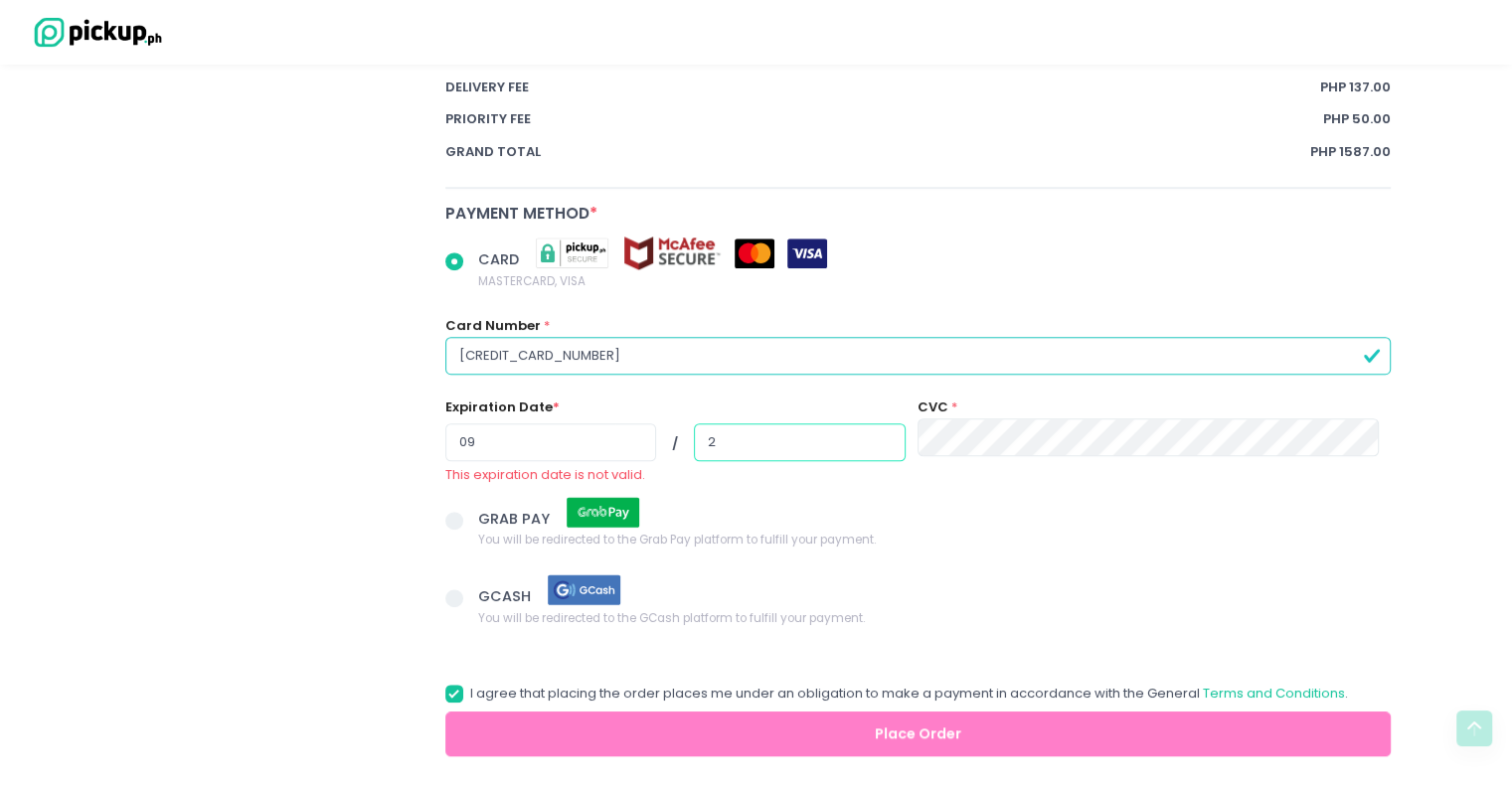 radio on "true" 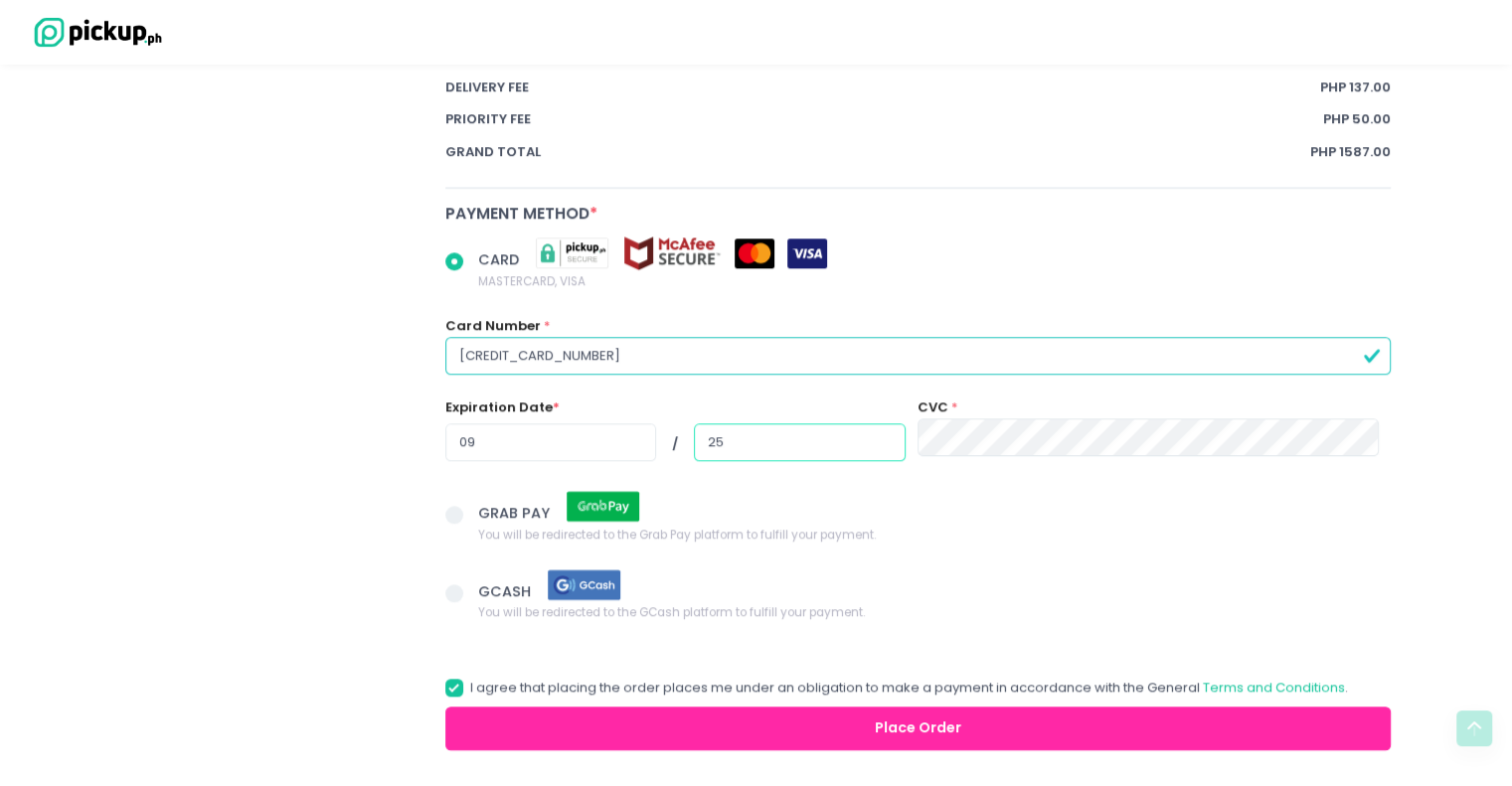 type on "25" 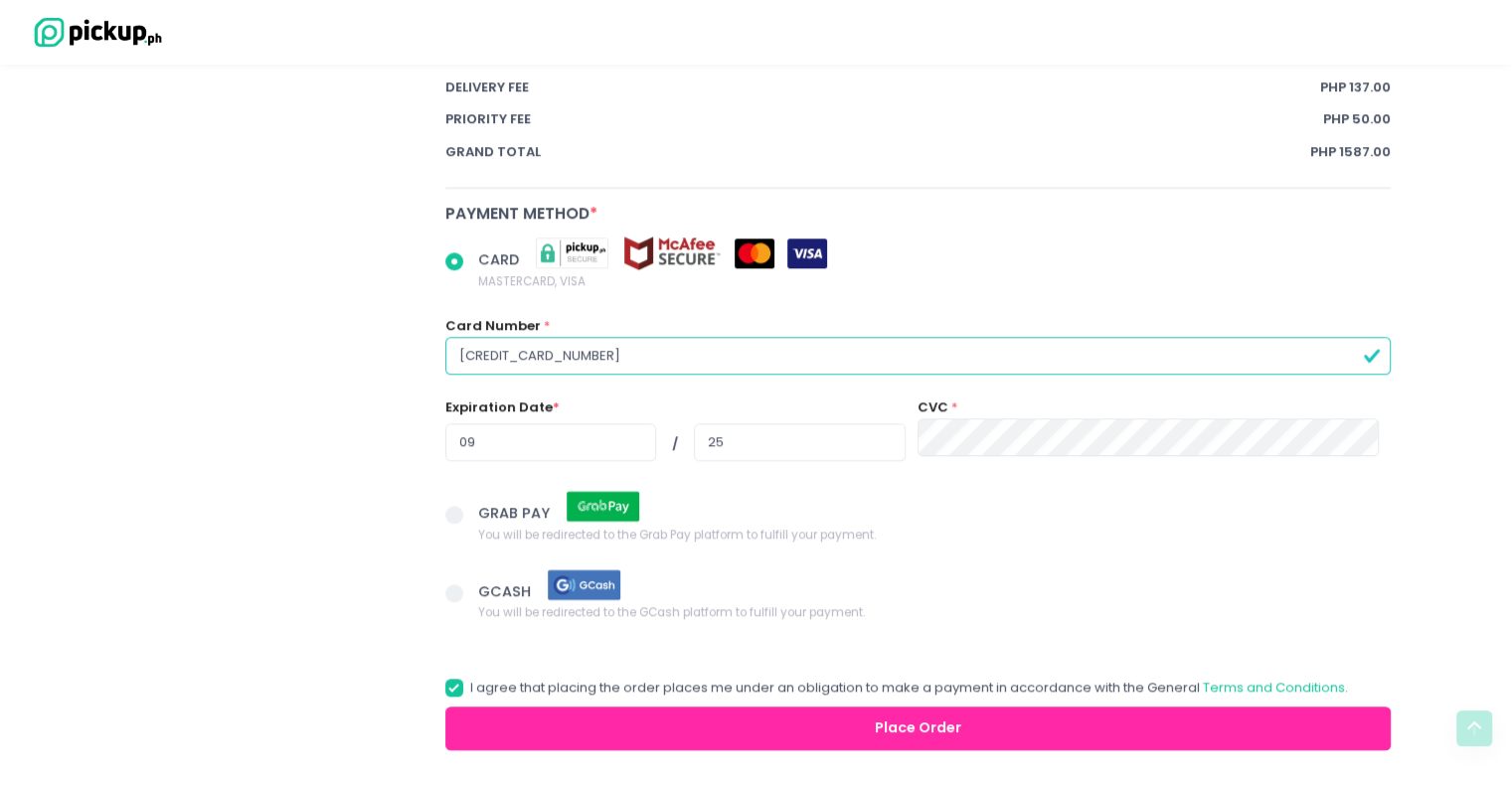 click on "CVC   *" at bounding box center [1147, 426] 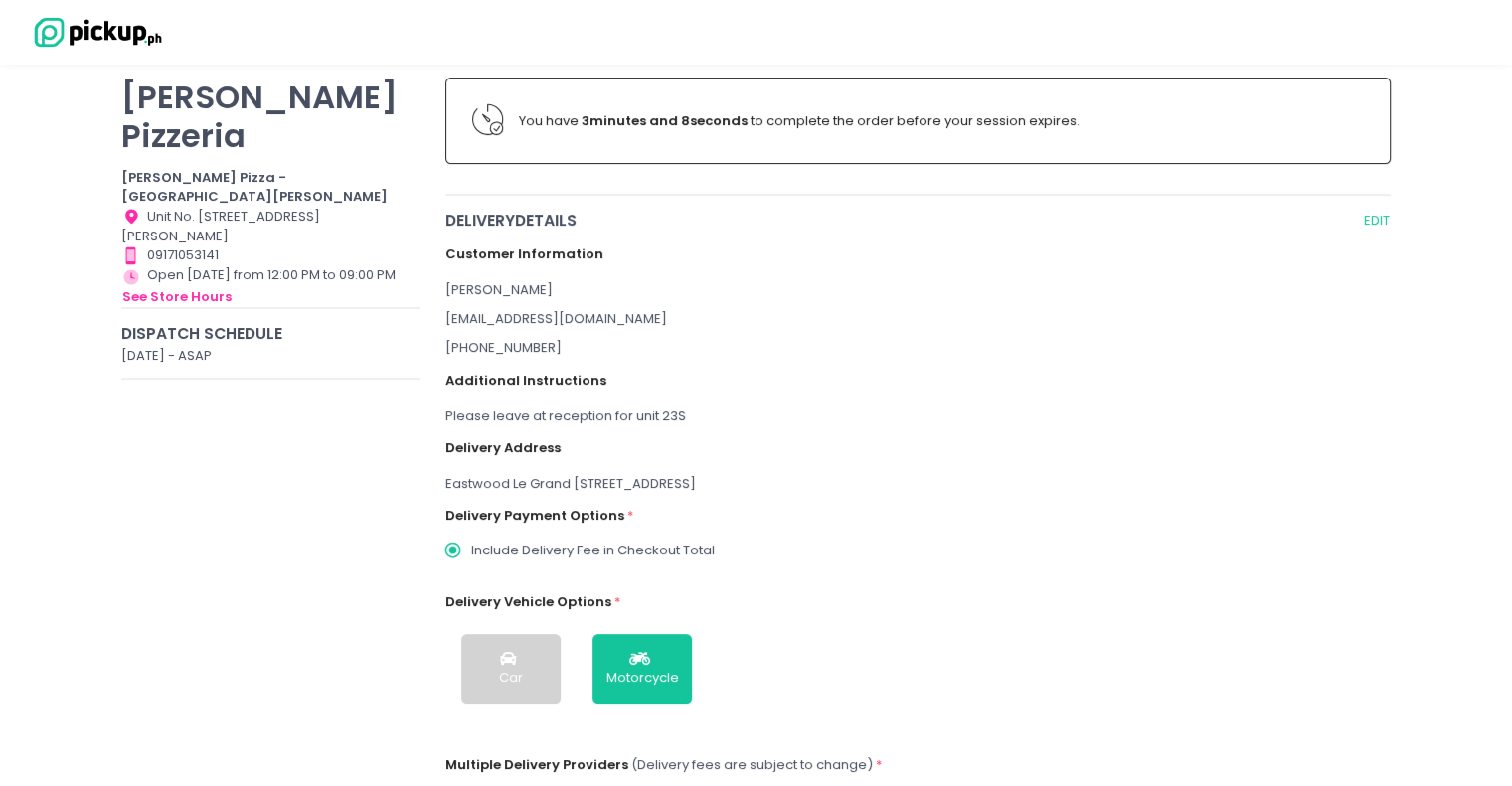 scroll, scrollTop: 141, scrollLeft: 0, axis: vertical 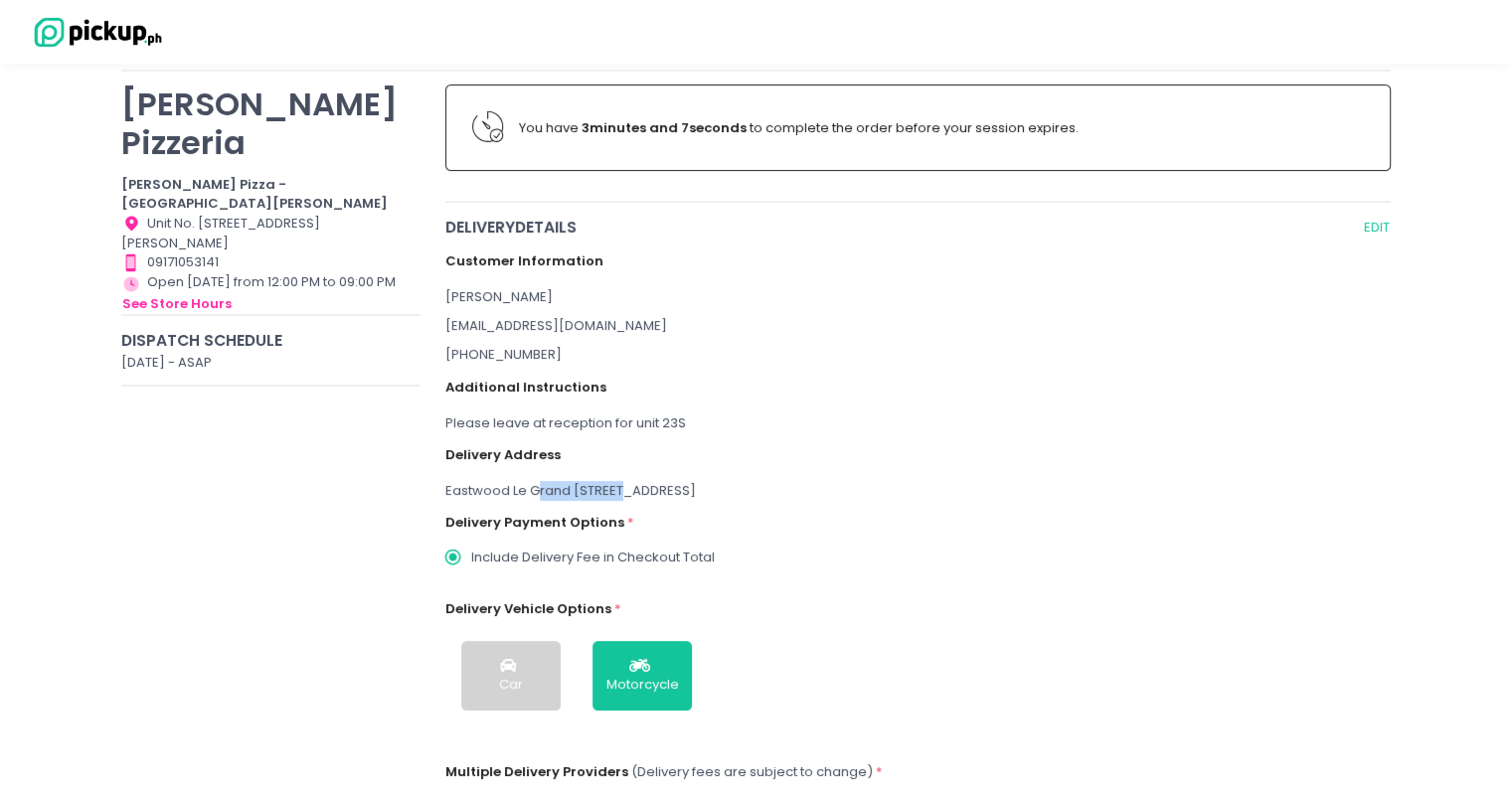 drag, startPoint x: 536, startPoint y: 484, endPoint x: 624, endPoint y: 484, distance: 88 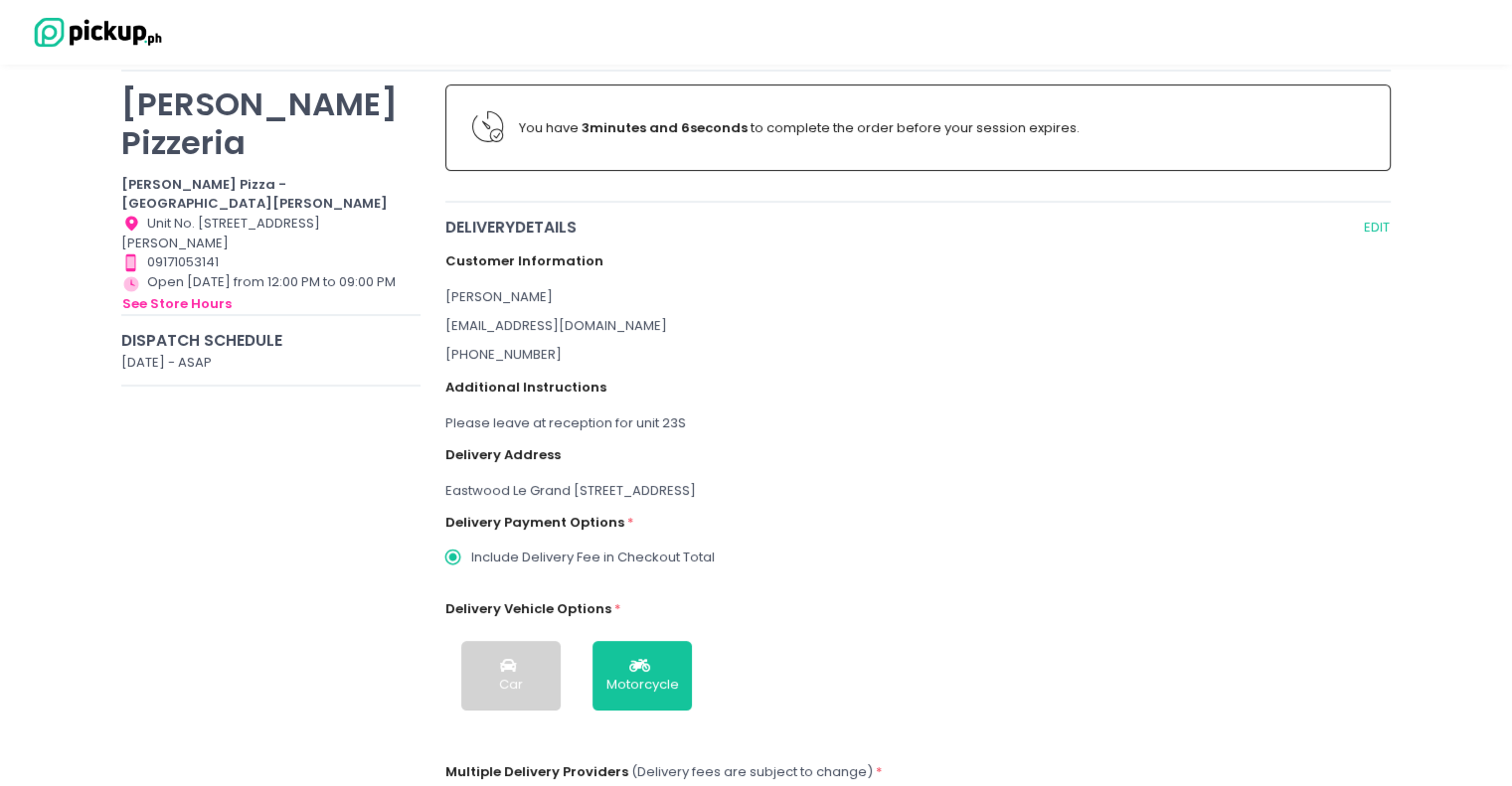click on "Delivery Payment Options   * Include Delivery Fee in Checkout Total" at bounding box center (919, 532) 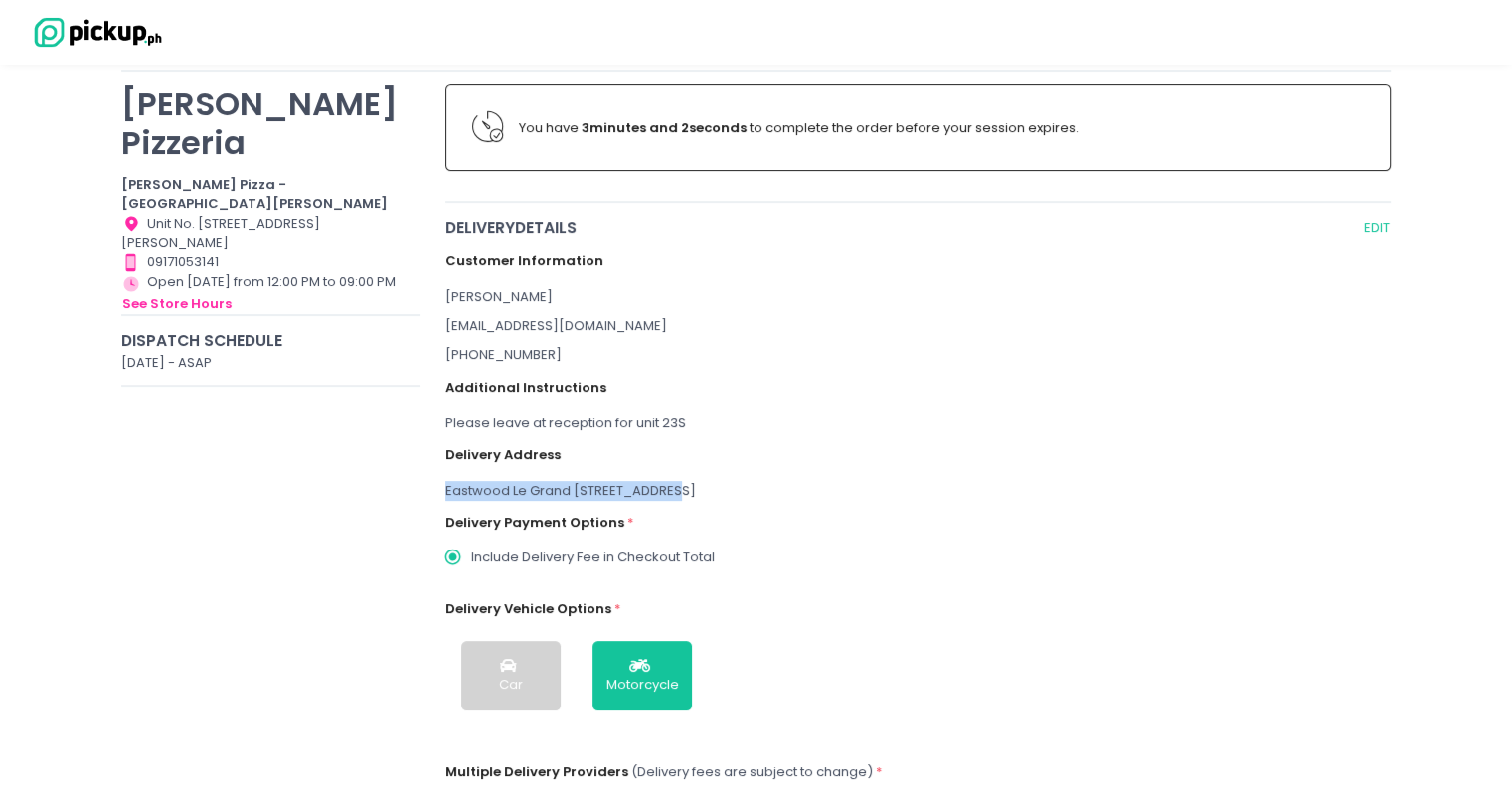 drag, startPoint x: 440, startPoint y: 490, endPoint x: 725, endPoint y: 490, distance: 285 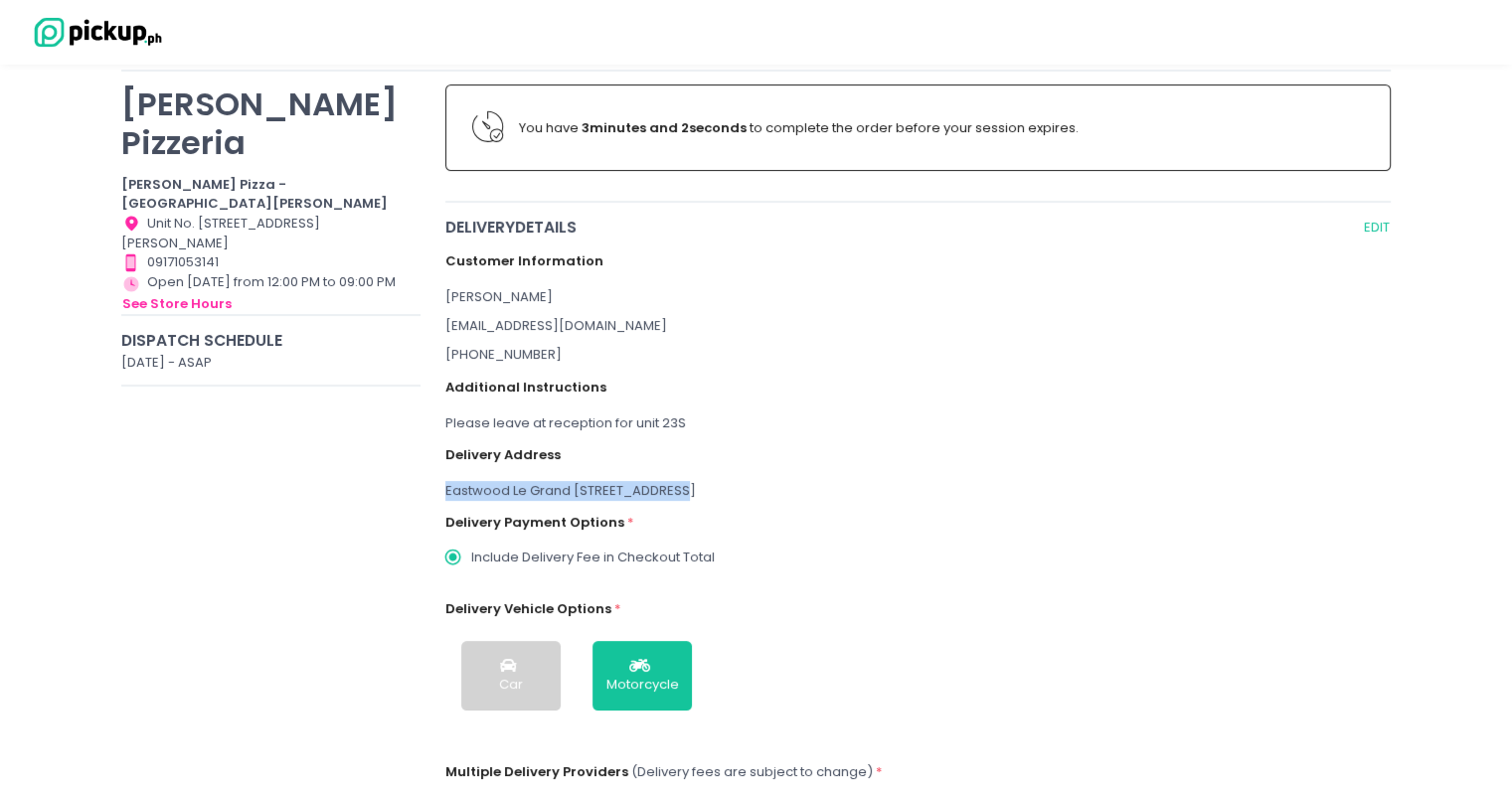 drag, startPoint x: 725, startPoint y: 490, endPoint x: 802, endPoint y: 491, distance: 77.00649 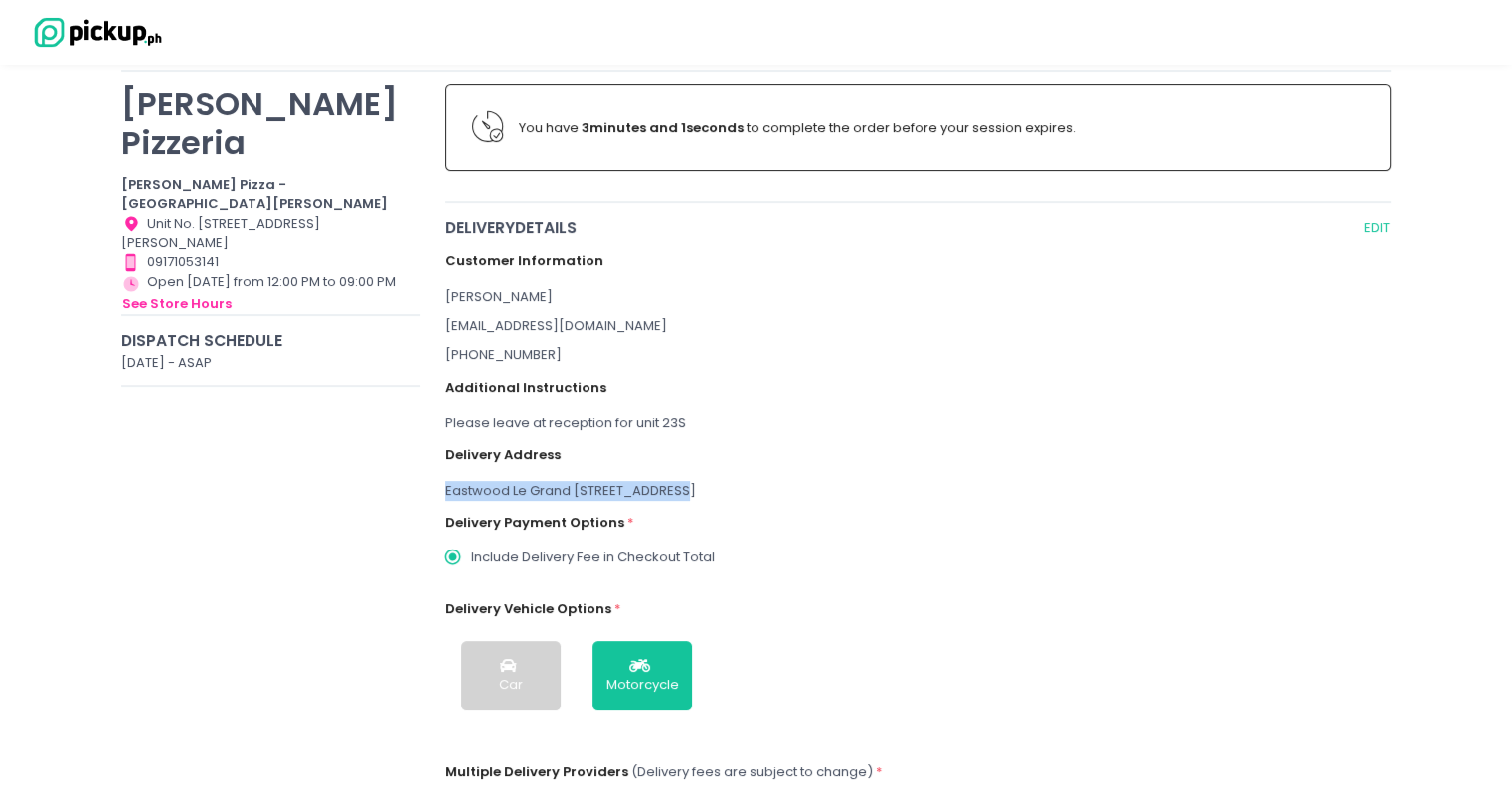 drag, startPoint x: 806, startPoint y: 491, endPoint x: 842, endPoint y: 495, distance: 36.221541 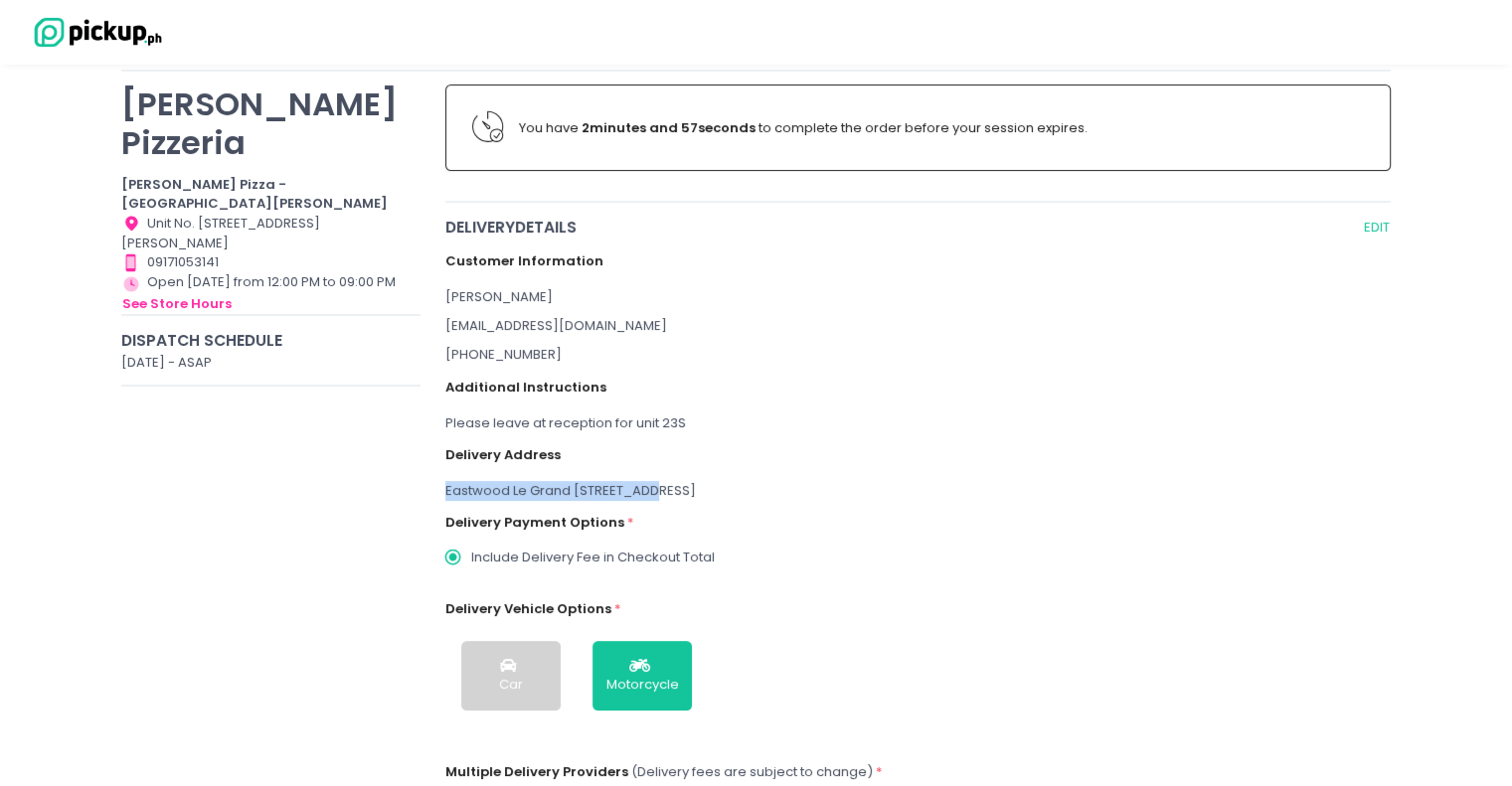 drag, startPoint x: 648, startPoint y: 484, endPoint x: 432, endPoint y: 492, distance: 216.1481 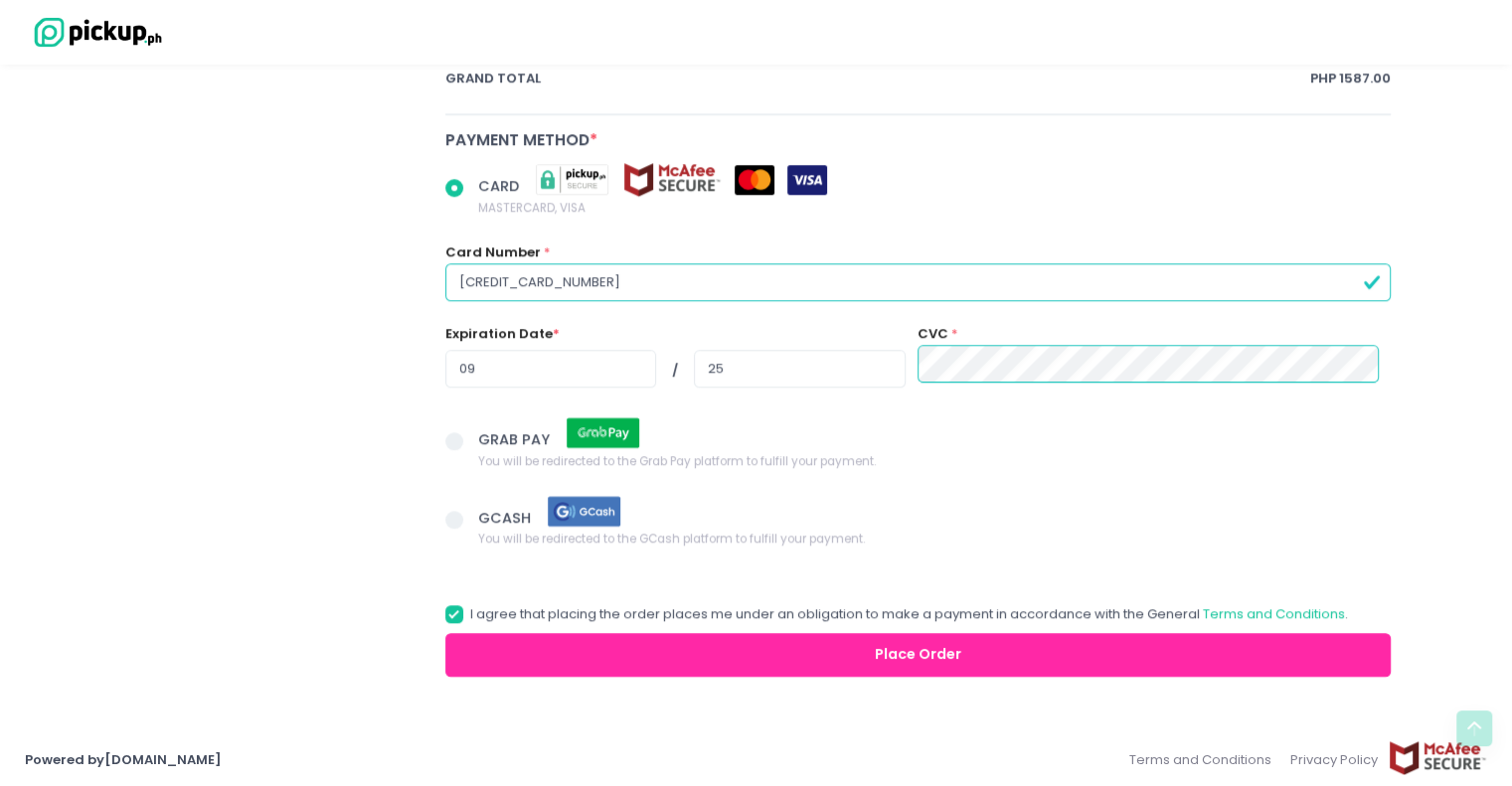 scroll, scrollTop: 1433, scrollLeft: 0, axis: vertical 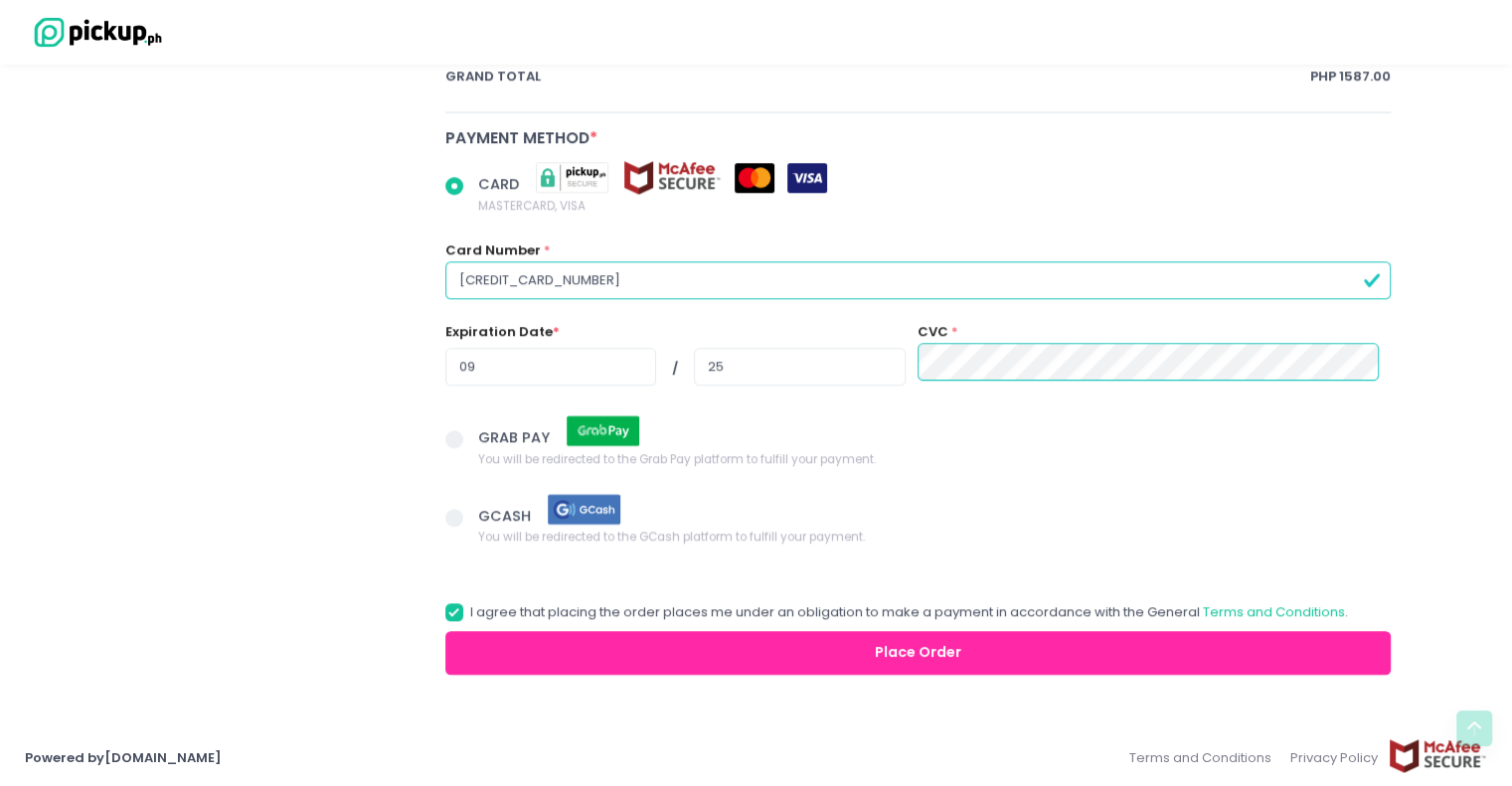 click on "Place Order" at bounding box center (919, 653) 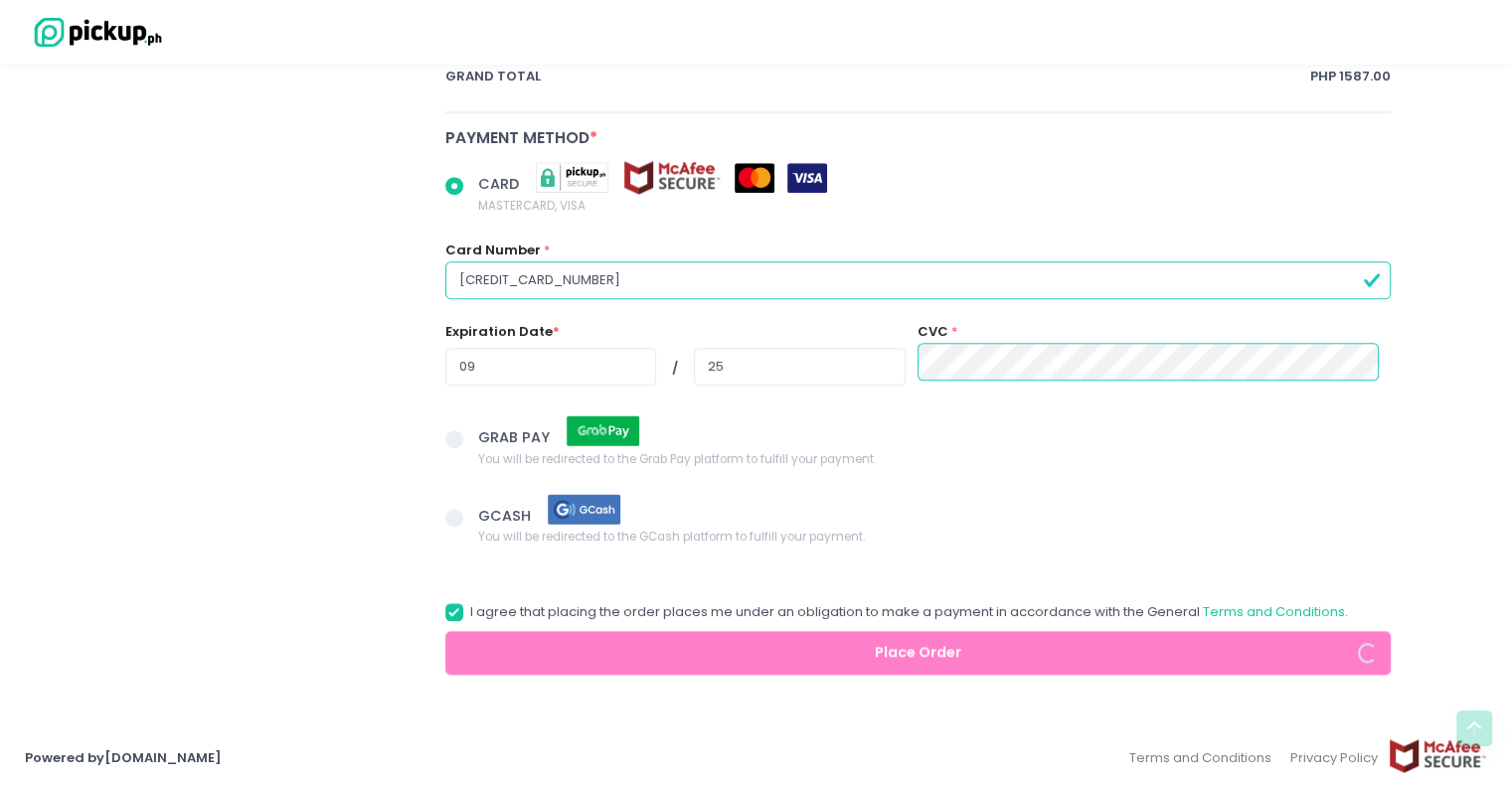 radio on "true" 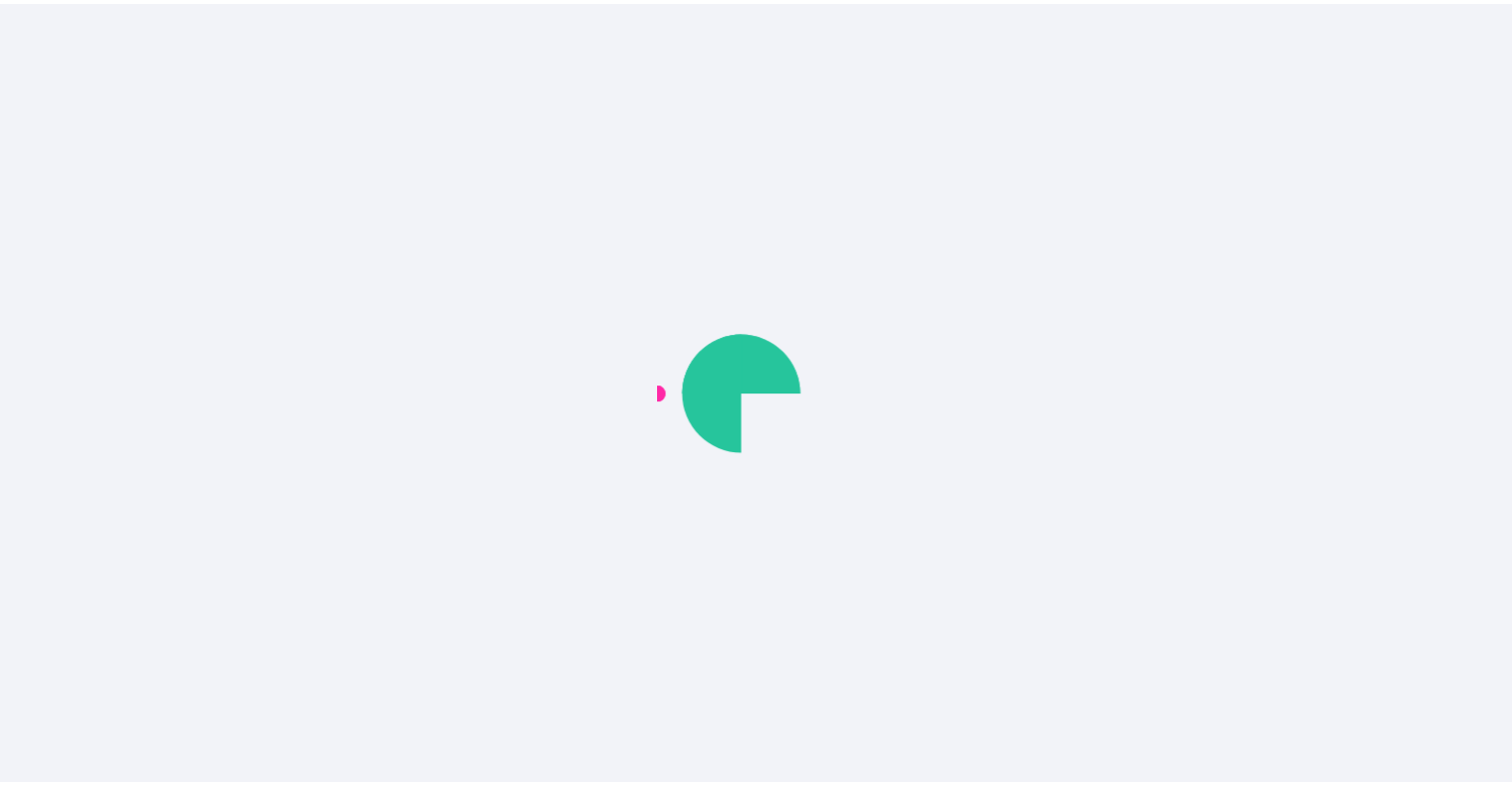 scroll, scrollTop: 0, scrollLeft: 0, axis: both 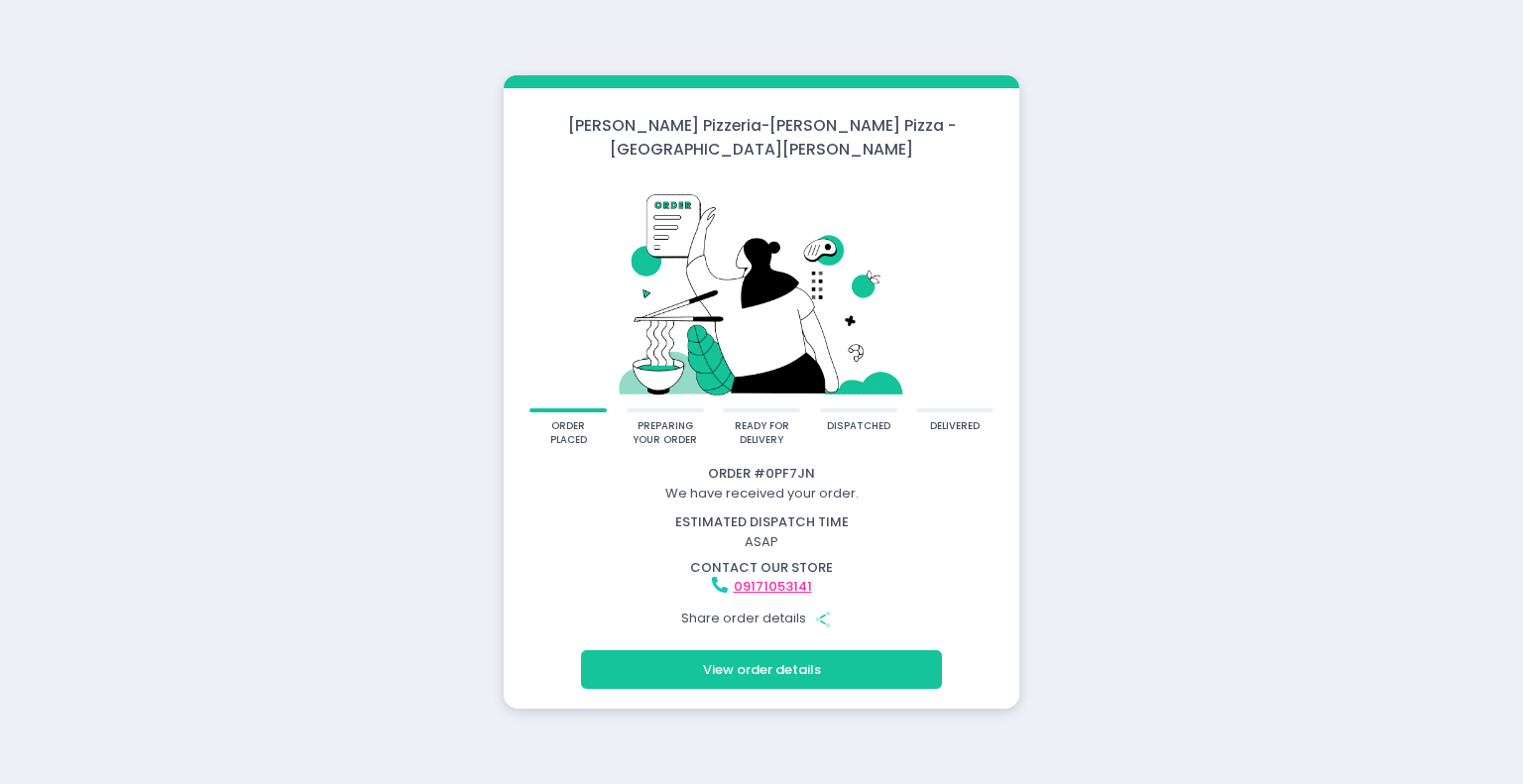 click on "View order details" at bounding box center [762, 669] 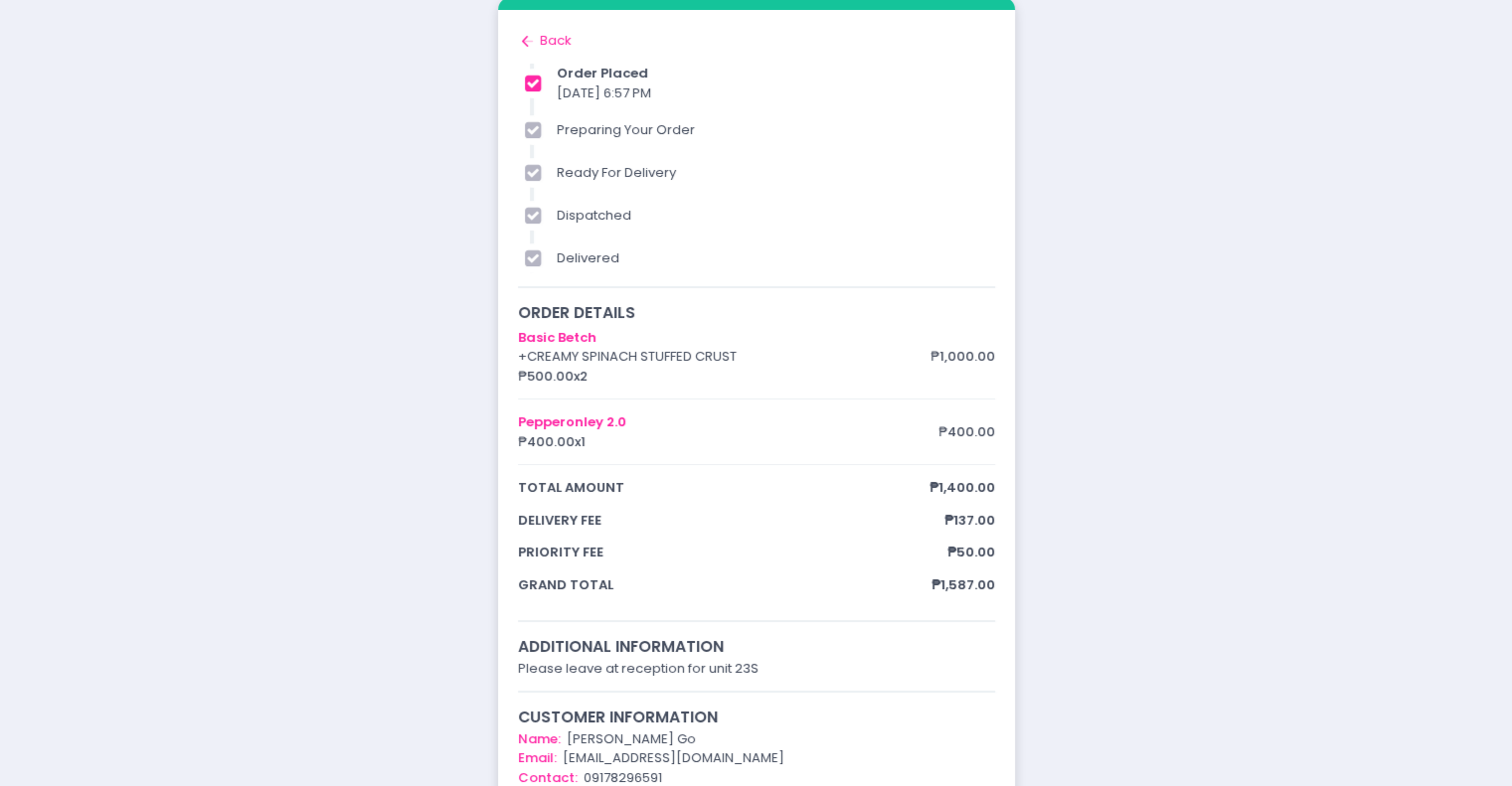 scroll, scrollTop: 0, scrollLeft: 0, axis: both 